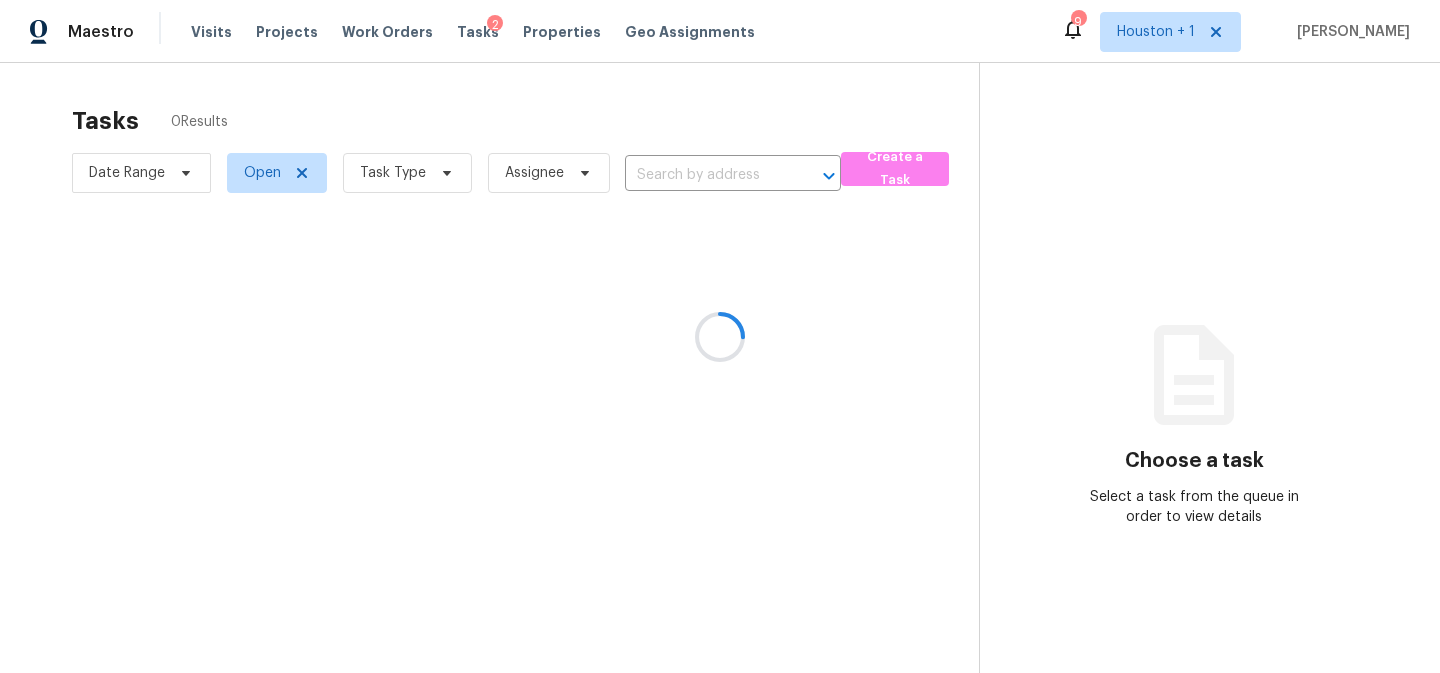 click at bounding box center [720, 336] 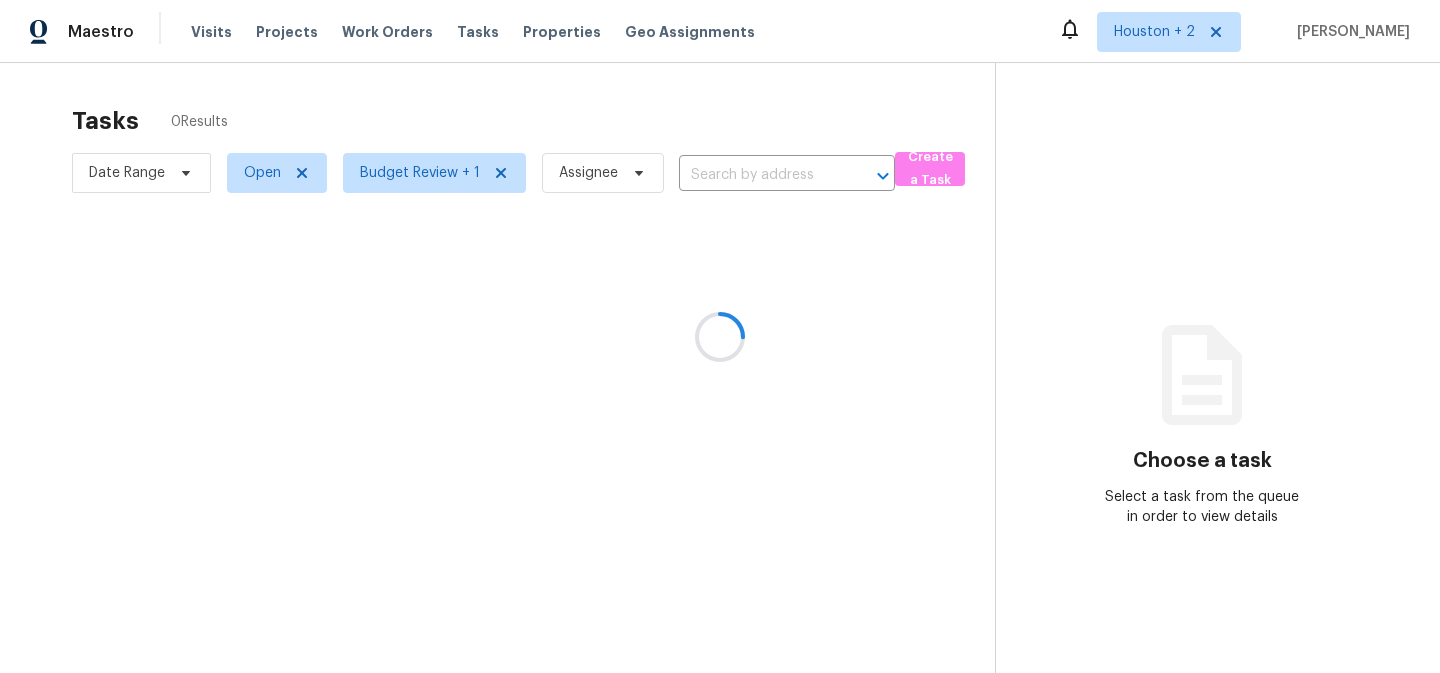 scroll, scrollTop: 0, scrollLeft: 0, axis: both 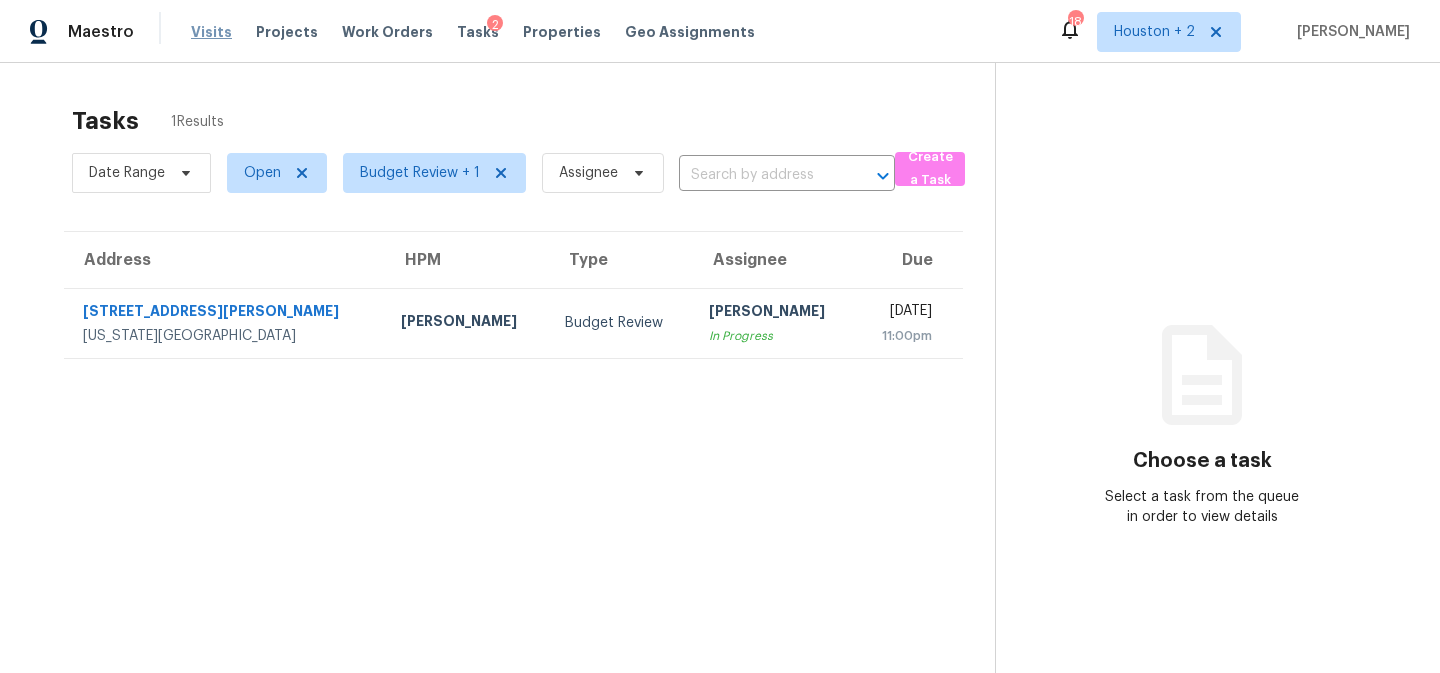 click on "Visits" at bounding box center [211, 32] 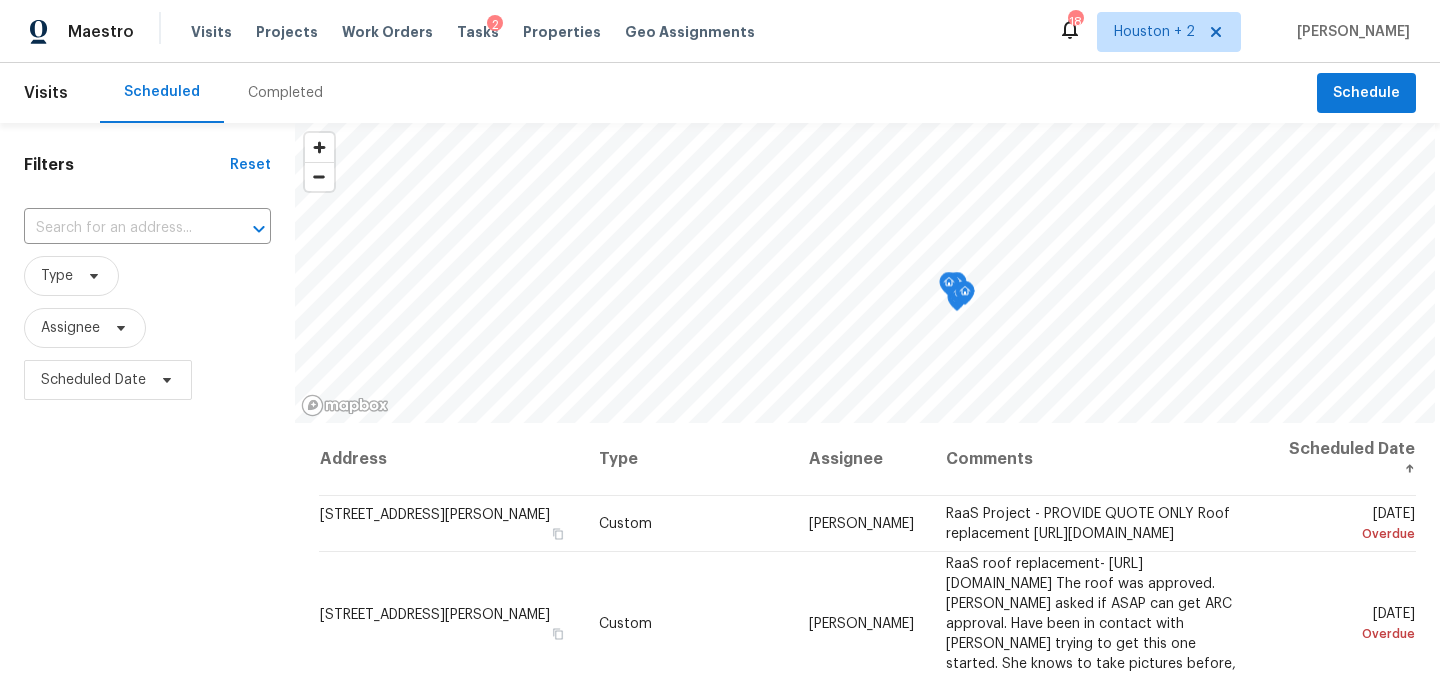 click on "Completed" at bounding box center (285, 93) 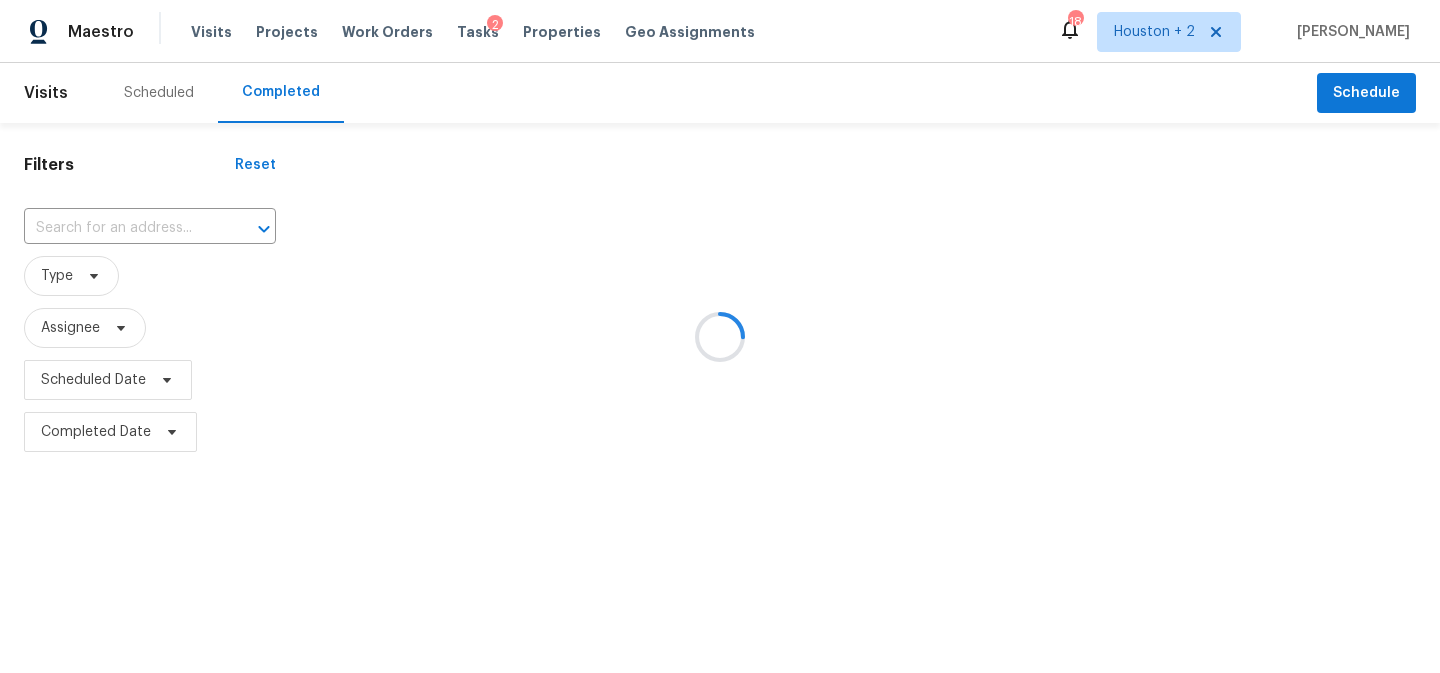 click at bounding box center (720, 336) 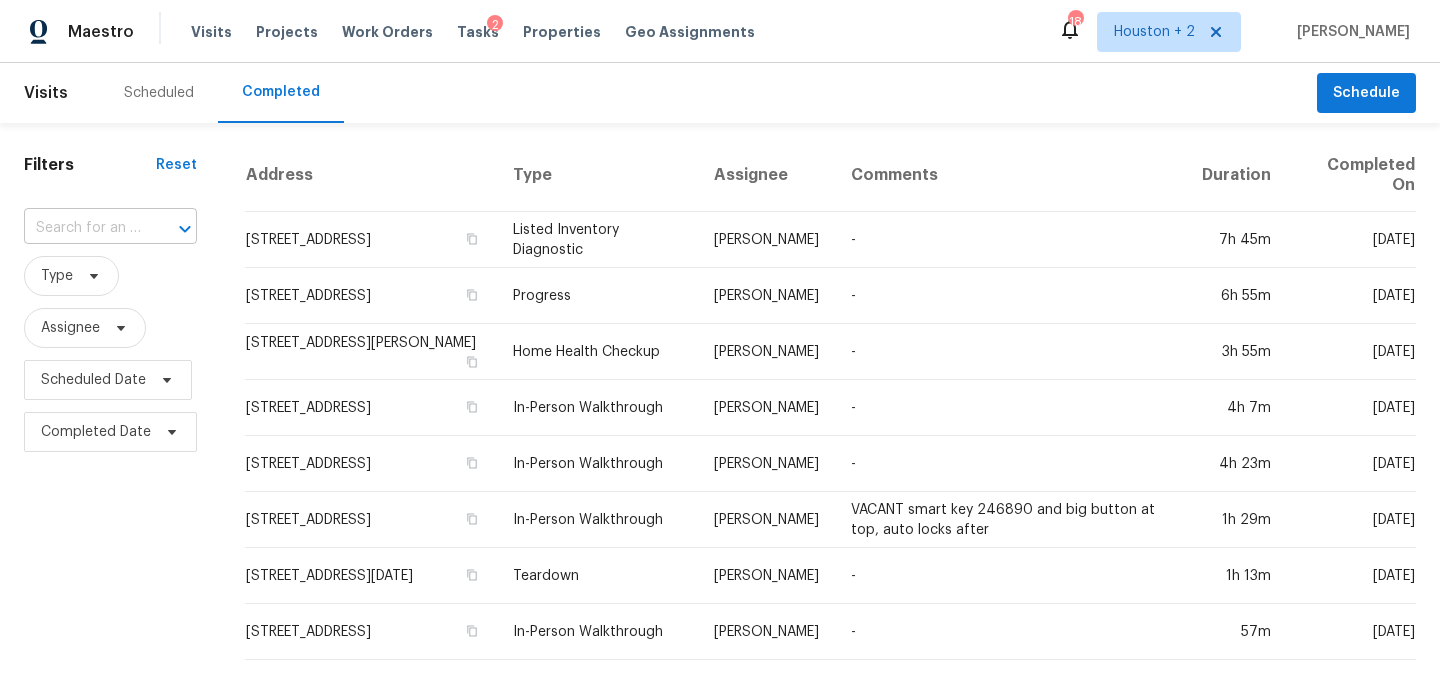click at bounding box center (82, 228) 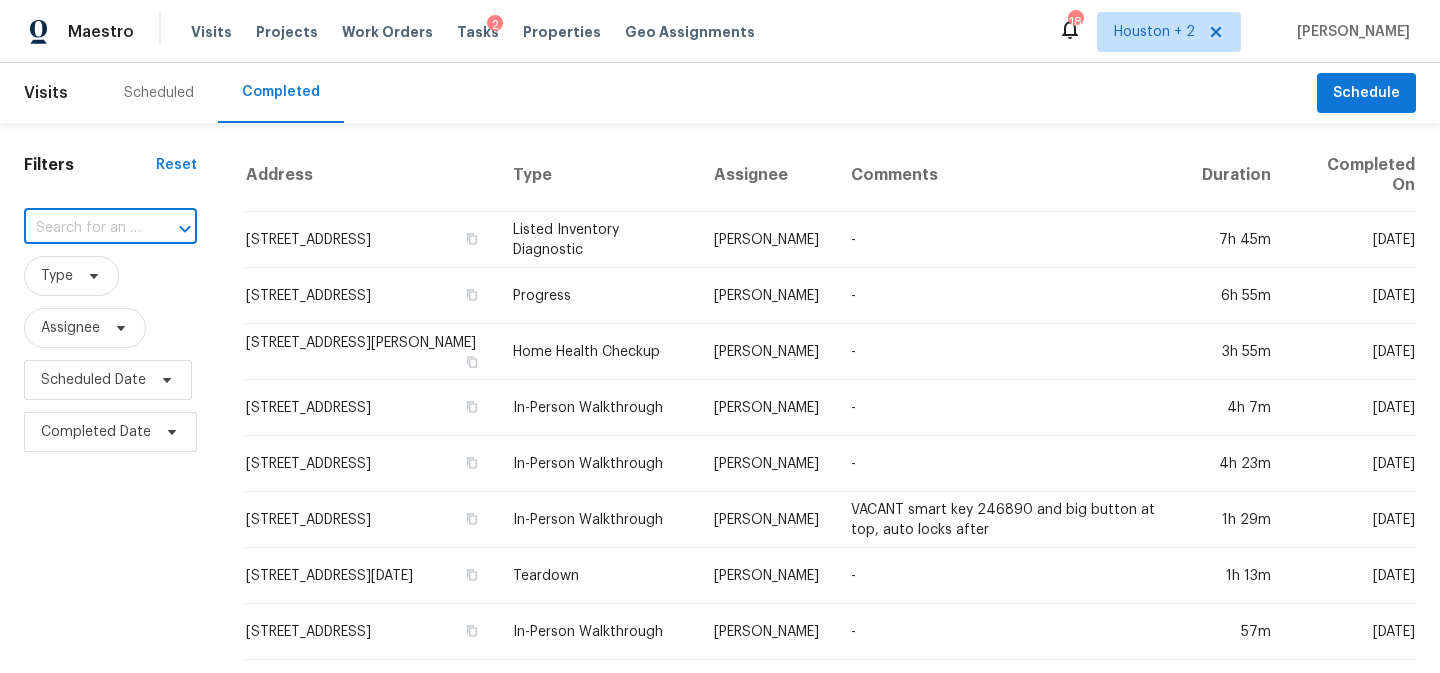 paste on "9001 Jarboe St, Kansas City, MO 64114" 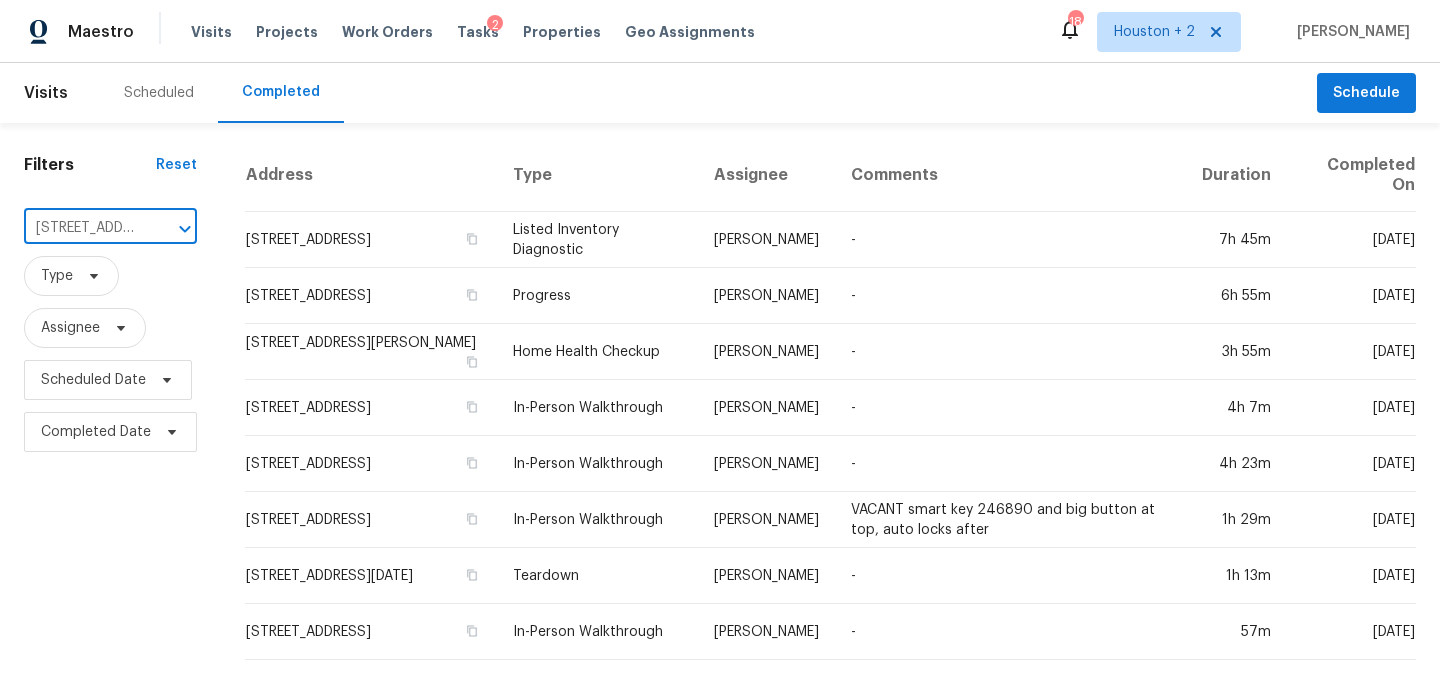 scroll, scrollTop: 0, scrollLeft: 149, axis: horizontal 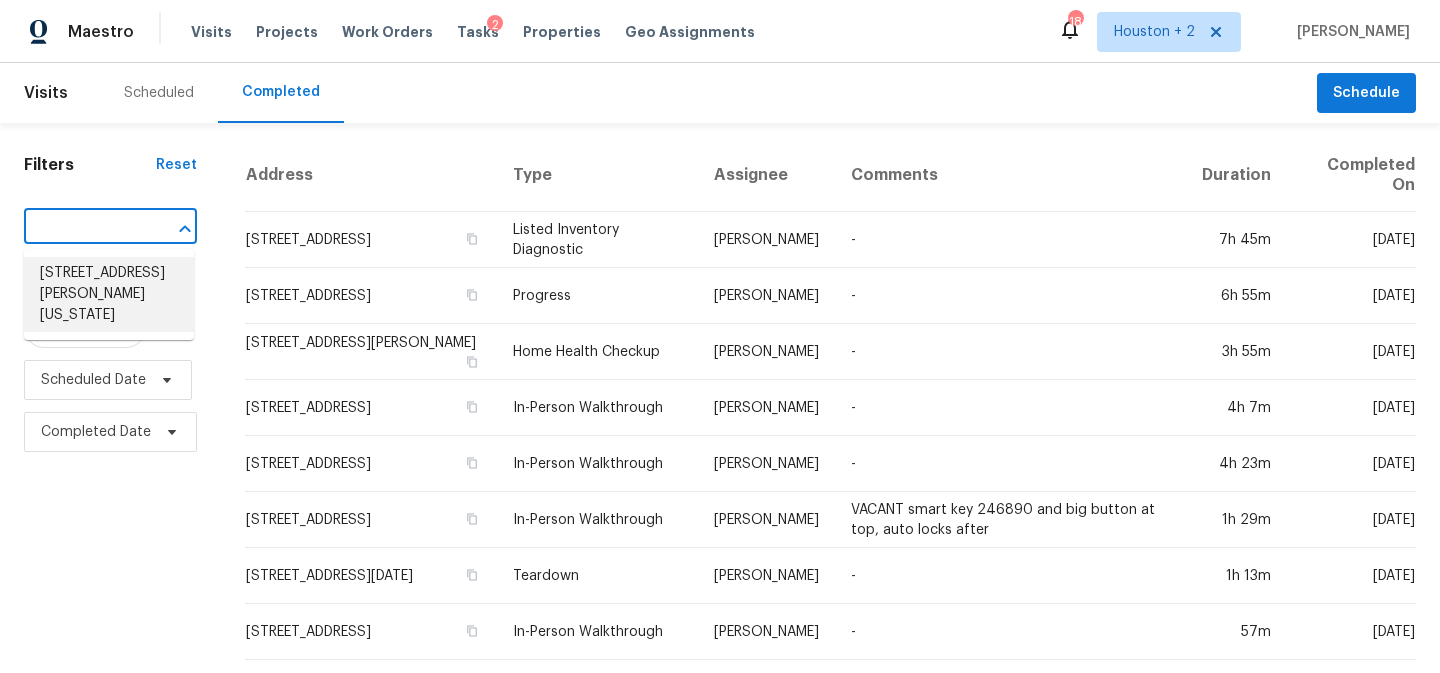 click on "9001 Jarboe St, Kansas City, MO 64114" at bounding box center [109, 294] 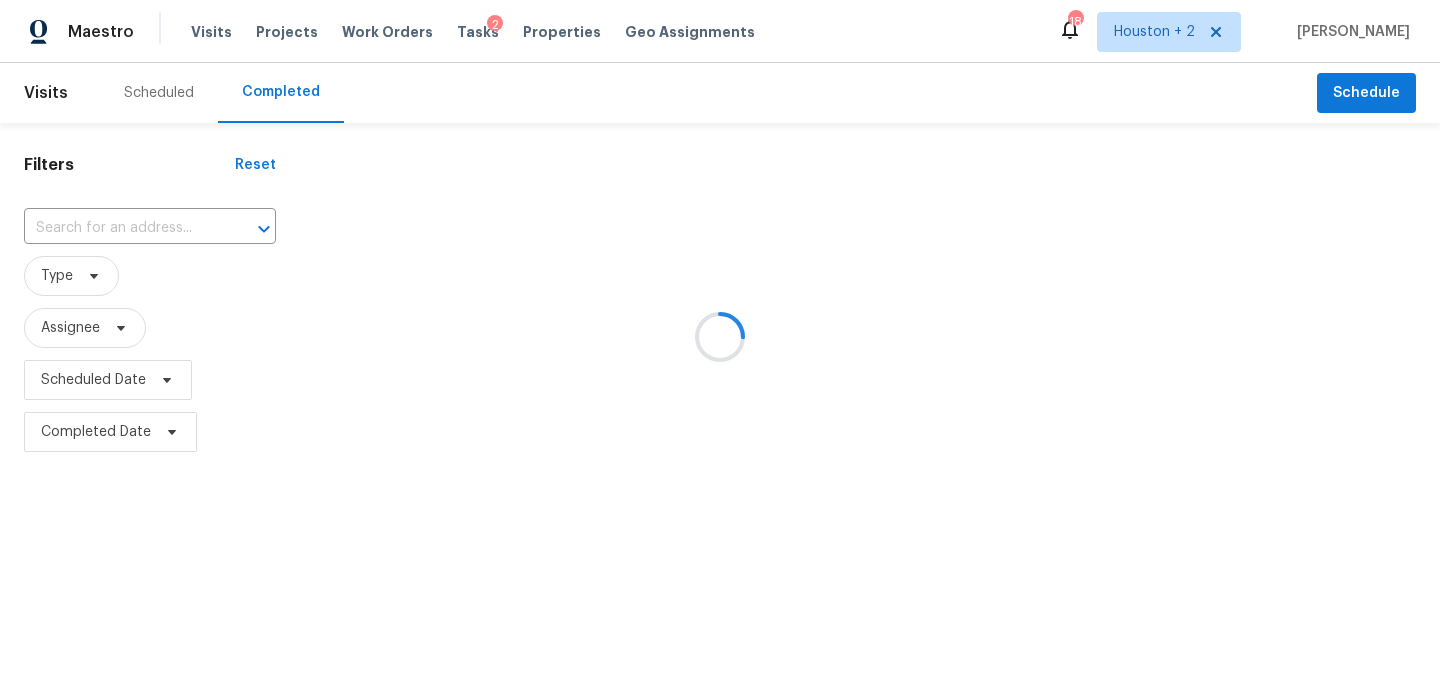 type on "9001 Jarboe St, Kansas City, MO 64114" 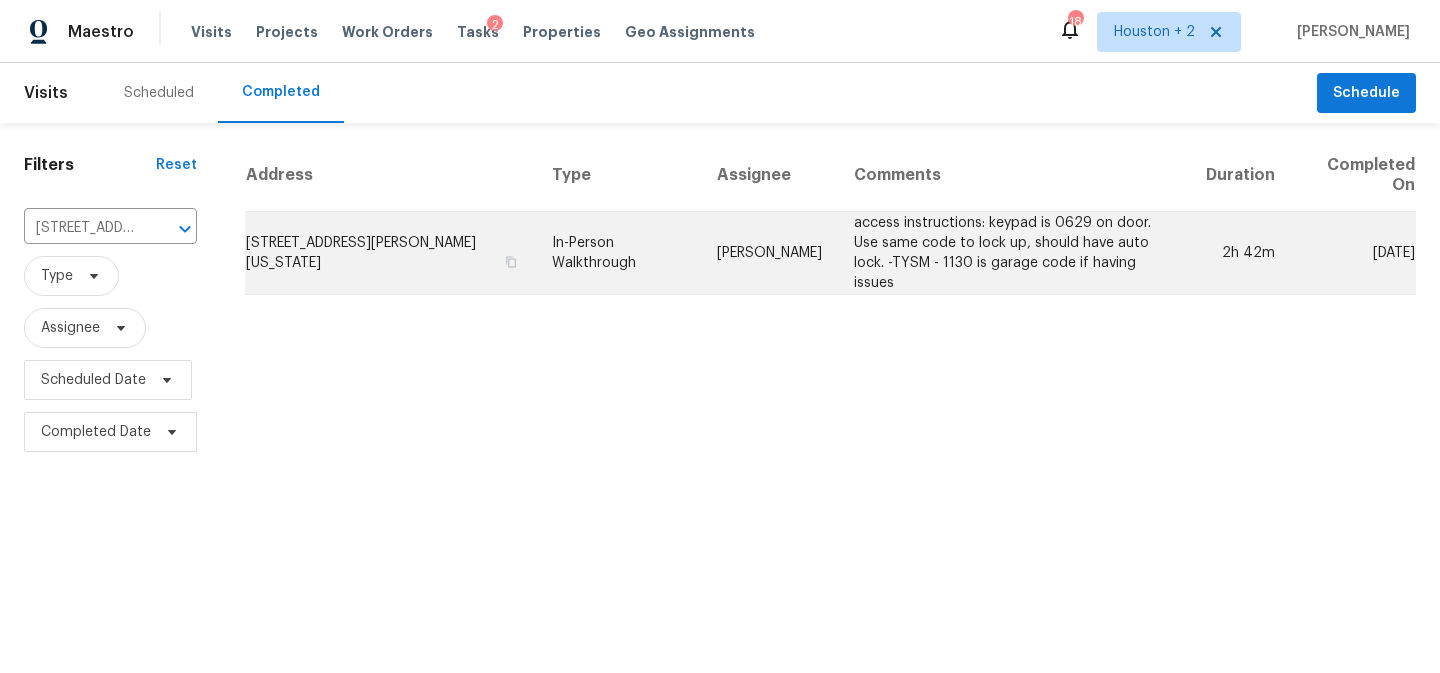 click on "9001 Jarboe St, Kansas City, MO 64114" at bounding box center (390, 253) 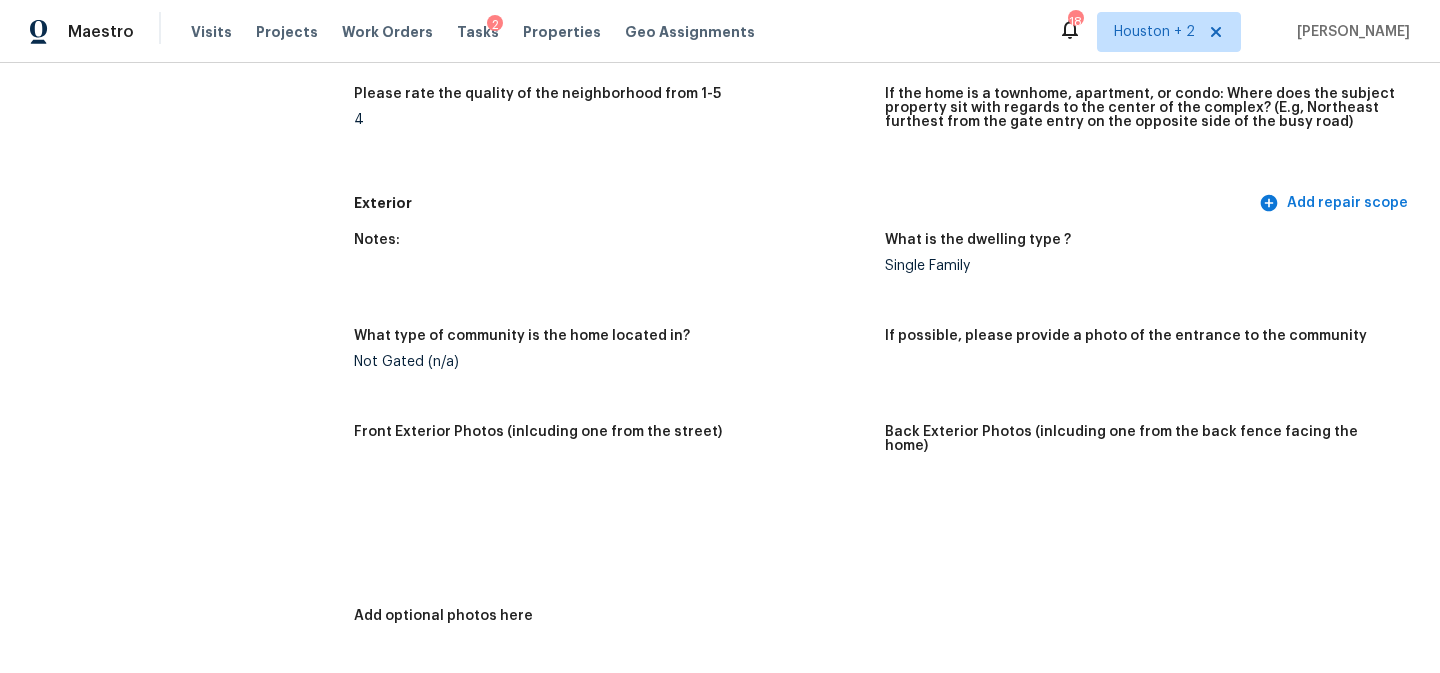 scroll, scrollTop: 679, scrollLeft: 0, axis: vertical 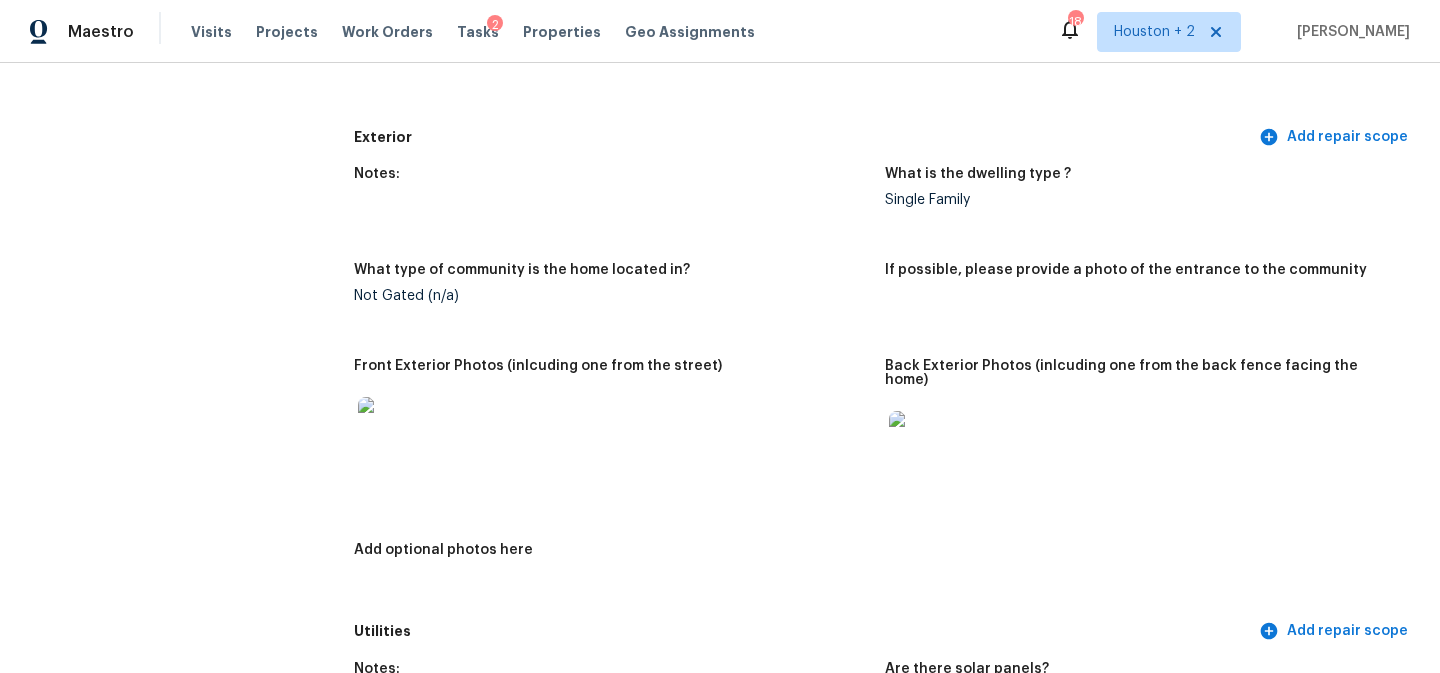 click at bounding box center (390, 429) 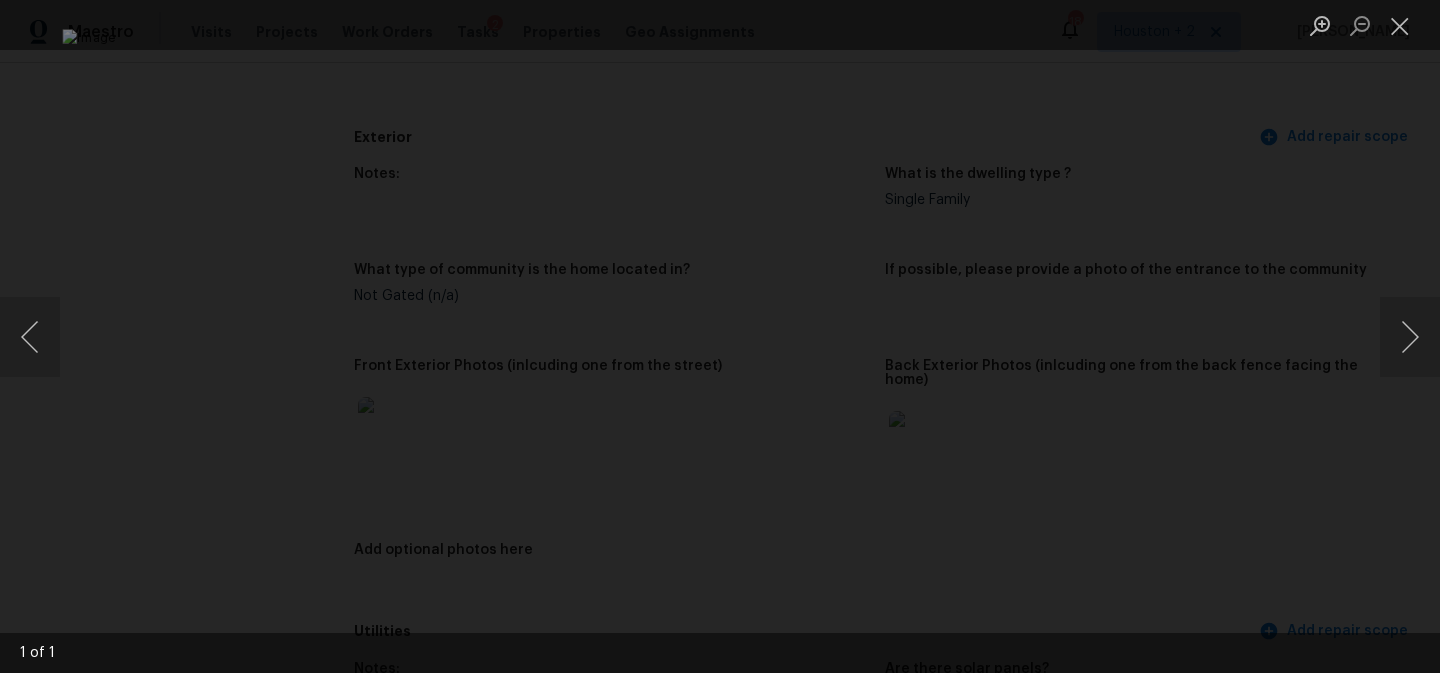 click at bounding box center [720, 336] 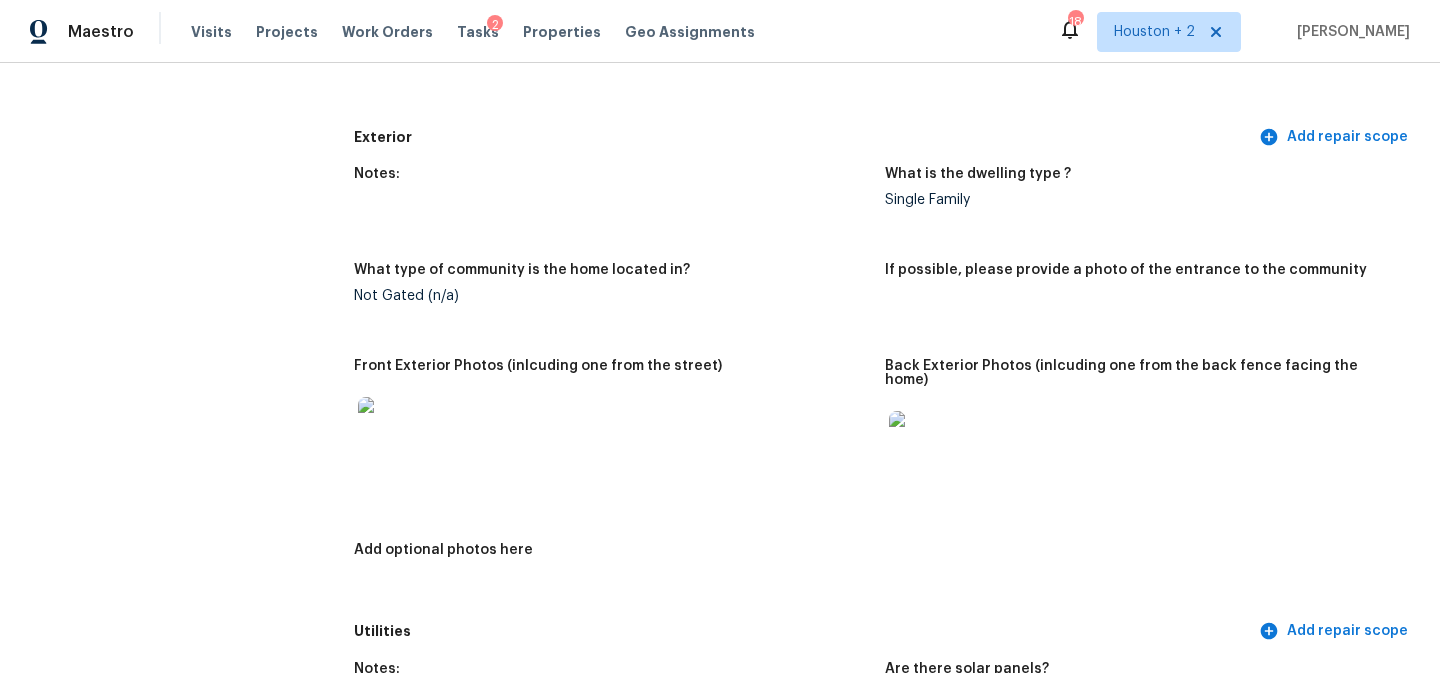 click at bounding box center [921, 443] 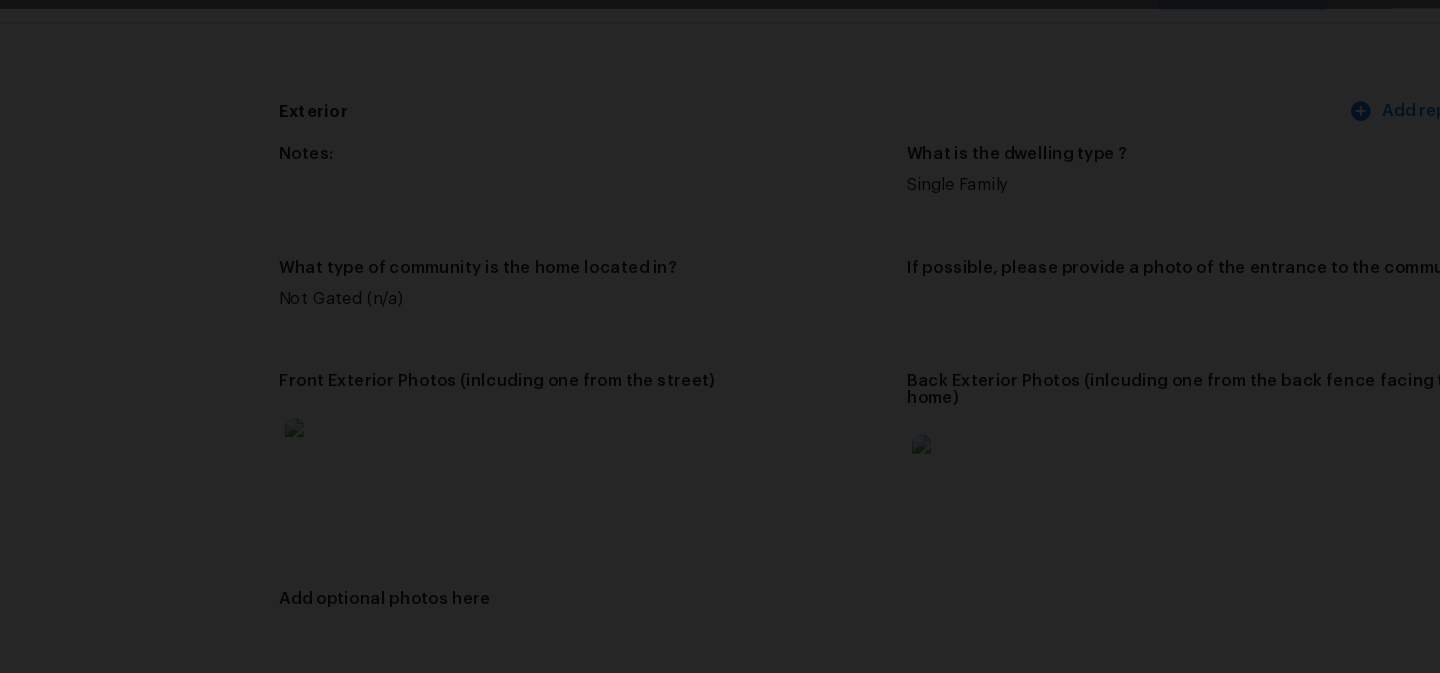 click at bounding box center (720, 336) 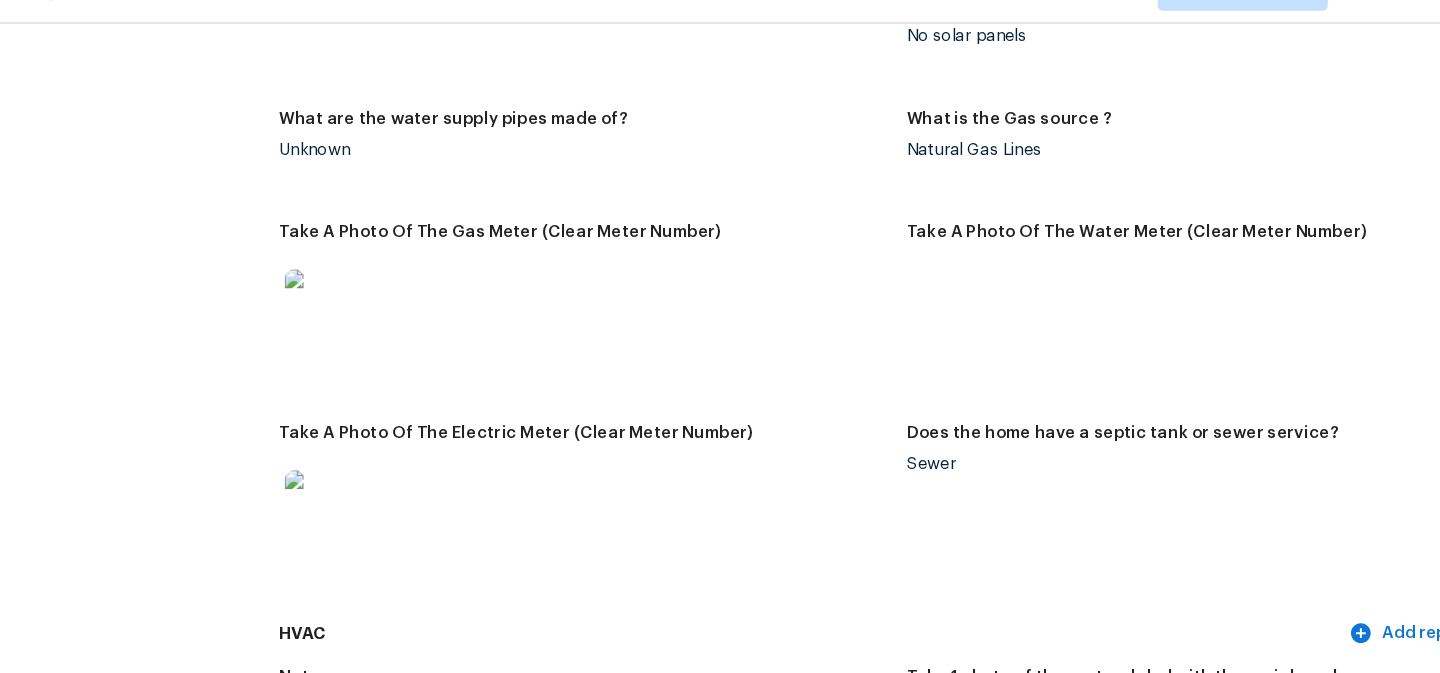 scroll, scrollTop: 1296, scrollLeft: 0, axis: vertical 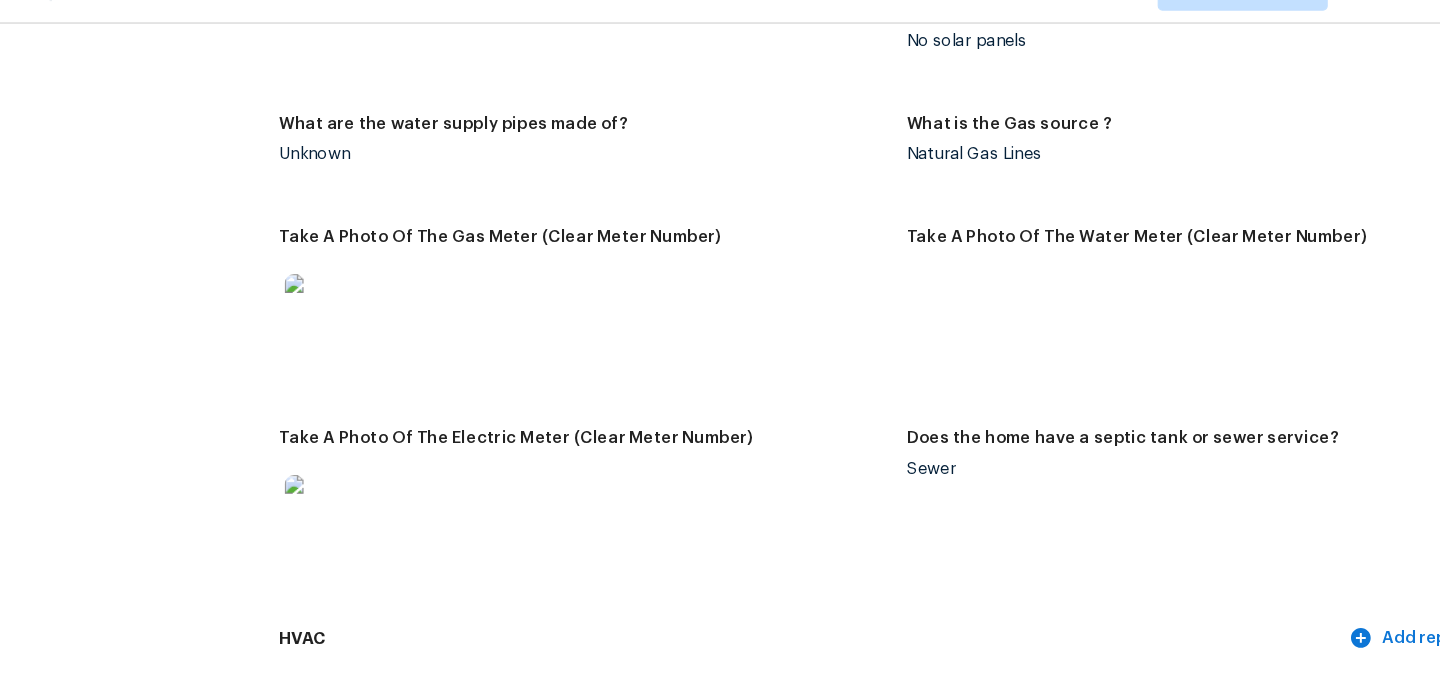 click at bounding box center (390, 477) 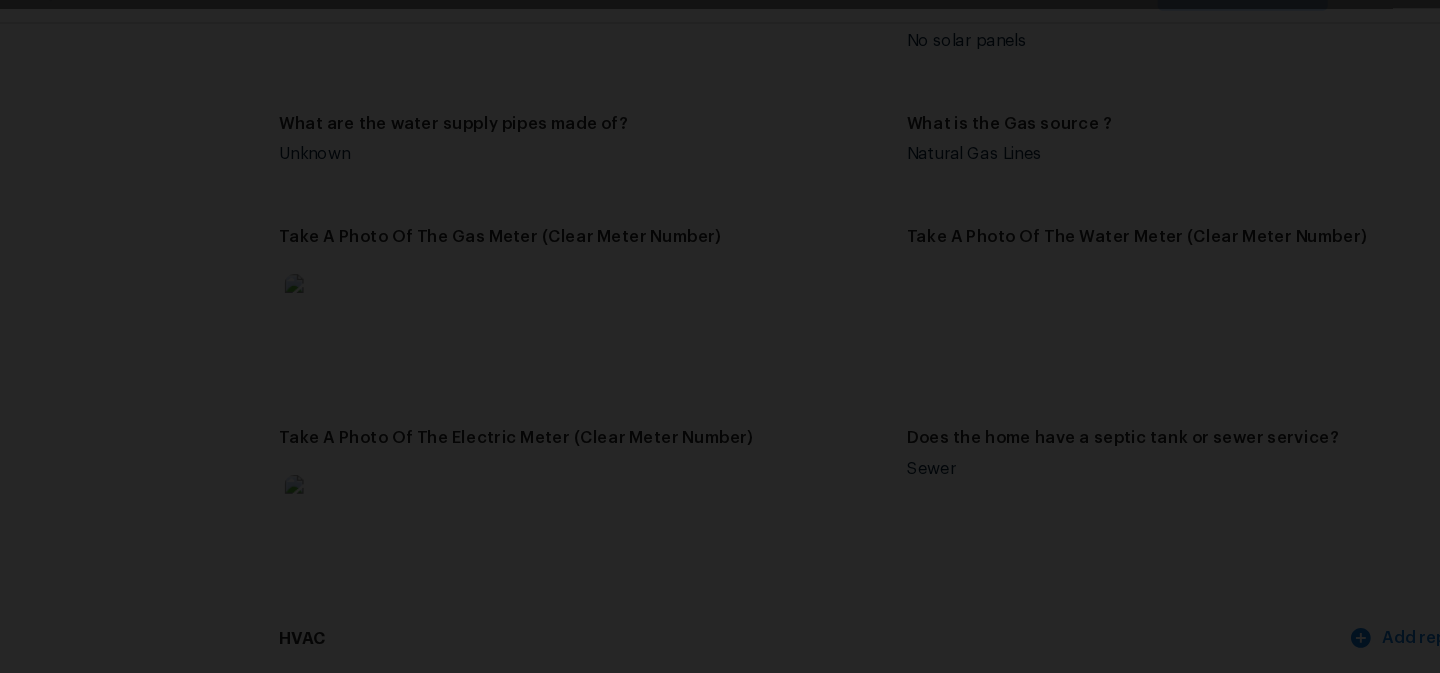 click at bounding box center (720, 336) 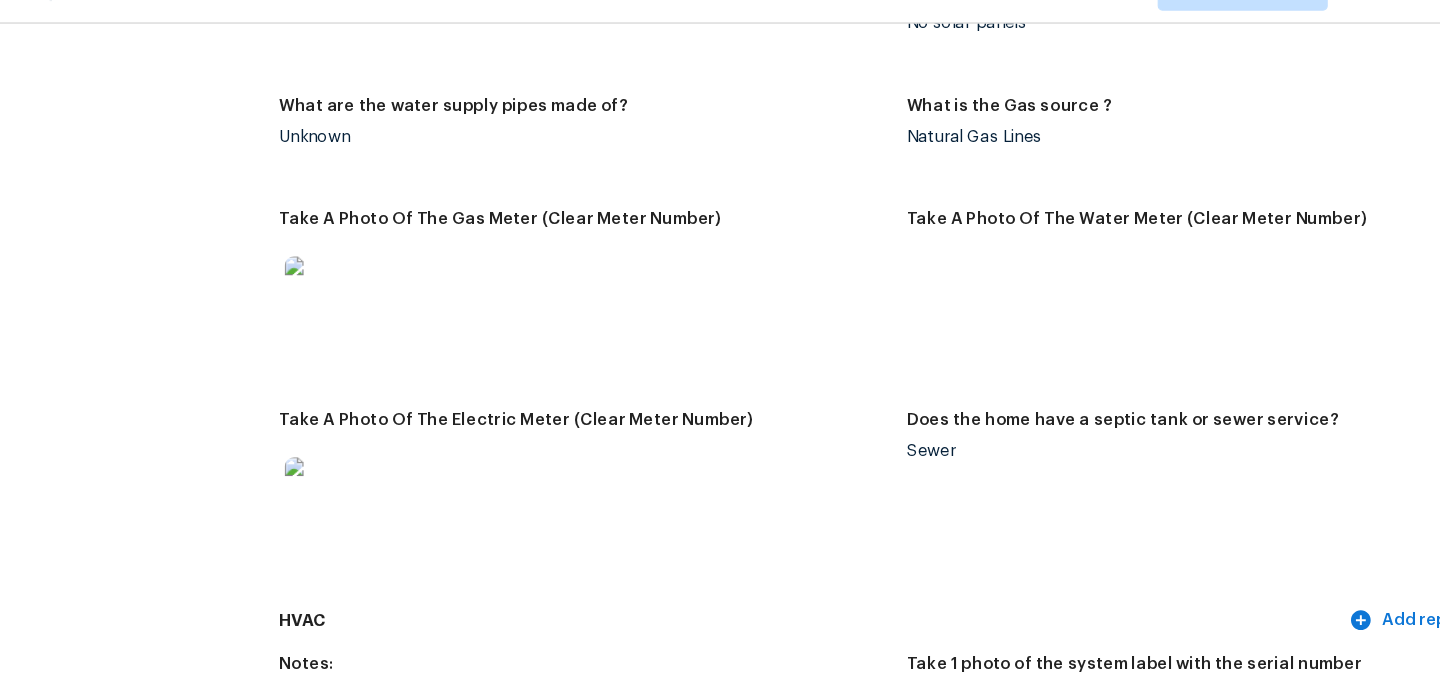 scroll, scrollTop: 1316, scrollLeft: 0, axis: vertical 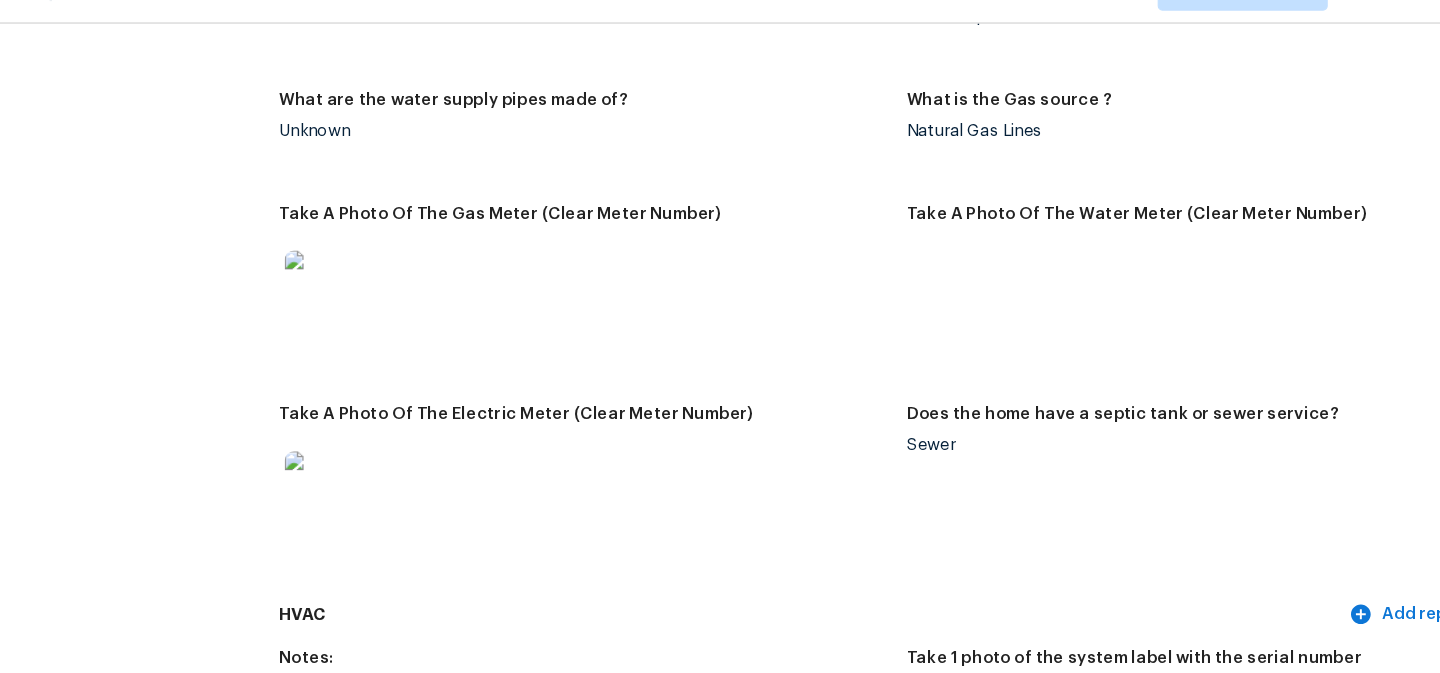 click at bounding box center [390, 287] 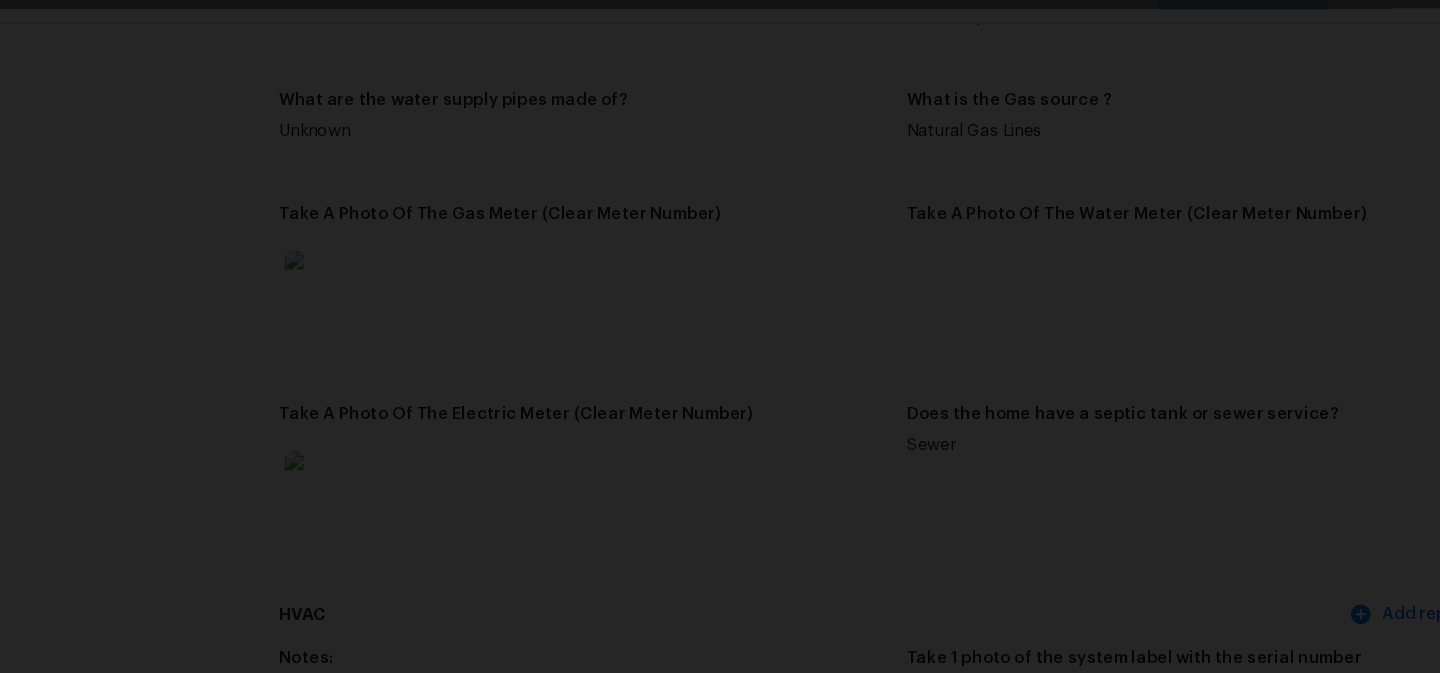 click at bounding box center (720, 336) 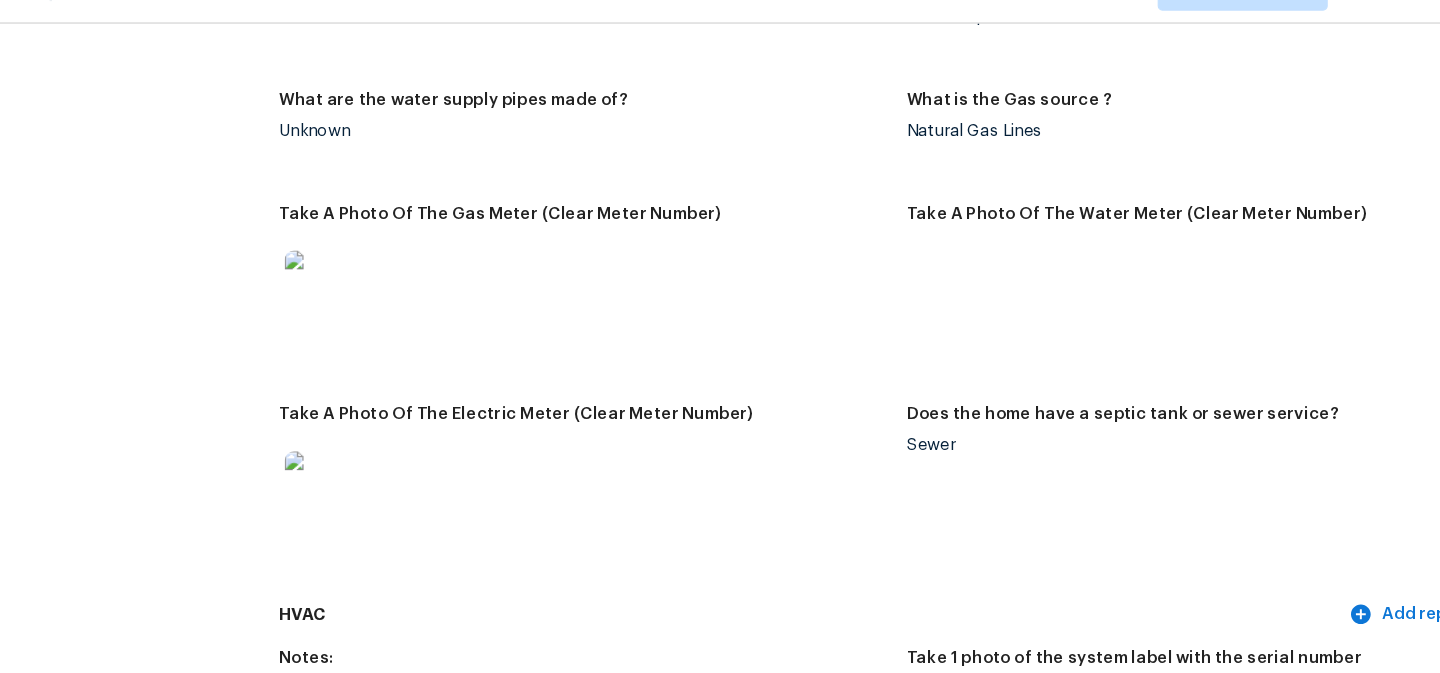 click at bounding box center (390, 287) 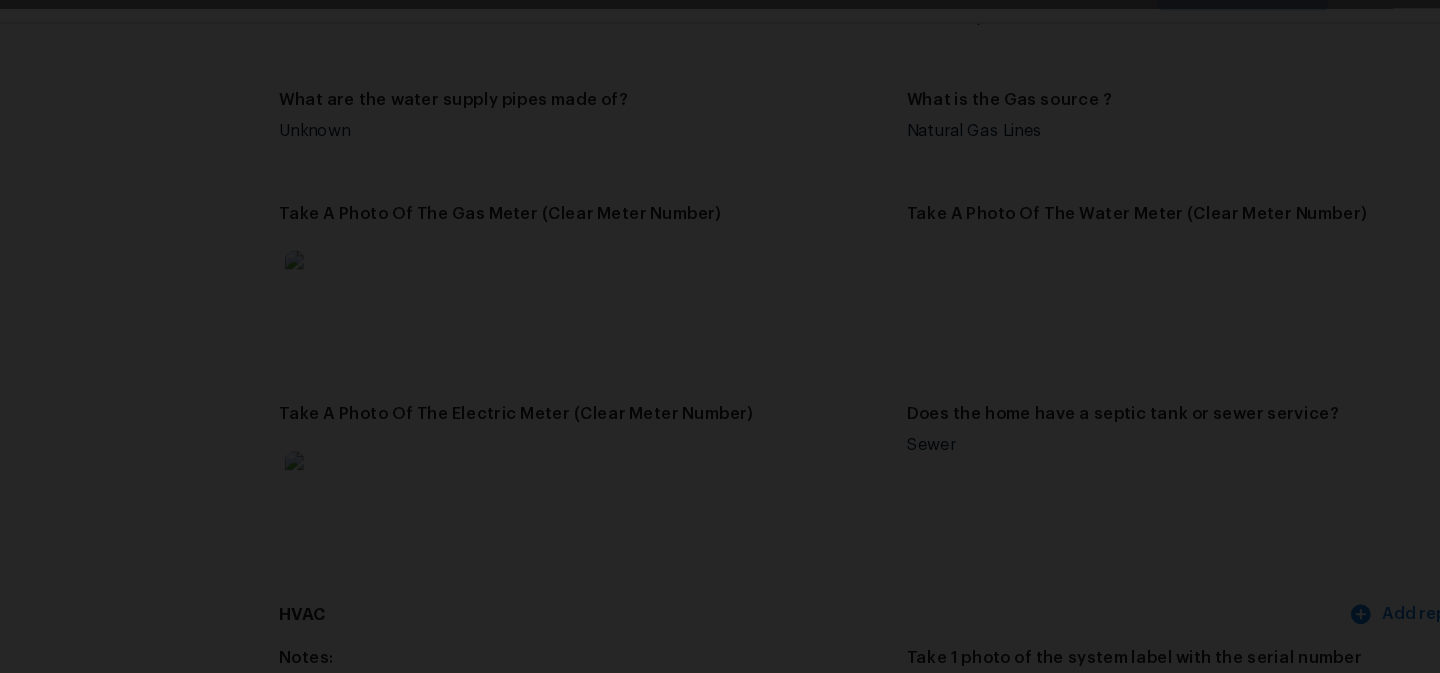 click at bounding box center [720, 336] 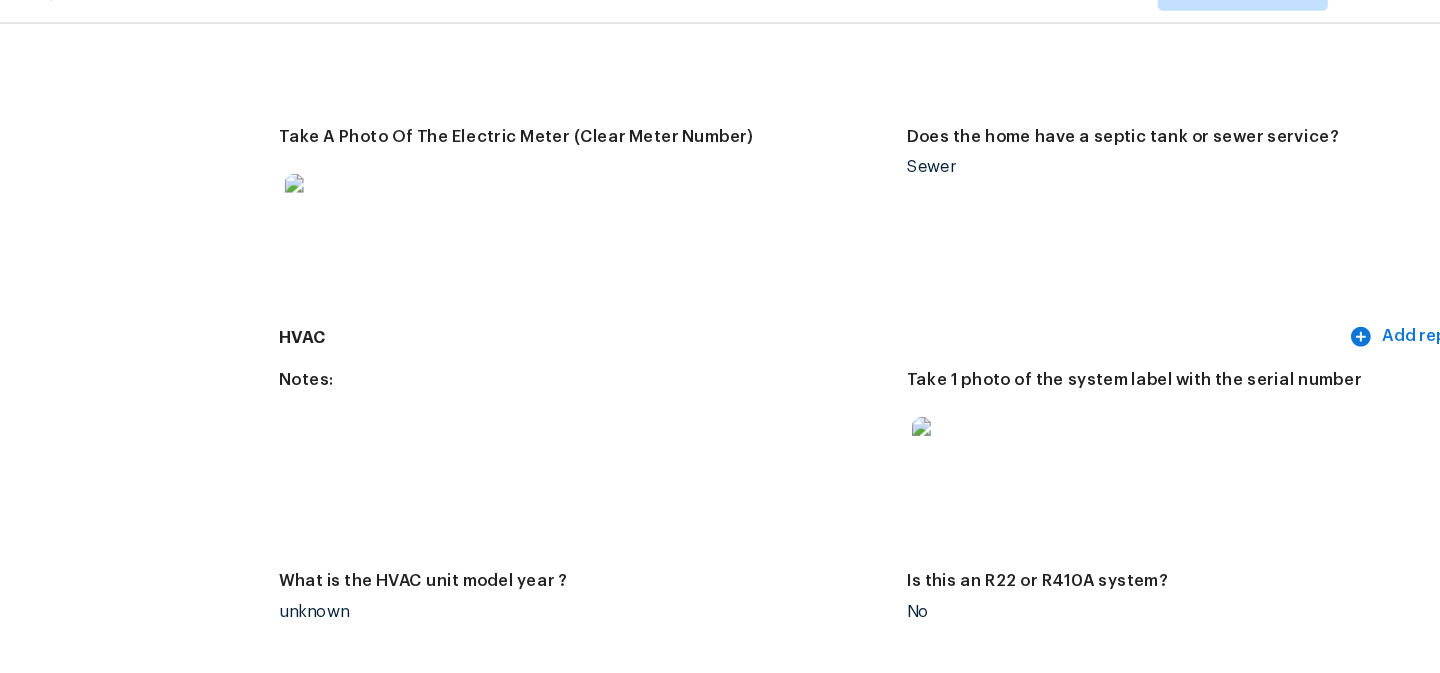 scroll, scrollTop: 1783, scrollLeft: 0, axis: vertical 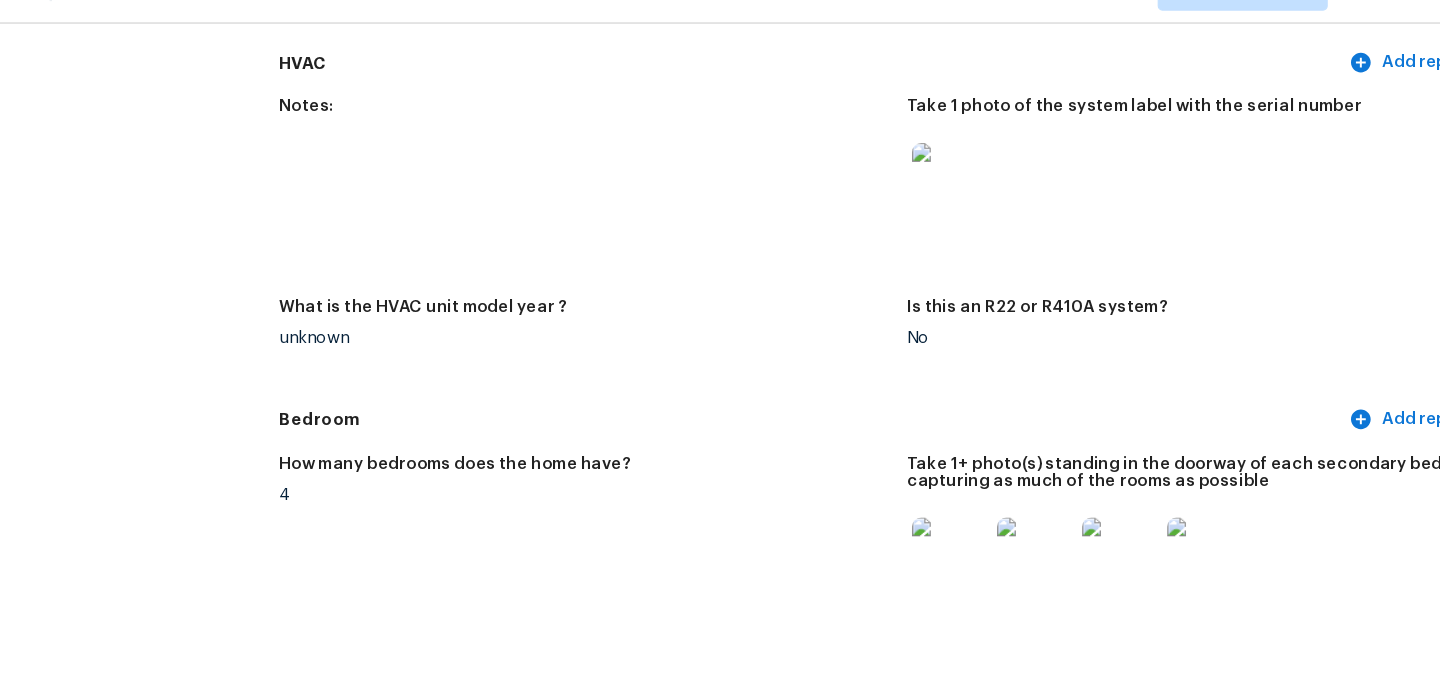 click at bounding box center (921, 513) 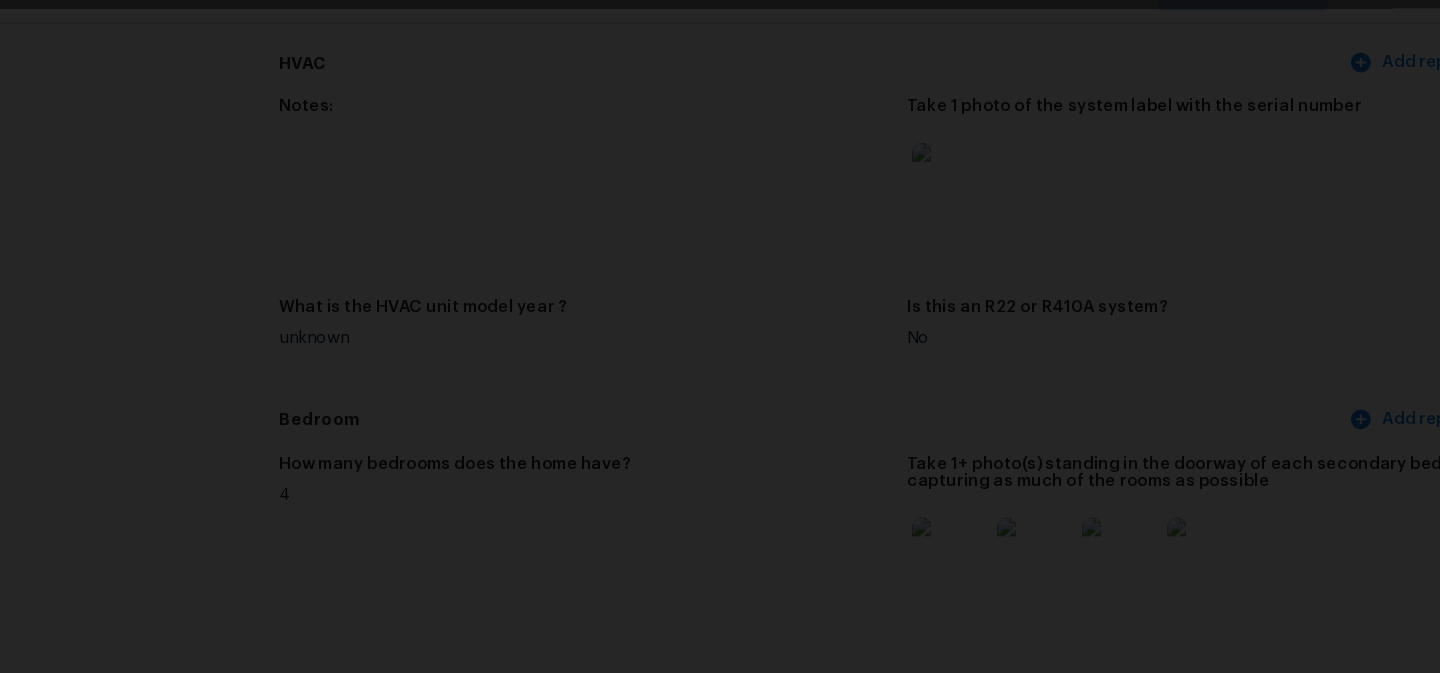 click at bounding box center (720, 336) 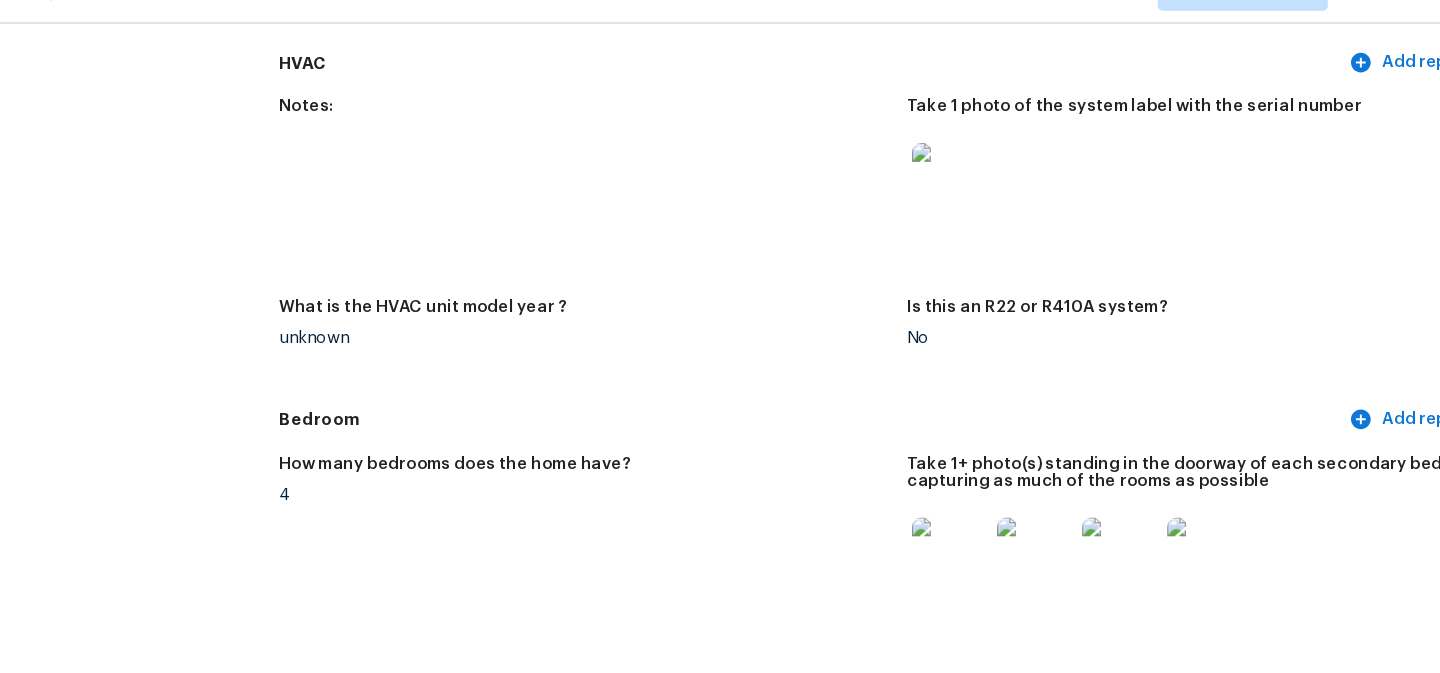 click at bounding box center (921, 513) 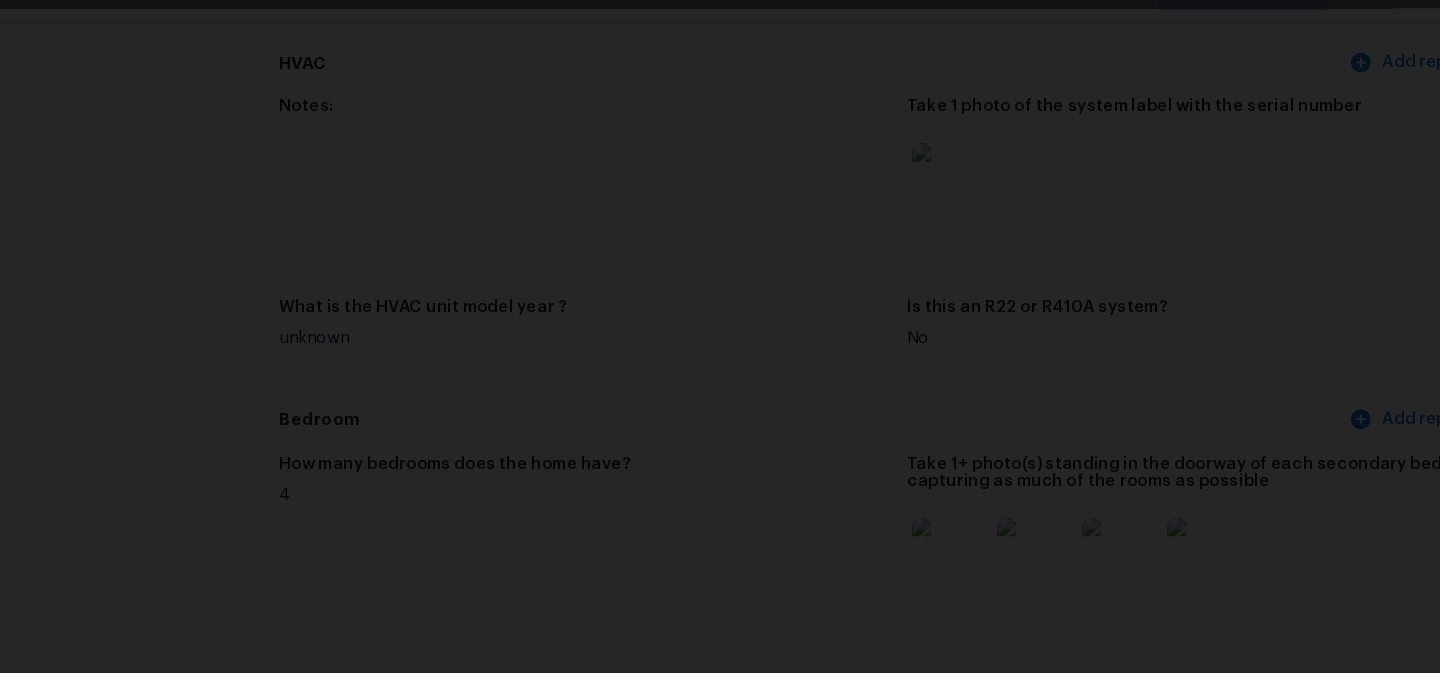 click at bounding box center (720, 336) 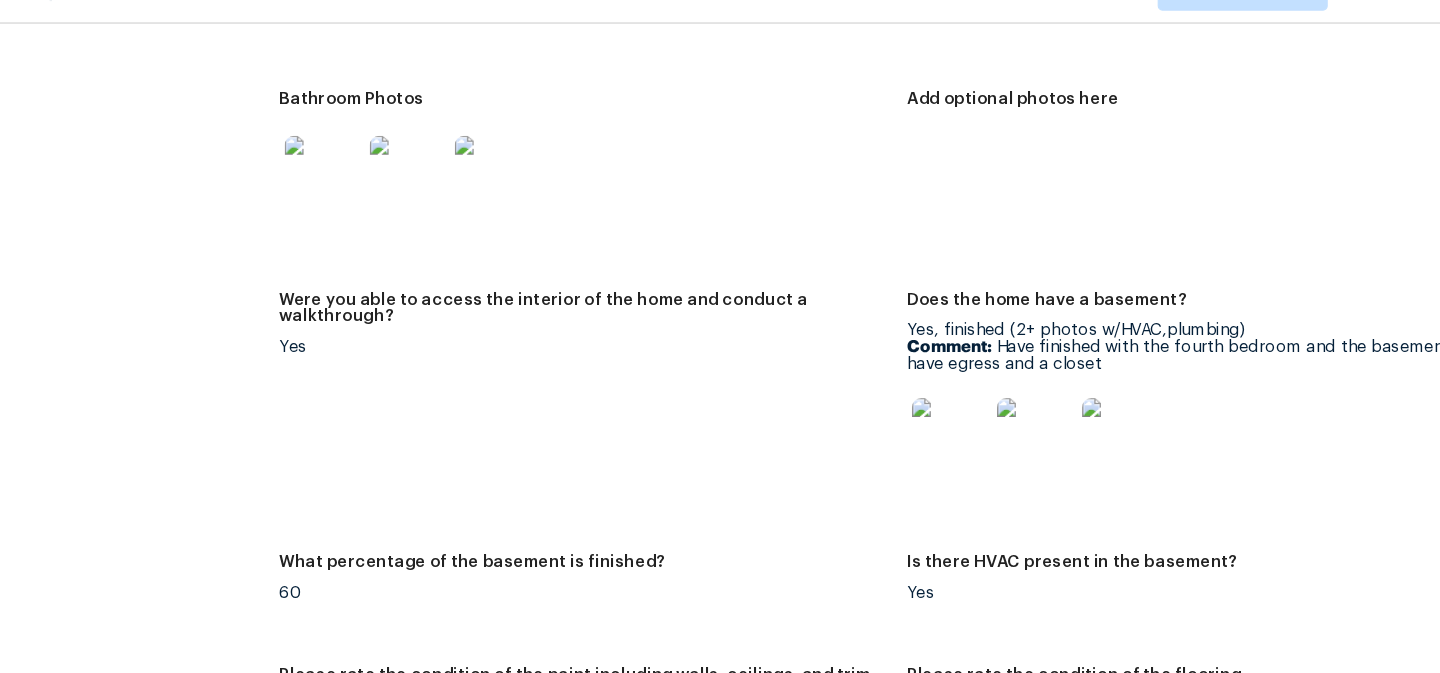 scroll, scrollTop: 3054, scrollLeft: 0, axis: vertical 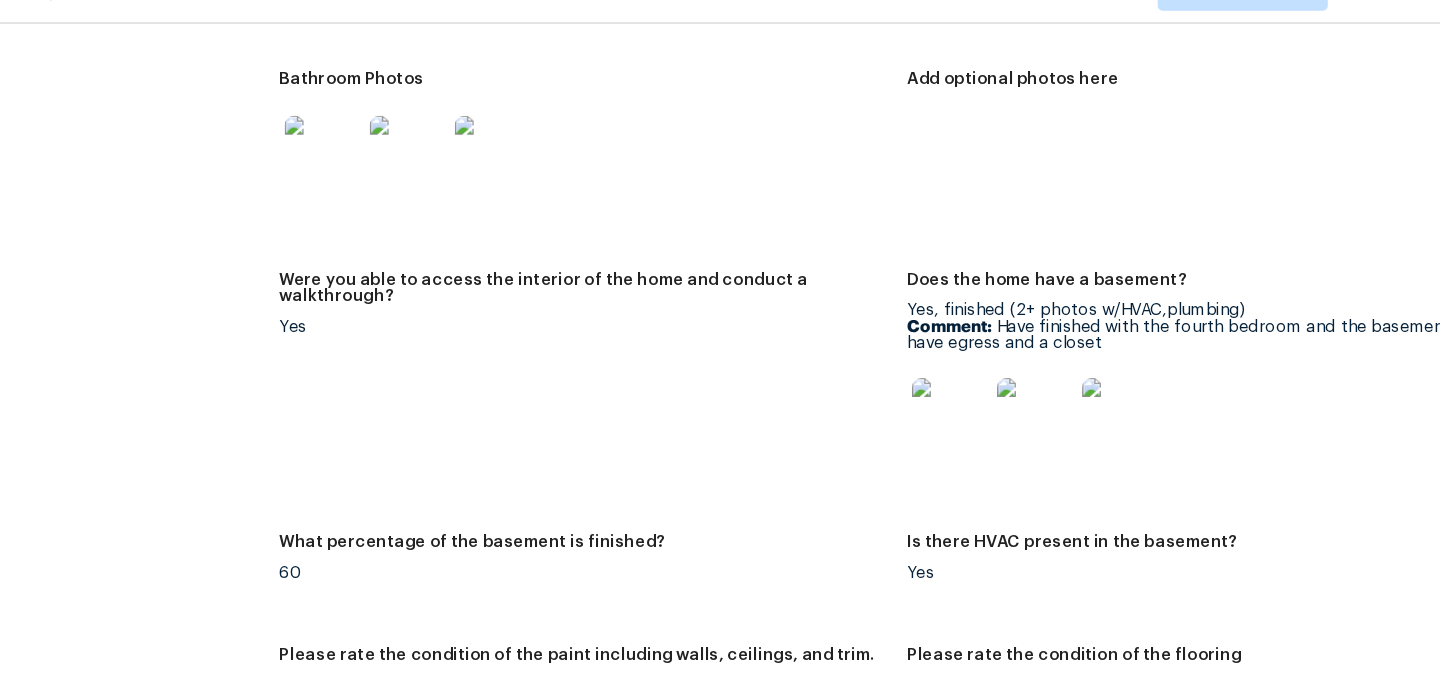 click at bounding box center (921, 395) 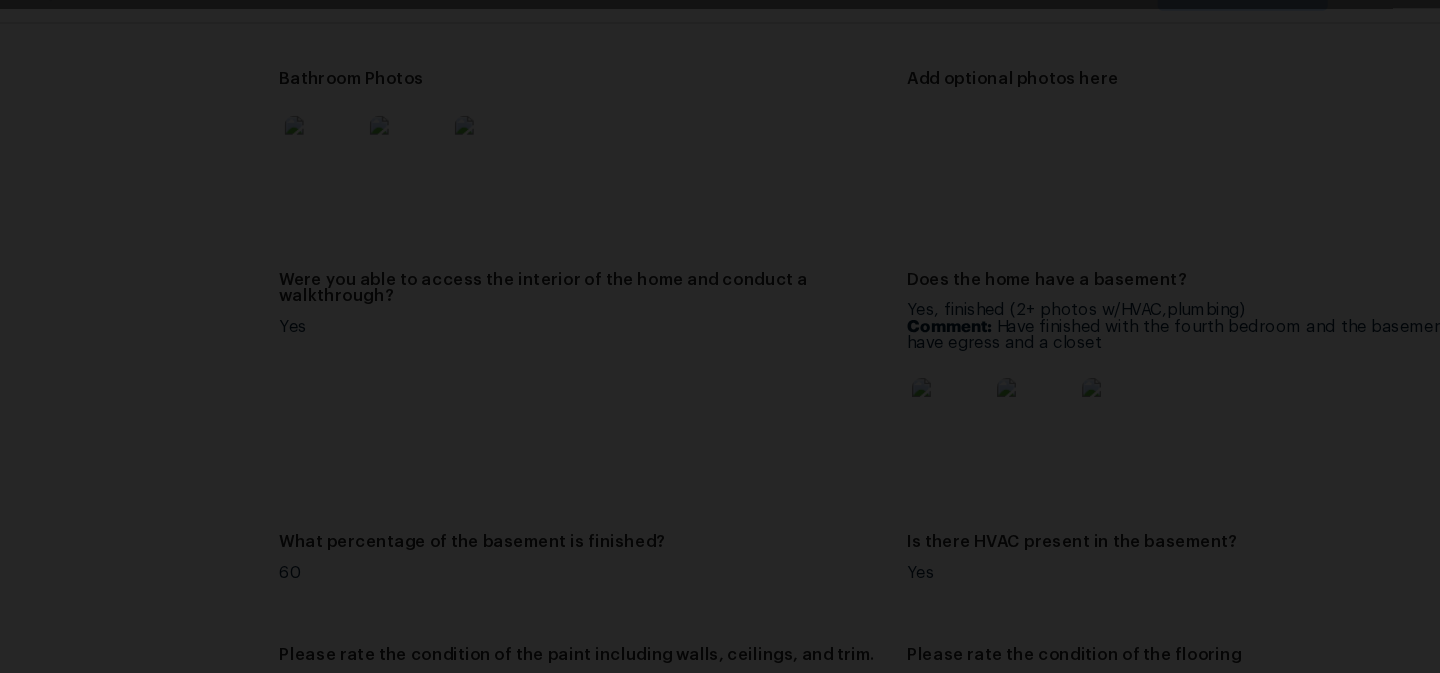 click at bounding box center (720, 336) 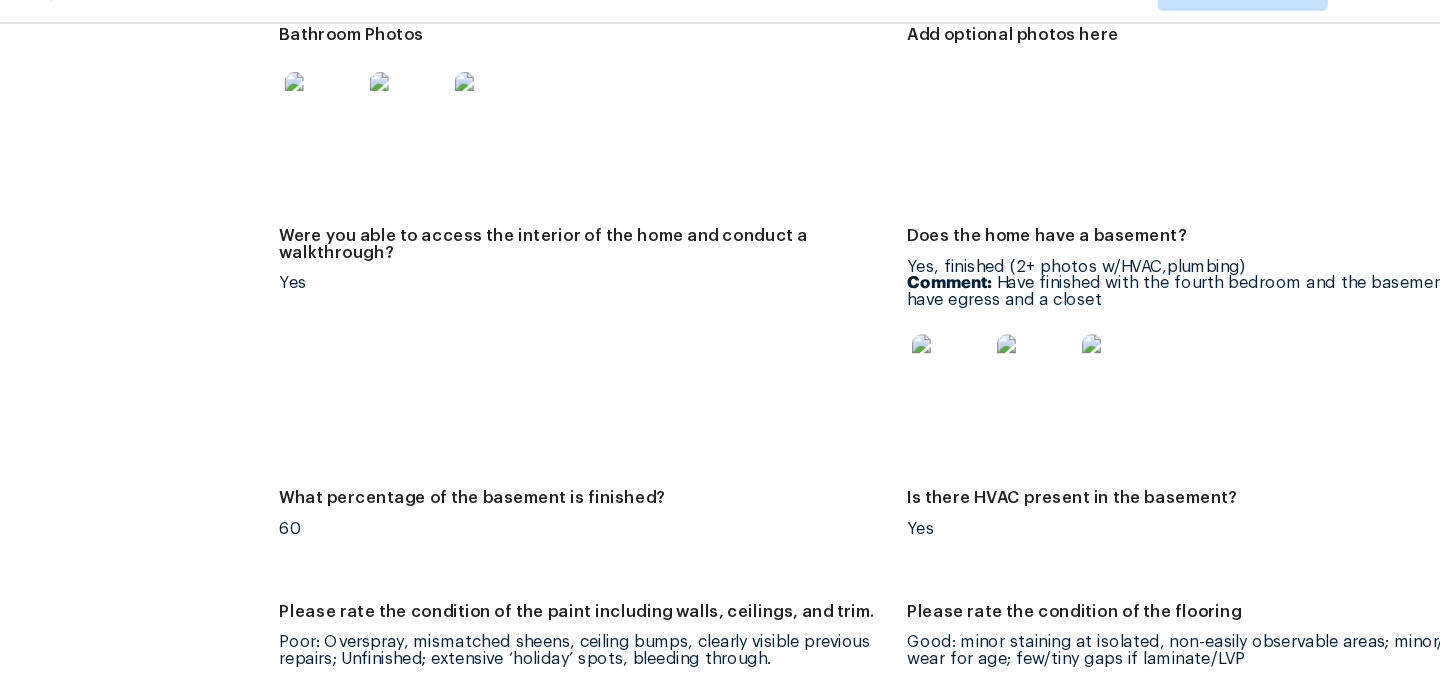 scroll, scrollTop: 3092, scrollLeft: 0, axis: vertical 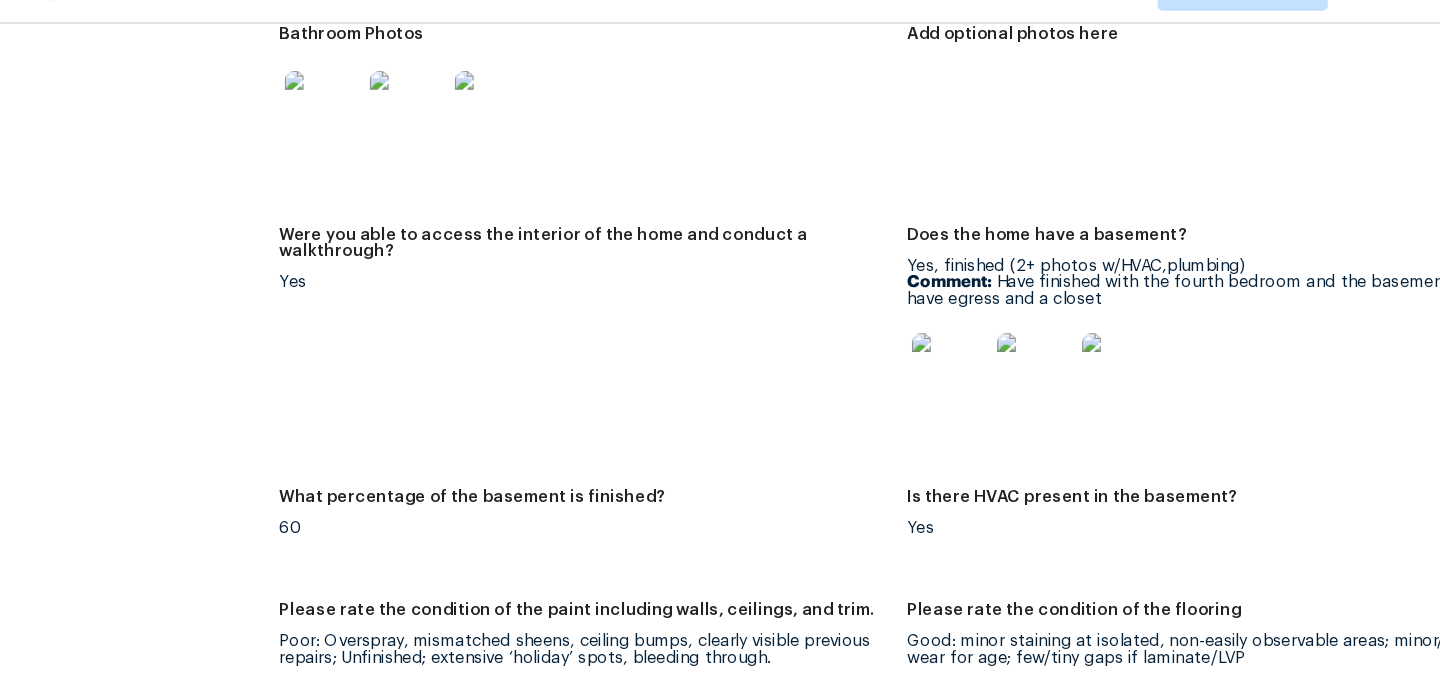 click at bounding box center [993, 357] 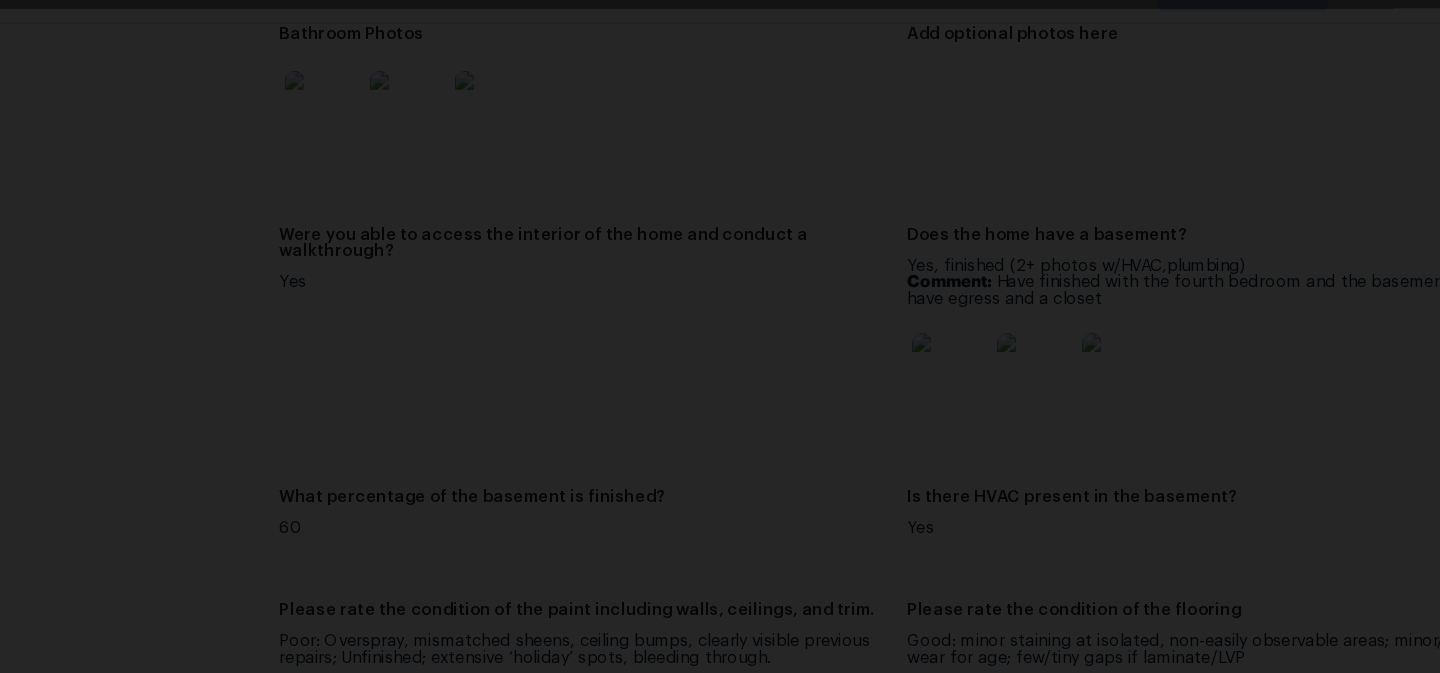 click at bounding box center (720, 336) 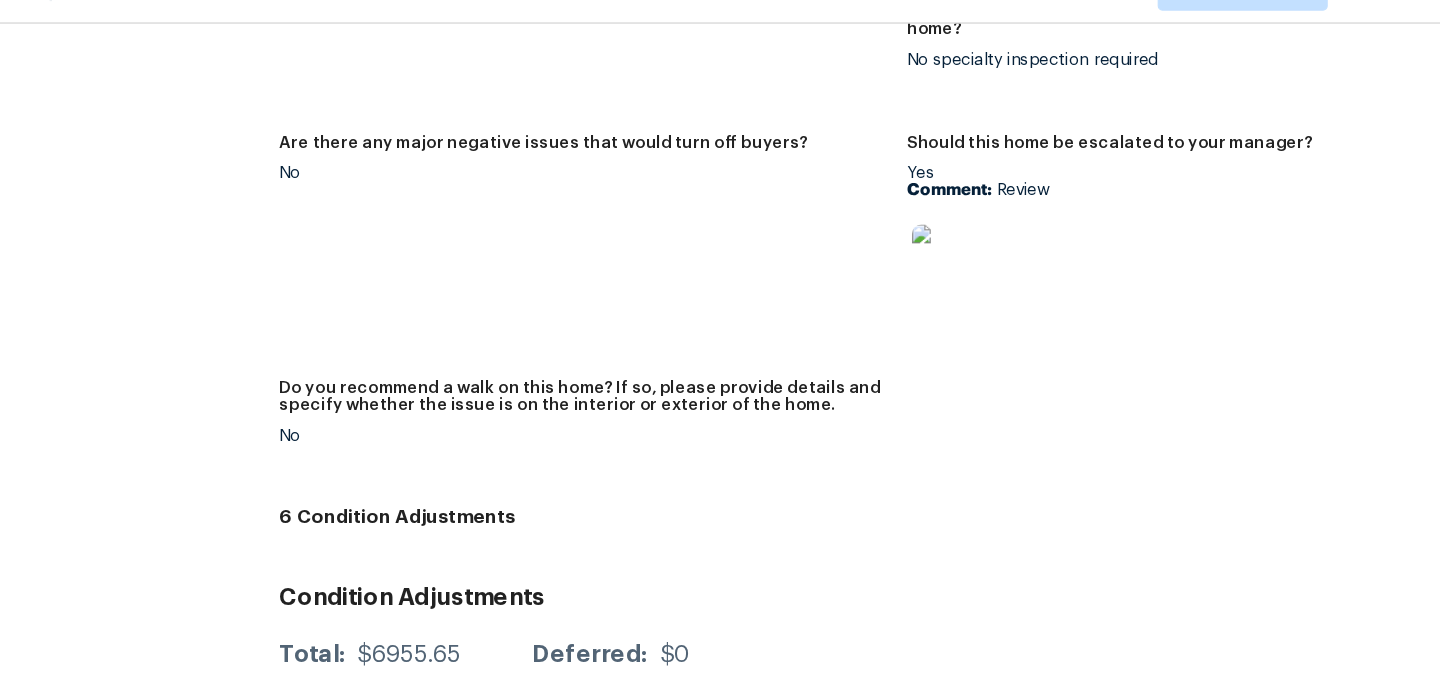 scroll, scrollTop: 4854, scrollLeft: 0, axis: vertical 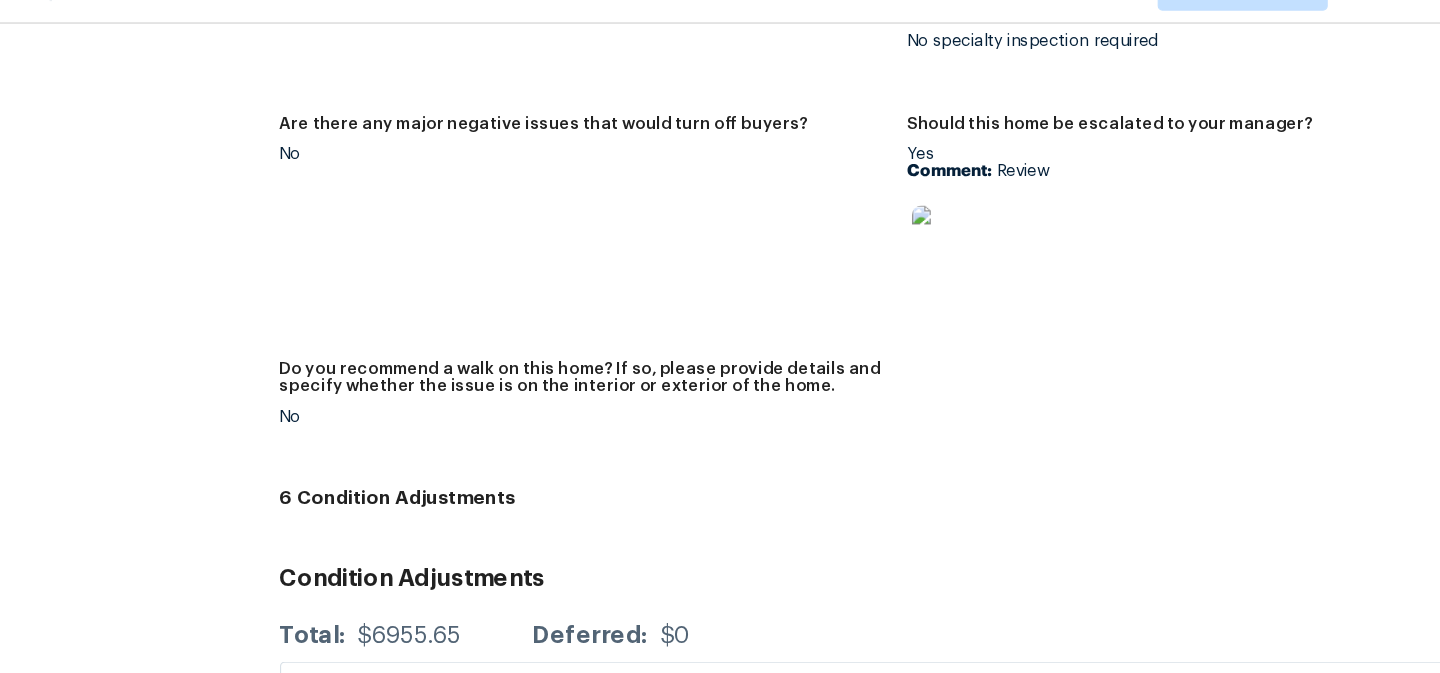 click at bounding box center (921, 249) 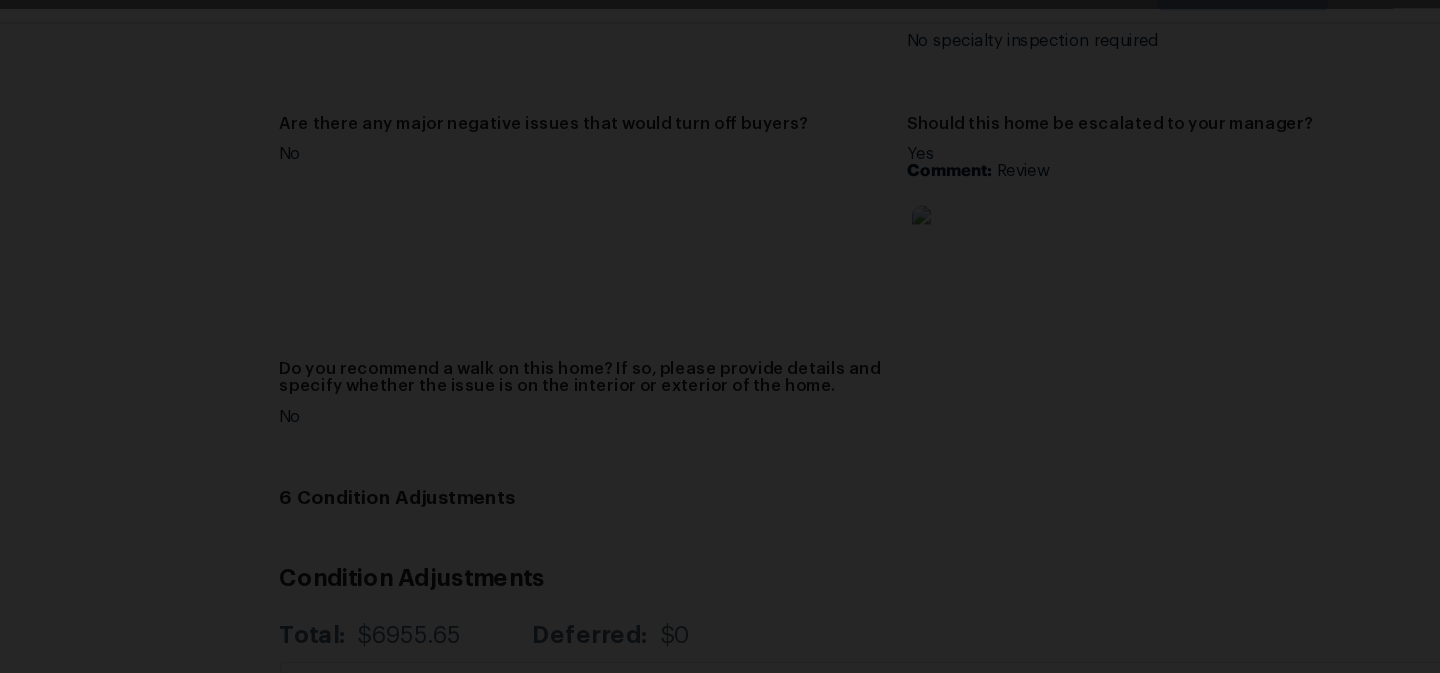 click at bounding box center (720, 336) 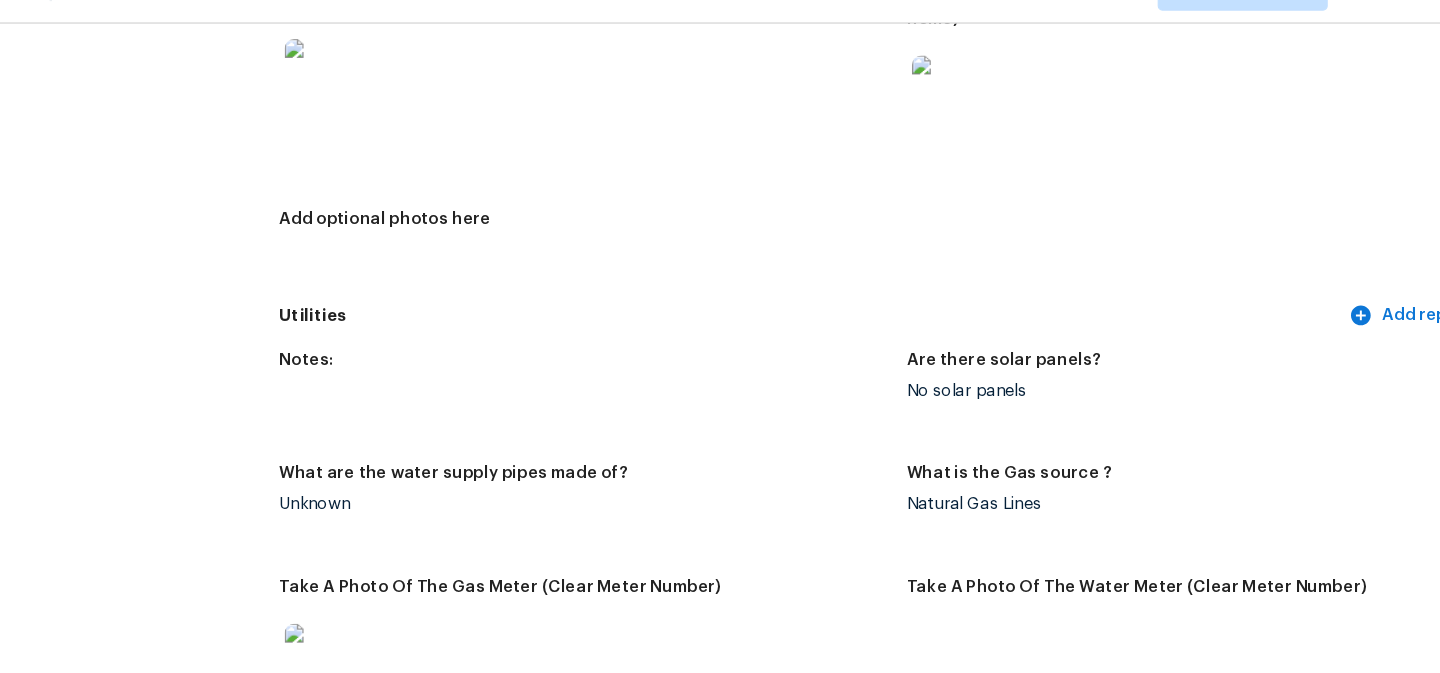 scroll, scrollTop: 0, scrollLeft: 0, axis: both 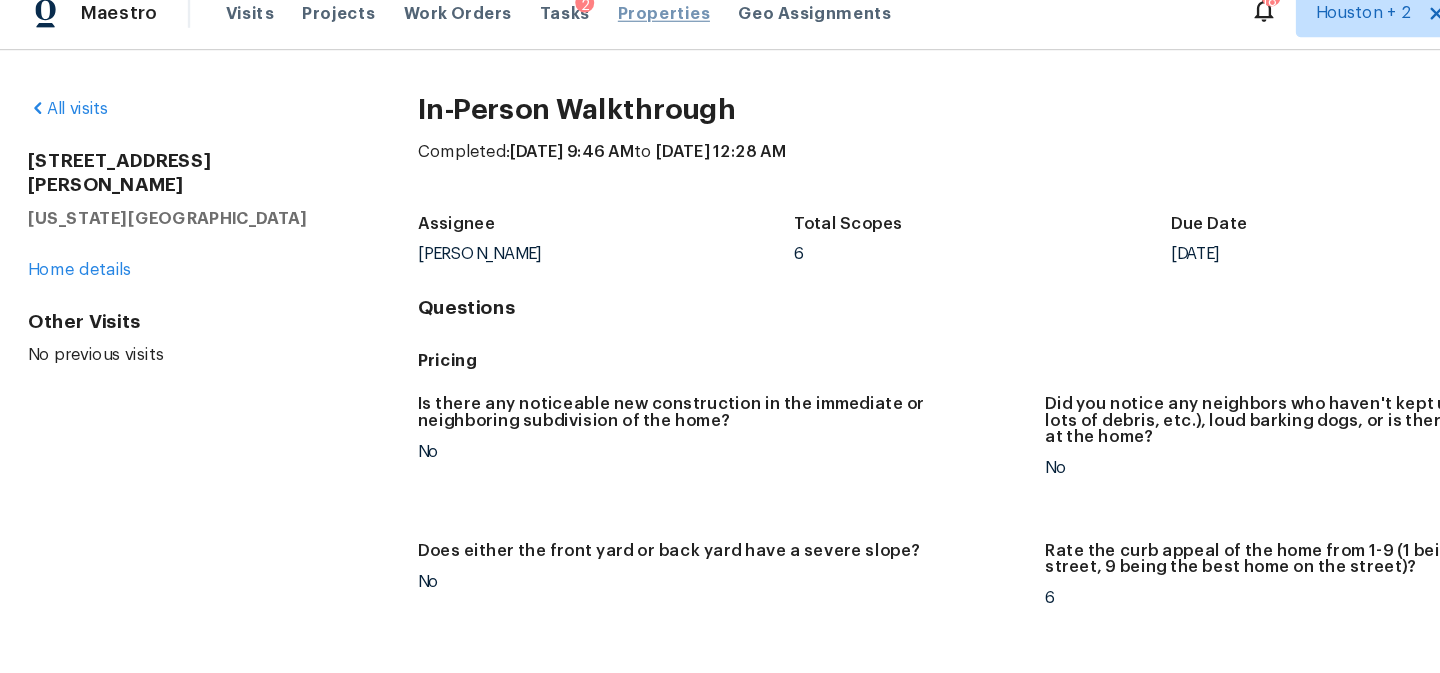 click on "Properties" at bounding box center [562, 32] 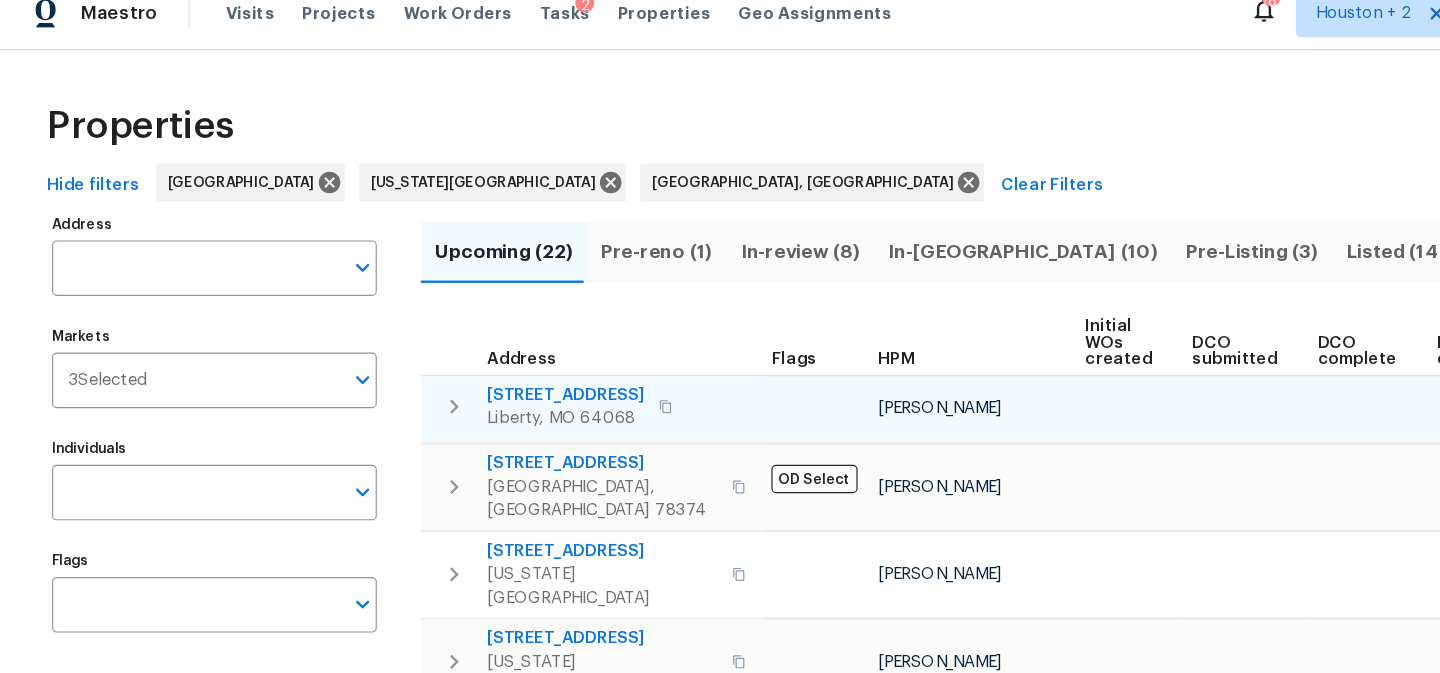 click on "Liberty, MO 64068" at bounding box center (478, 375) 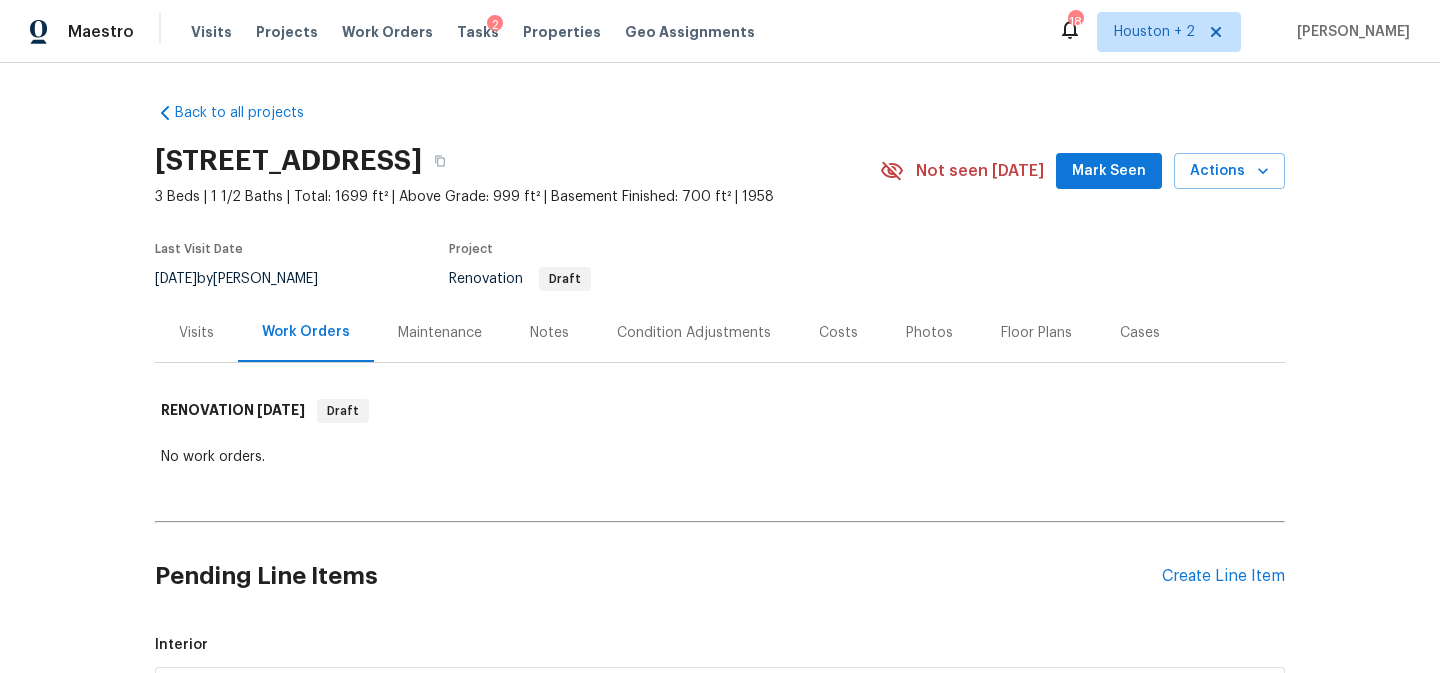 scroll, scrollTop: 0, scrollLeft: 0, axis: both 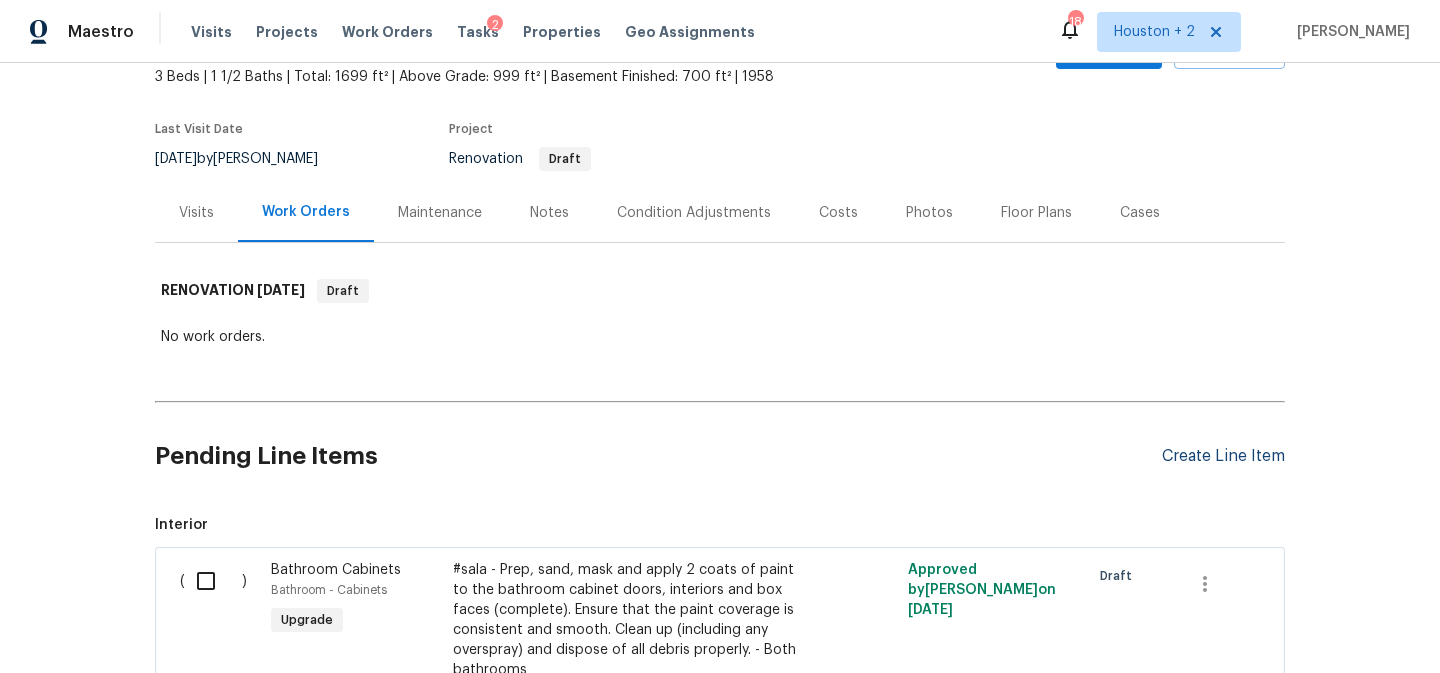 click on "Create Line Item" at bounding box center (1223, 456) 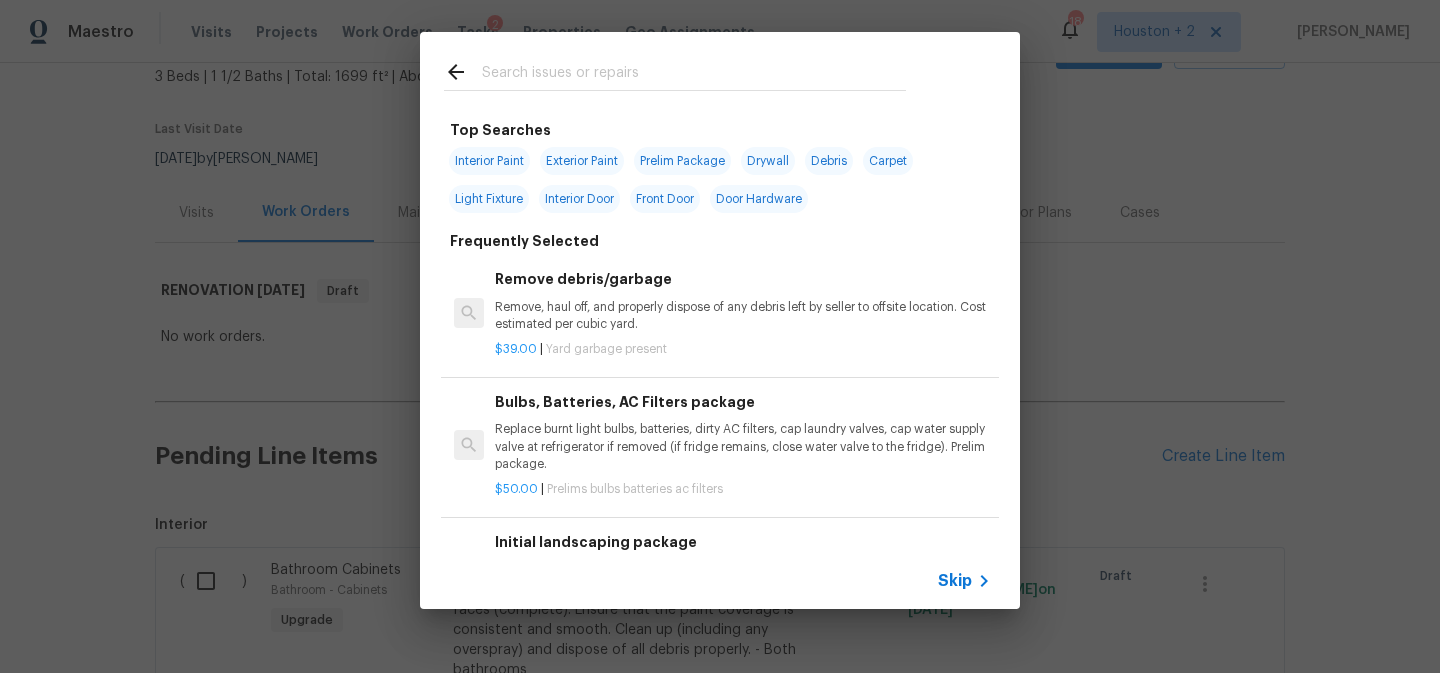 click on "Exterior Paint" at bounding box center [582, 161] 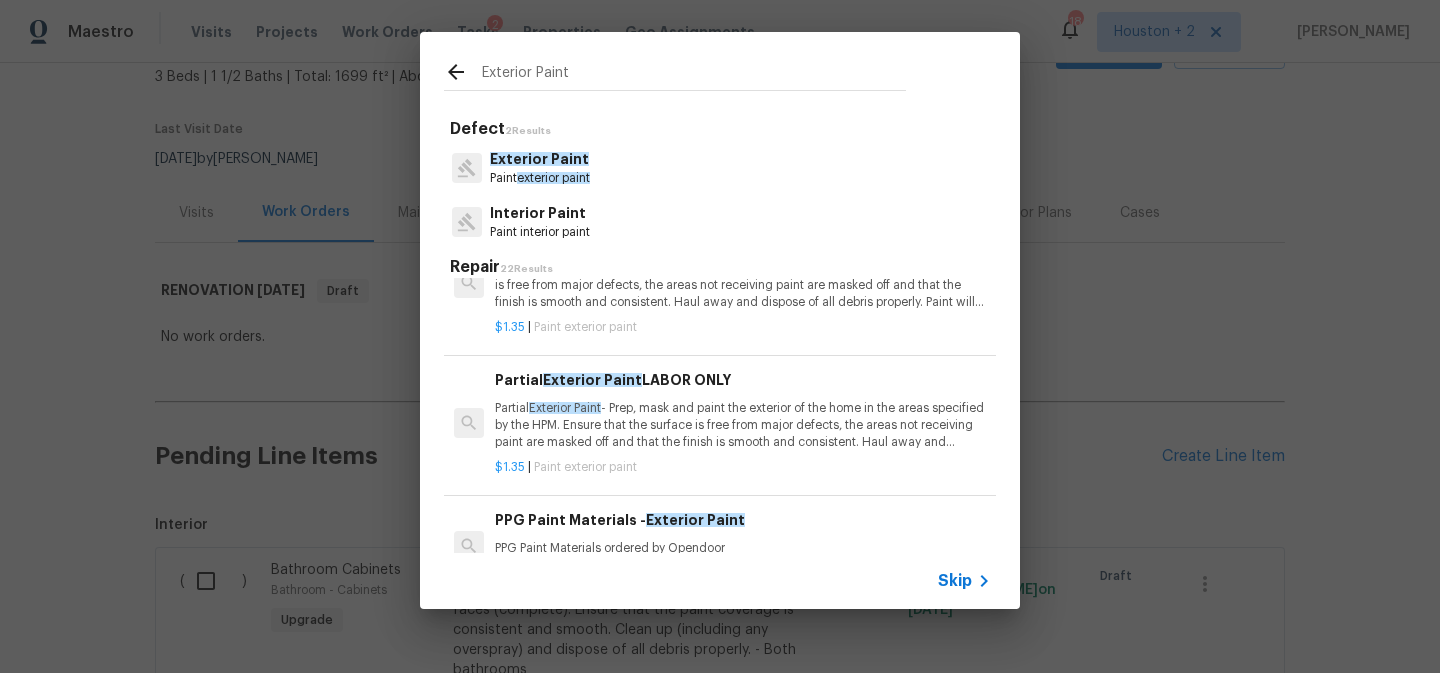 scroll, scrollTop: 0, scrollLeft: 0, axis: both 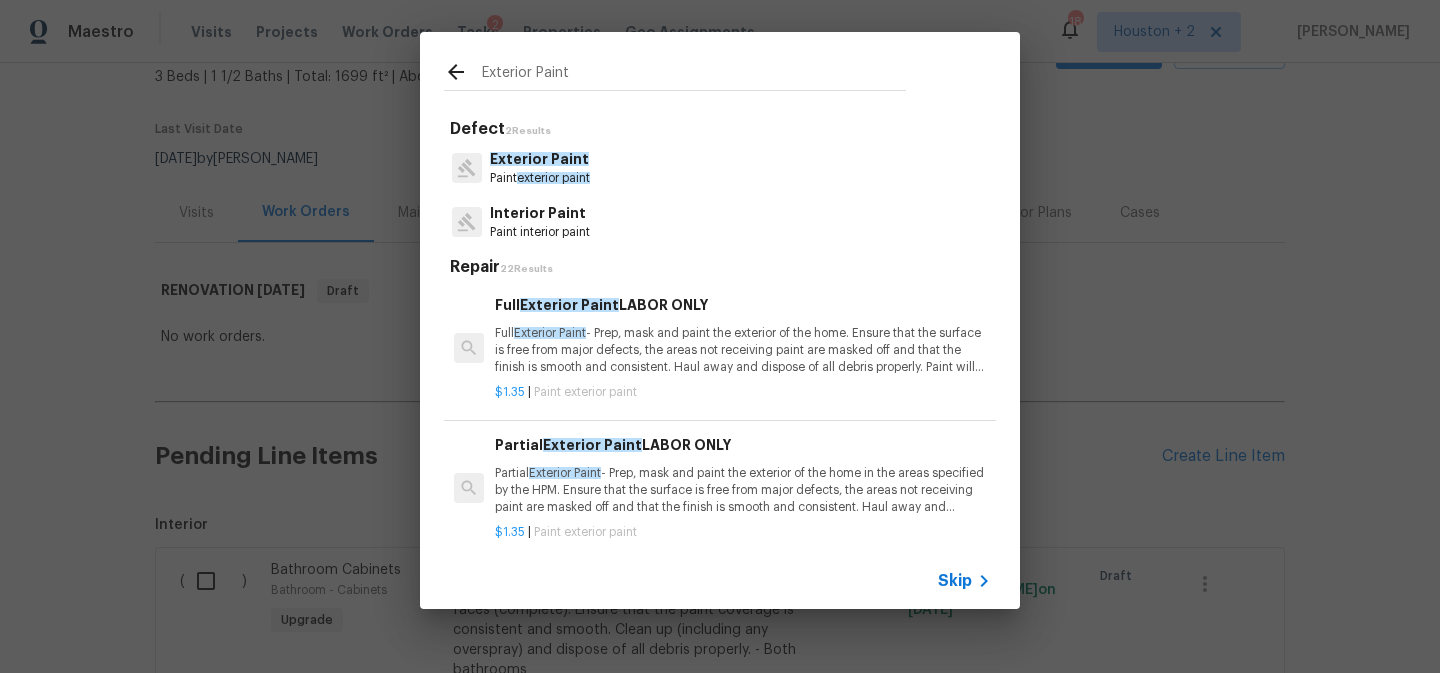 click on "Exterior Paint" at bounding box center (539, 159) 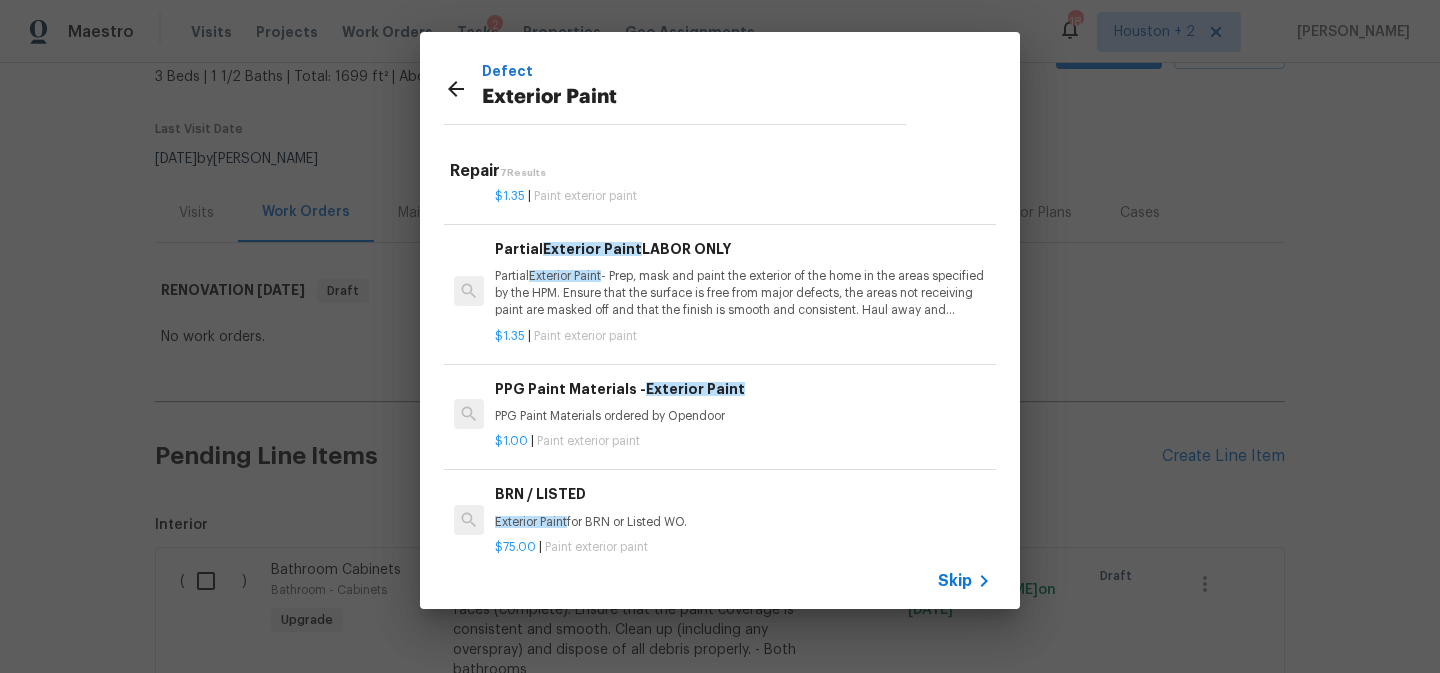 scroll, scrollTop: 0, scrollLeft: 0, axis: both 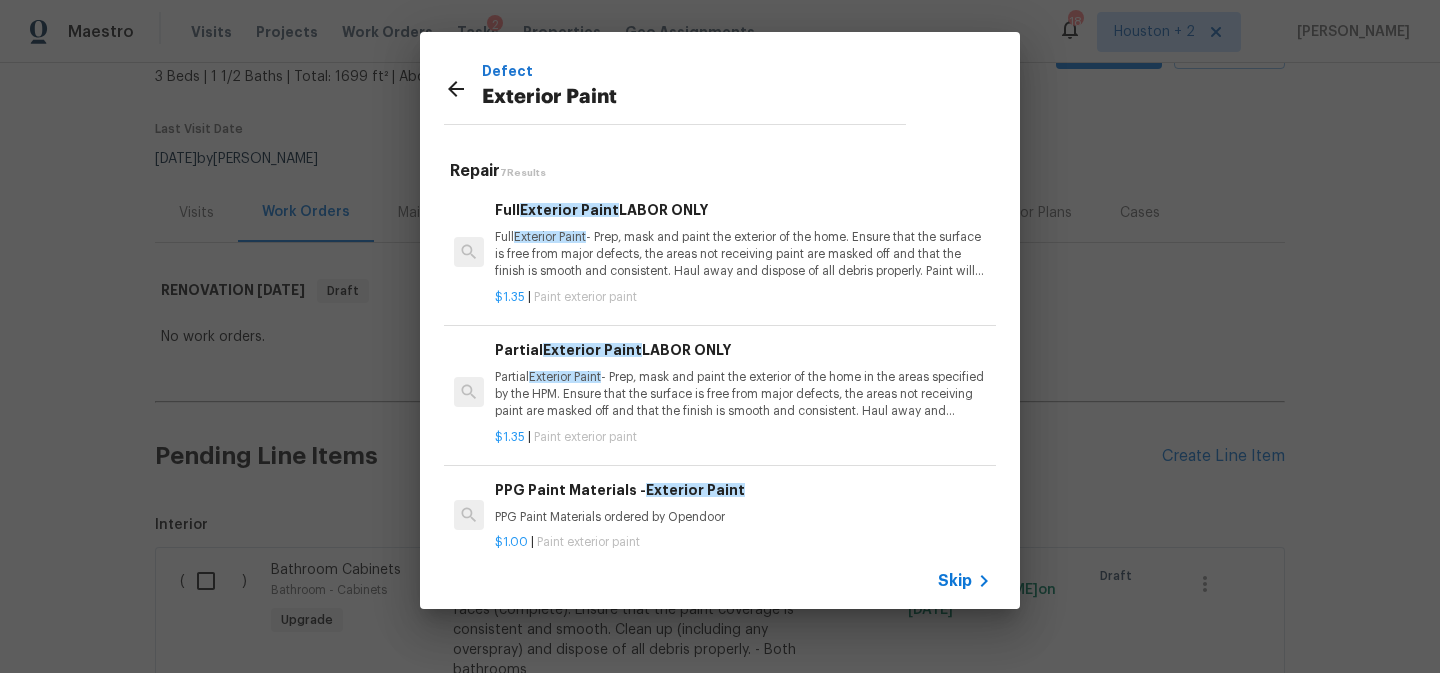 click on "Full  Exterior Paint  - Prep, mask and paint the exterior of the home. Ensure that the surface is free from major defects, the areas not receiving paint are masked off and that the finish is smooth and consistent. Haul away and dispose of all debris properly. Paint will be delivered onsite, Purchased by Opendoor." at bounding box center [743, 254] 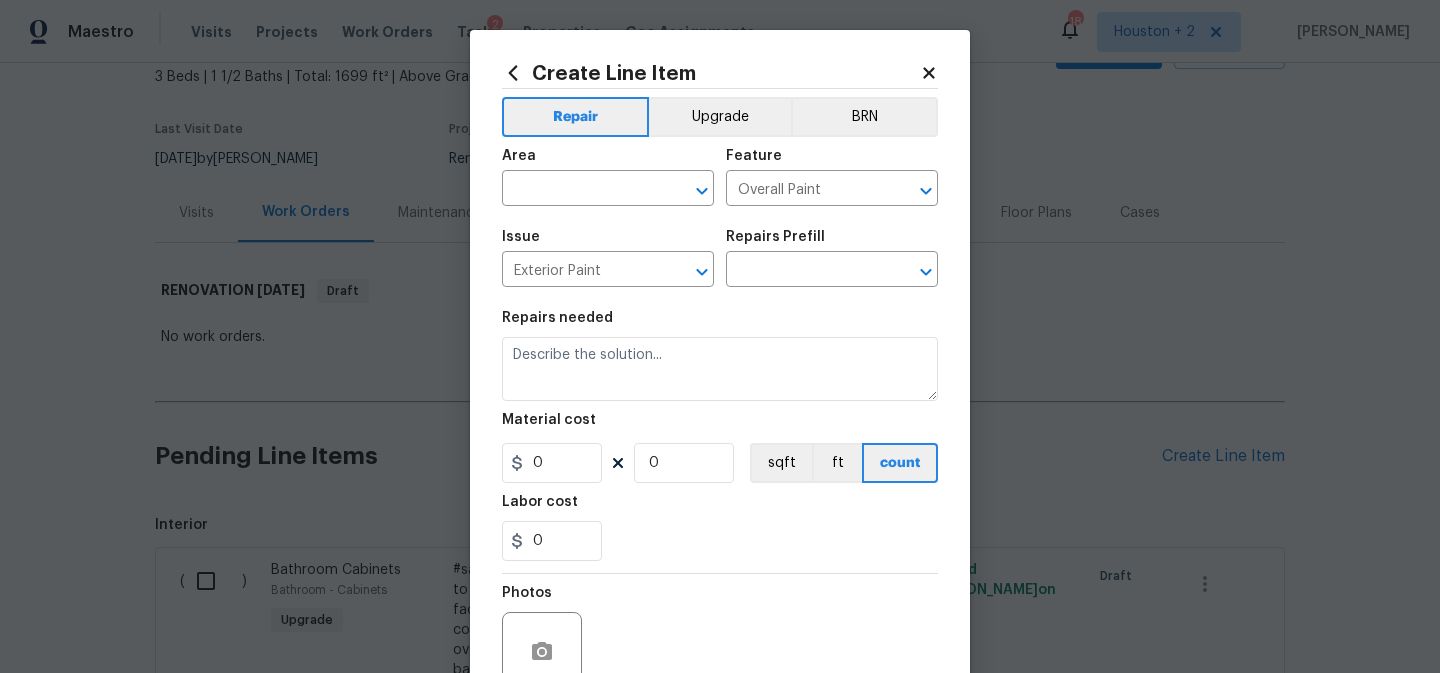 type on "Full Exterior Paint - Prep, mask and paint the exterior of the home. Ensure that the surface is free from major defects, the areas not receiving paint are masked off and that the finish is smooth and consistent. Haul away and dispose of all debris properly. Paint will be delivered onsite, Purchased by Opendoor." 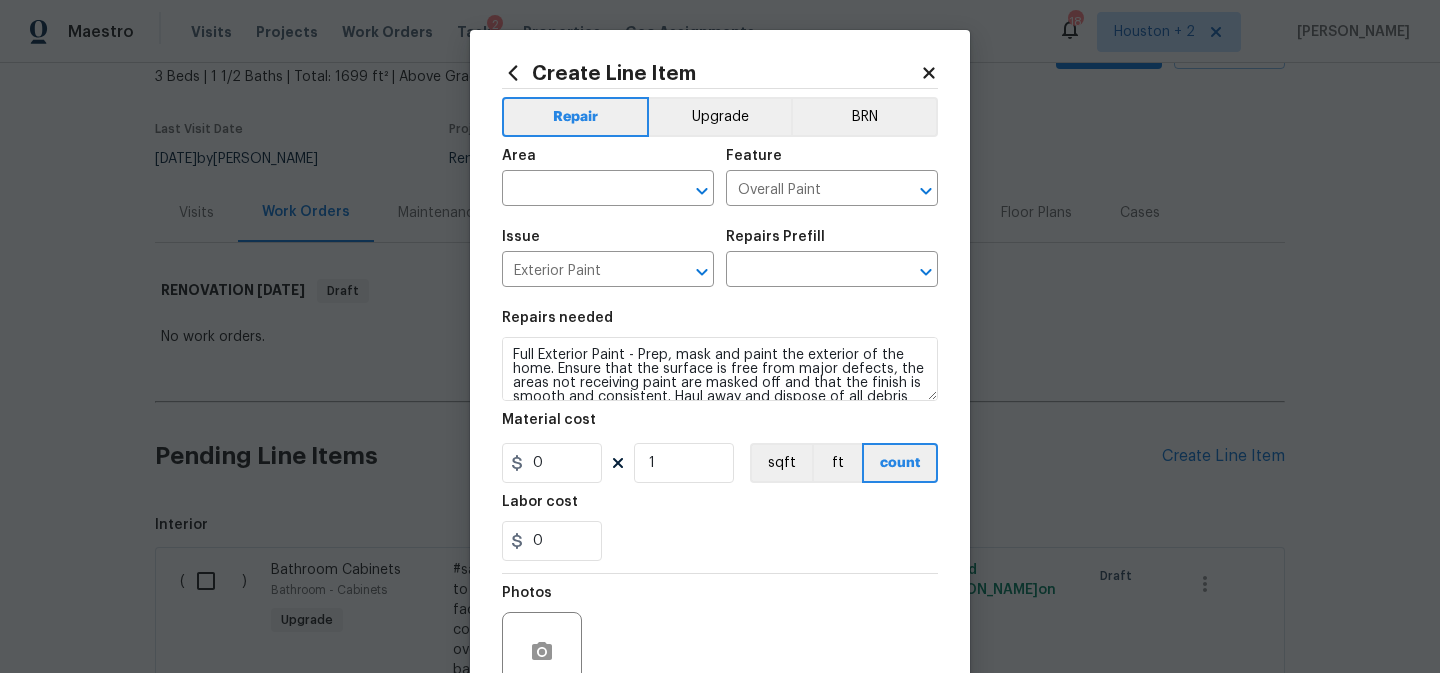 type on "Full Exterior Paint LABOR ONLY $1.35" 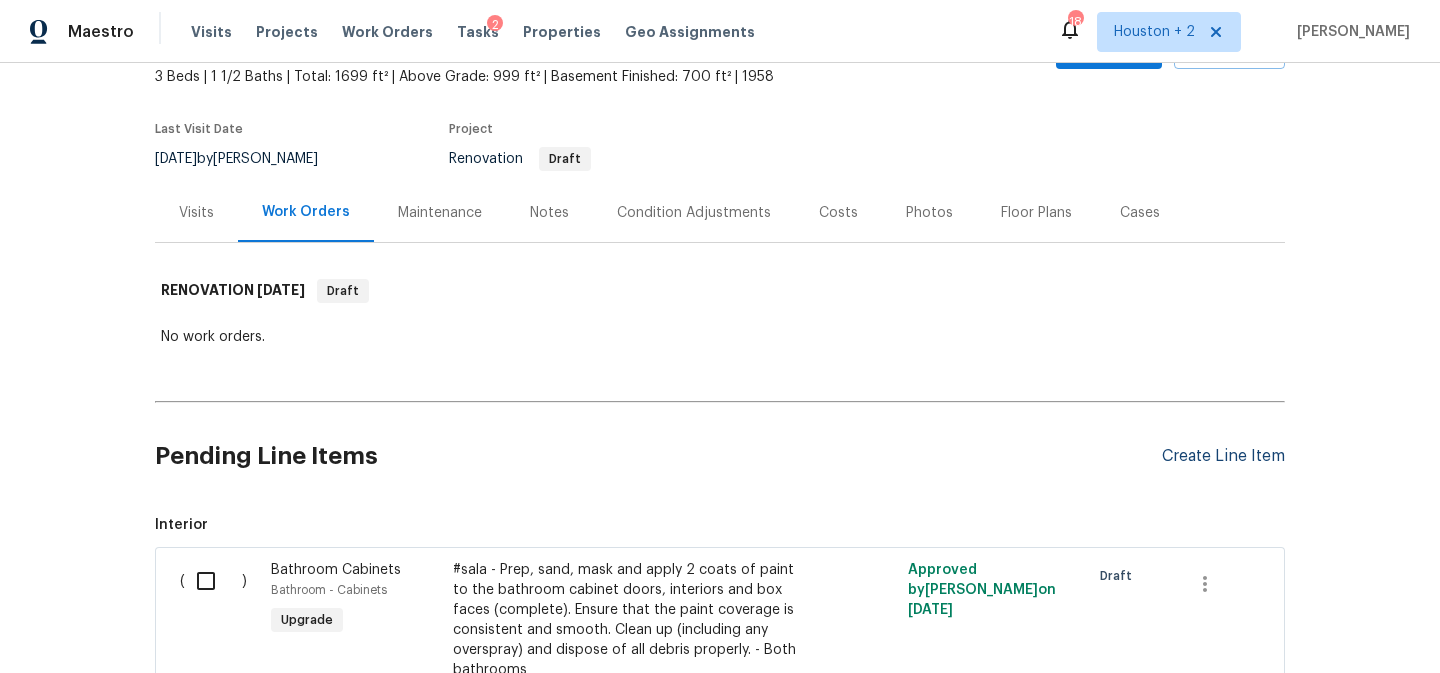 click on "Create Line Item" at bounding box center [1223, 456] 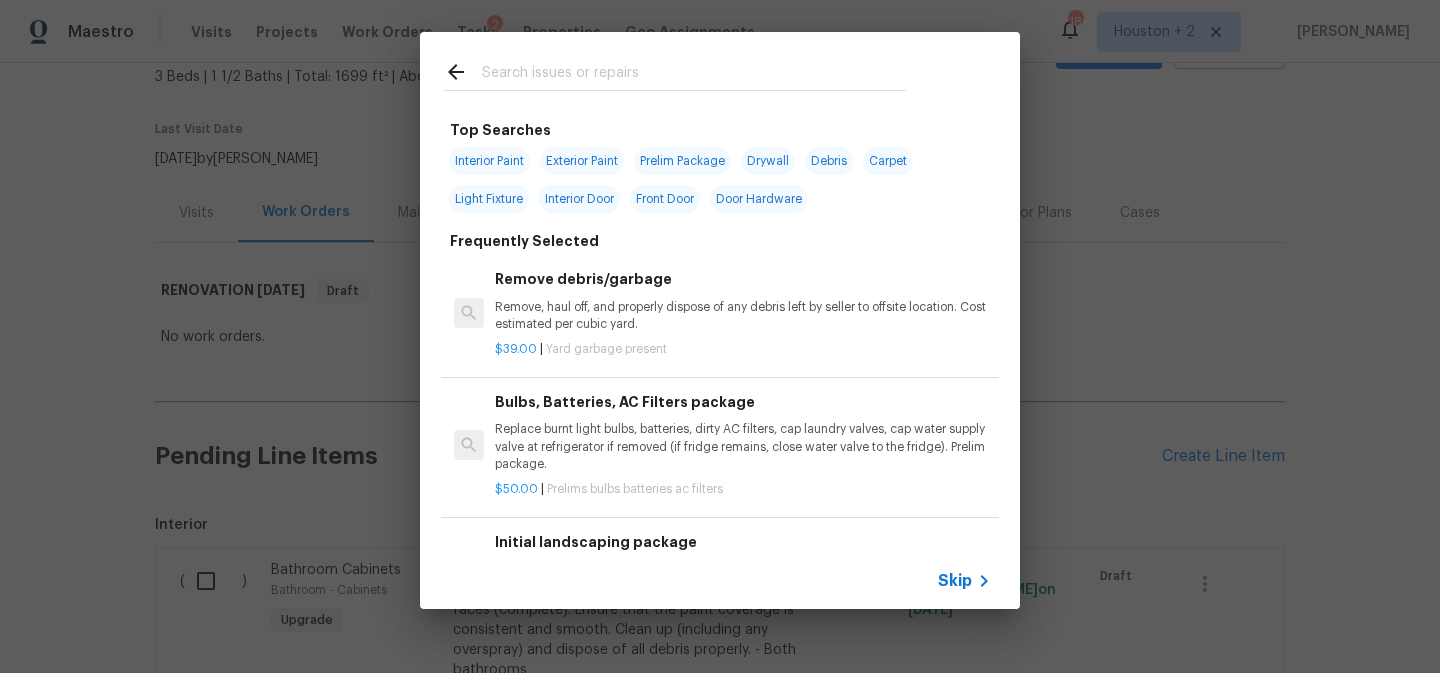 click on "Exterior Paint" at bounding box center [582, 161] 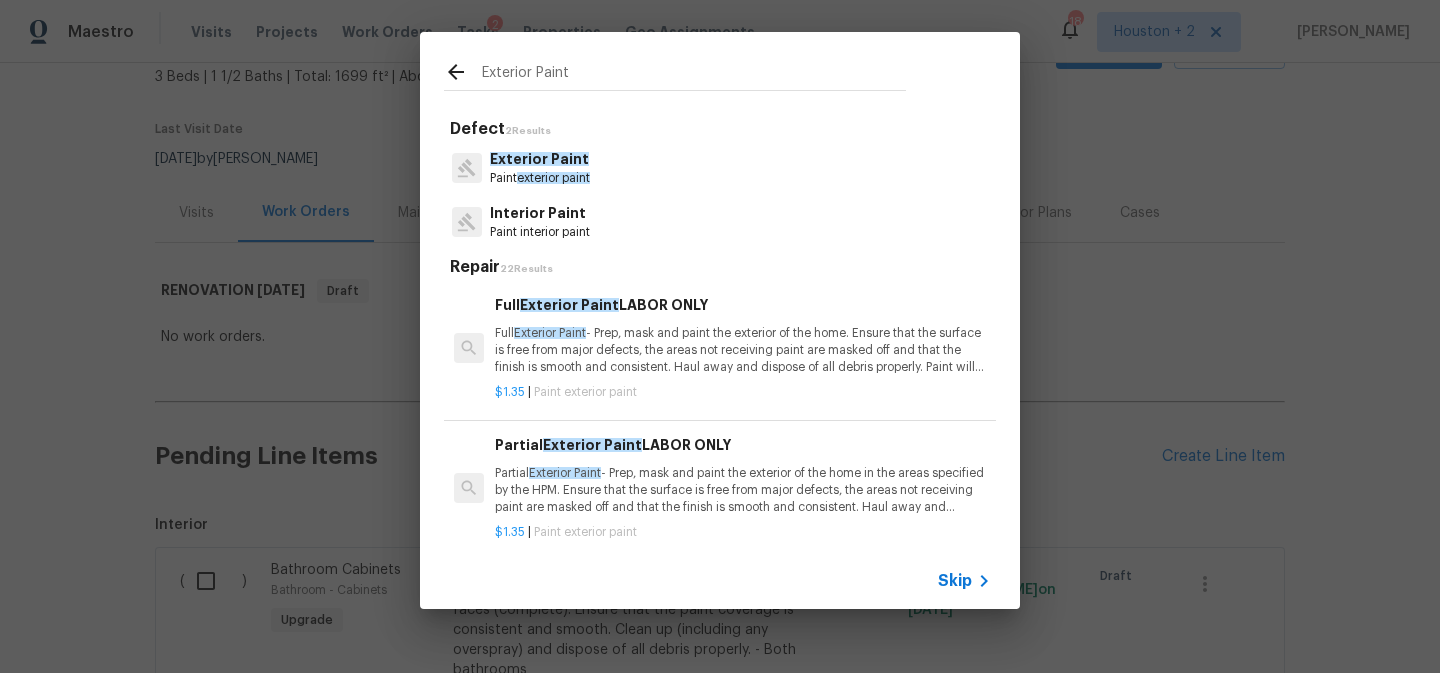 click on "Full  Exterior Paint  - Prep, mask and paint the exterior of the home. Ensure that the surface is free from major defects, the areas not receiving paint are masked off and that the finish is smooth and consistent. Haul away and dispose of all debris properly. Paint will be delivered onsite, Purchased by Opendoor." at bounding box center (743, 350) 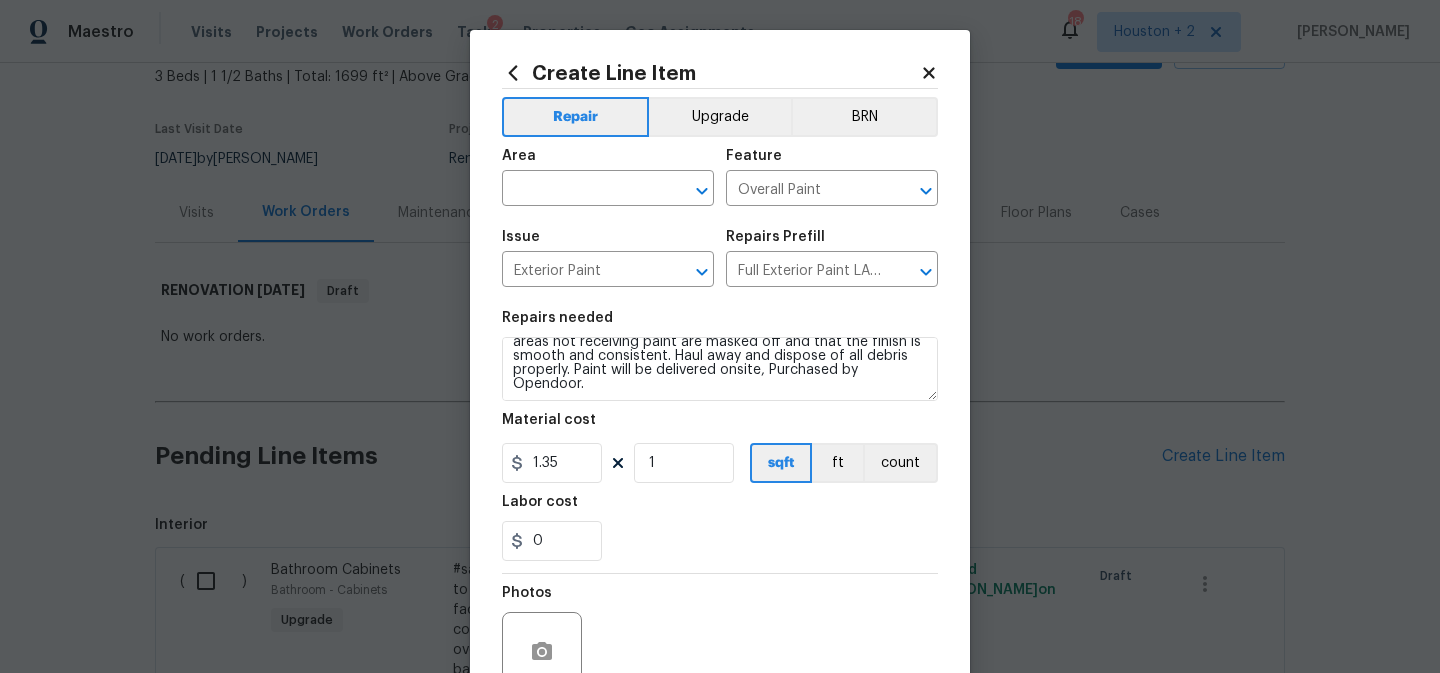 scroll, scrollTop: 42, scrollLeft: 0, axis: vertical 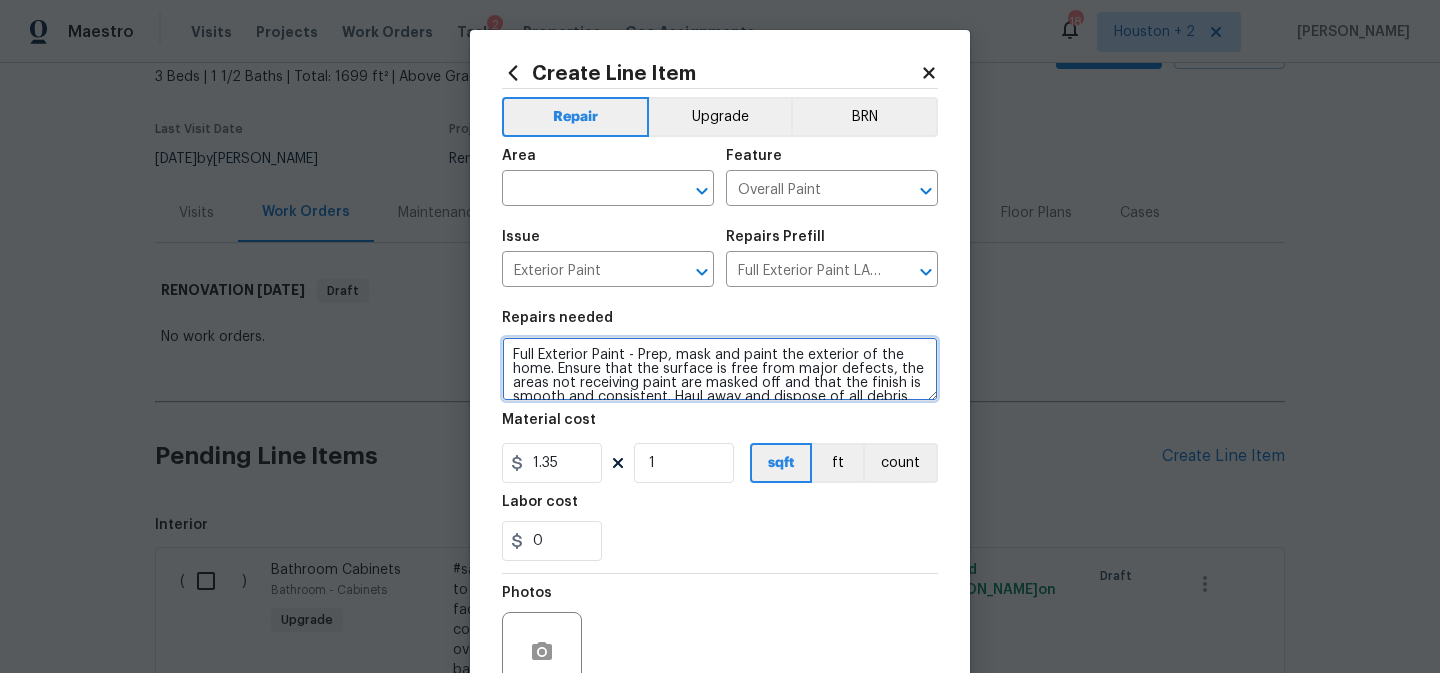 drag, startPoint x: 617, startPoint y: 384, endPoint x: 490, endPoint y: 331, distance: 137.6154 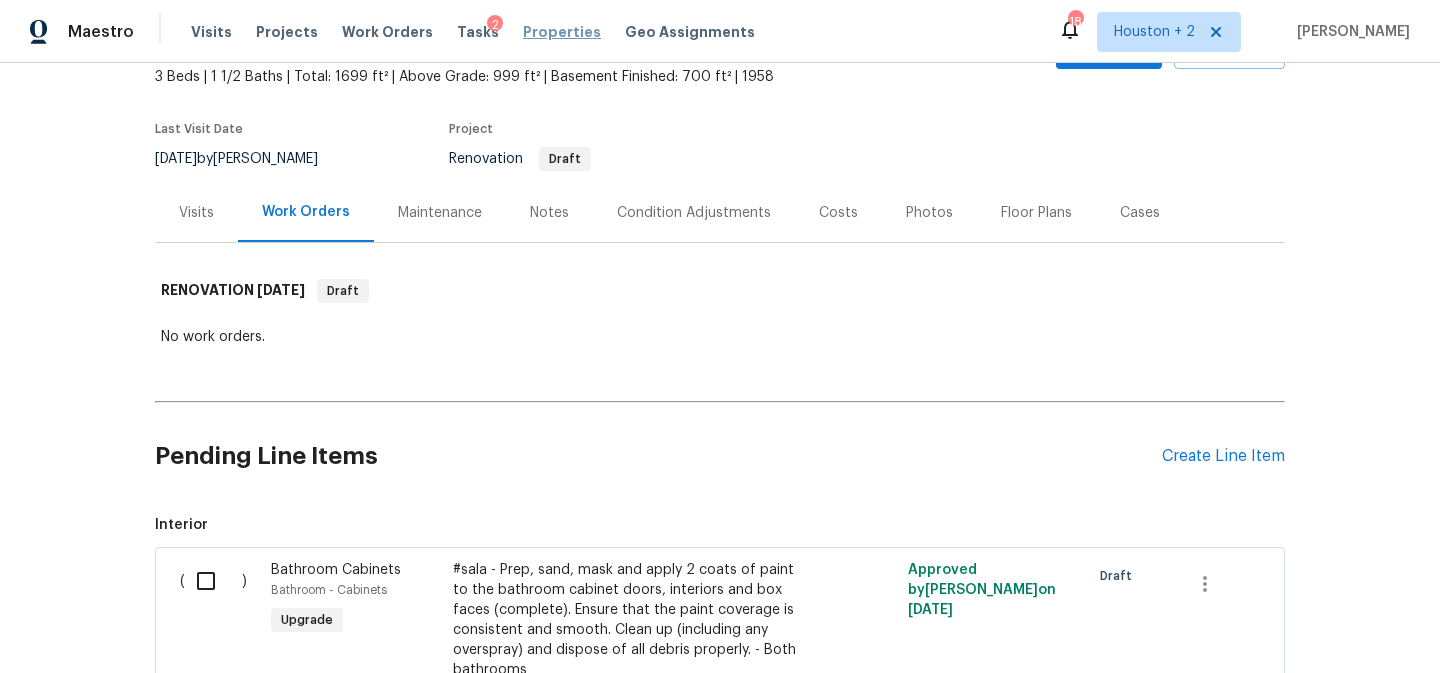 click on "Properties" at bounding box center (562, 32) 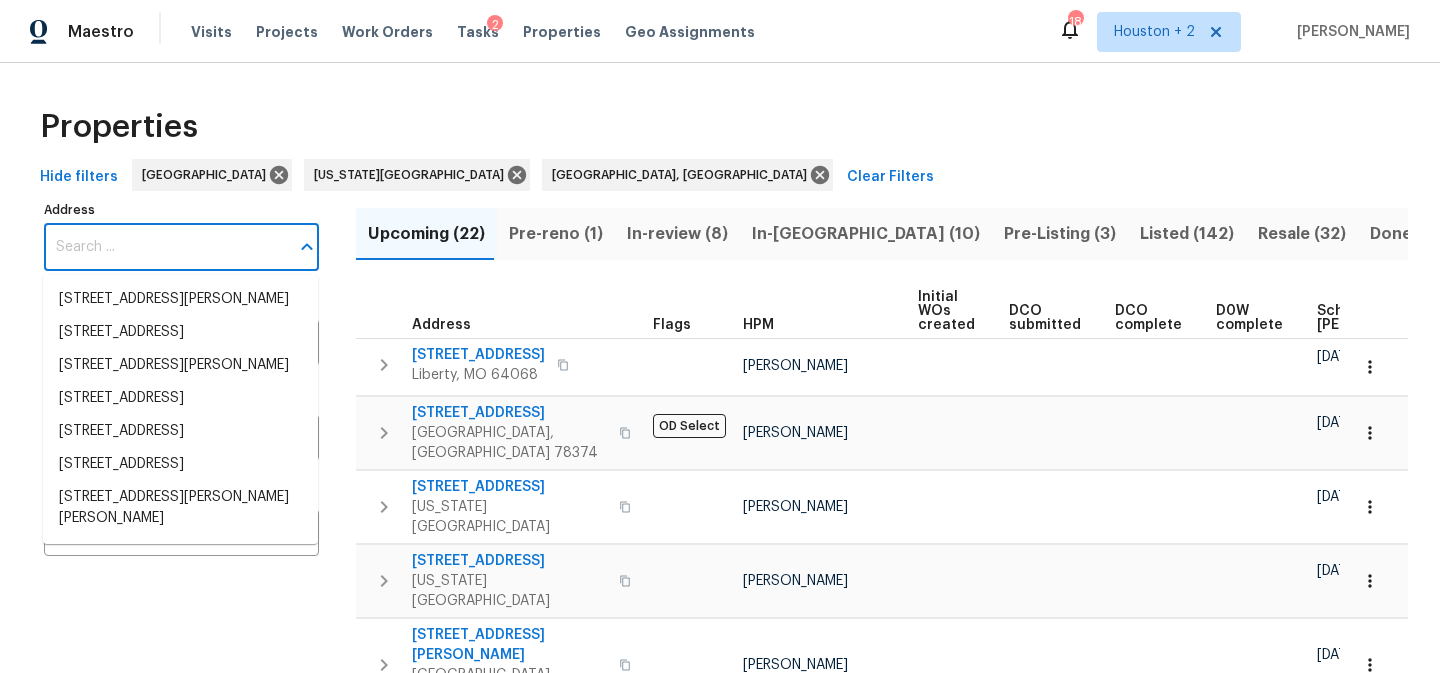 click on "Address" at bounding box center (166, 247) 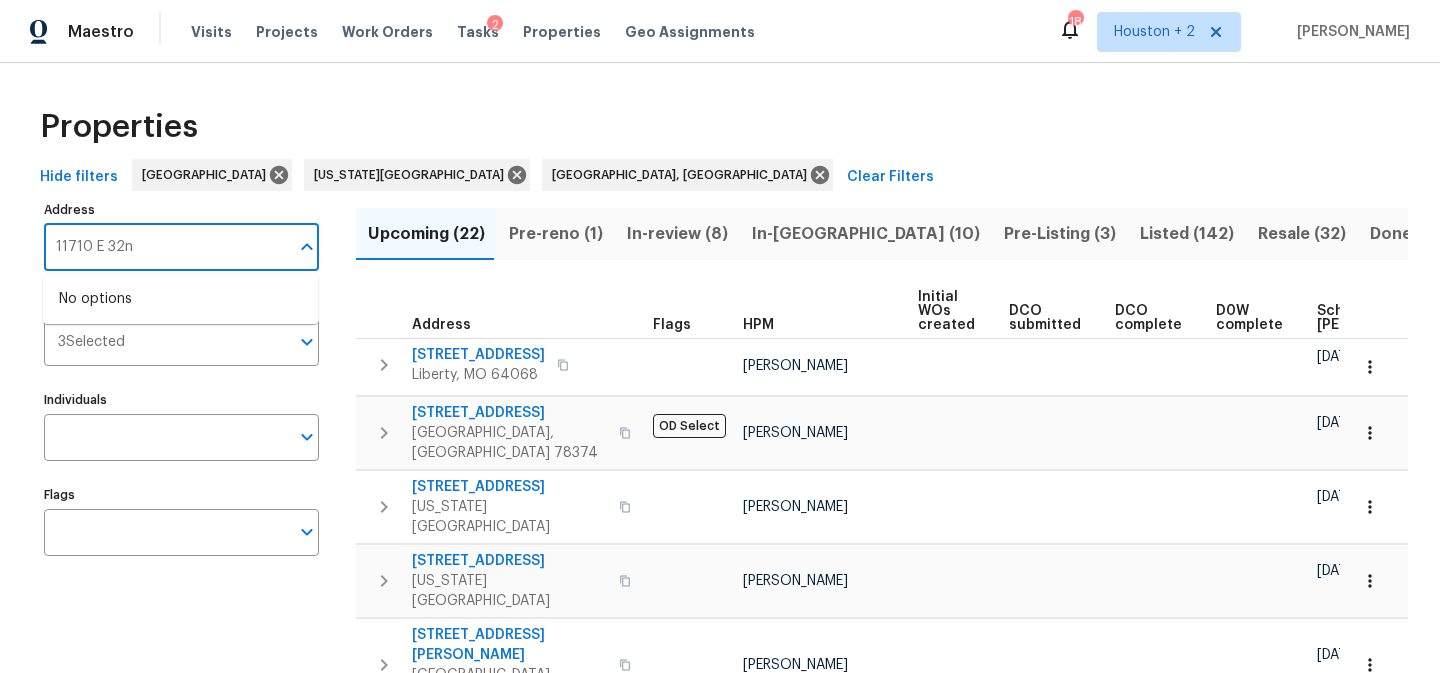 type on "11710 E 32nd" 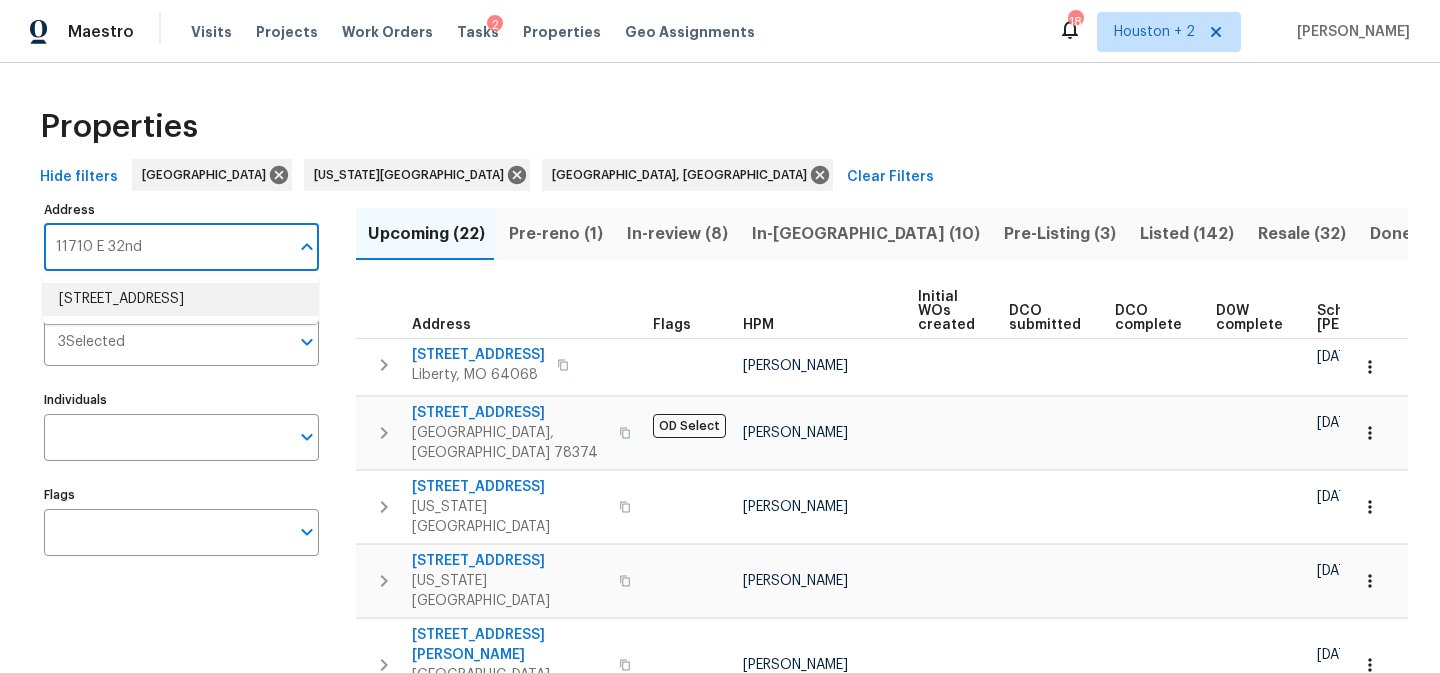 click on "11710 E 32nd St S Independence MO 64052" at bounding box center [180, 299] 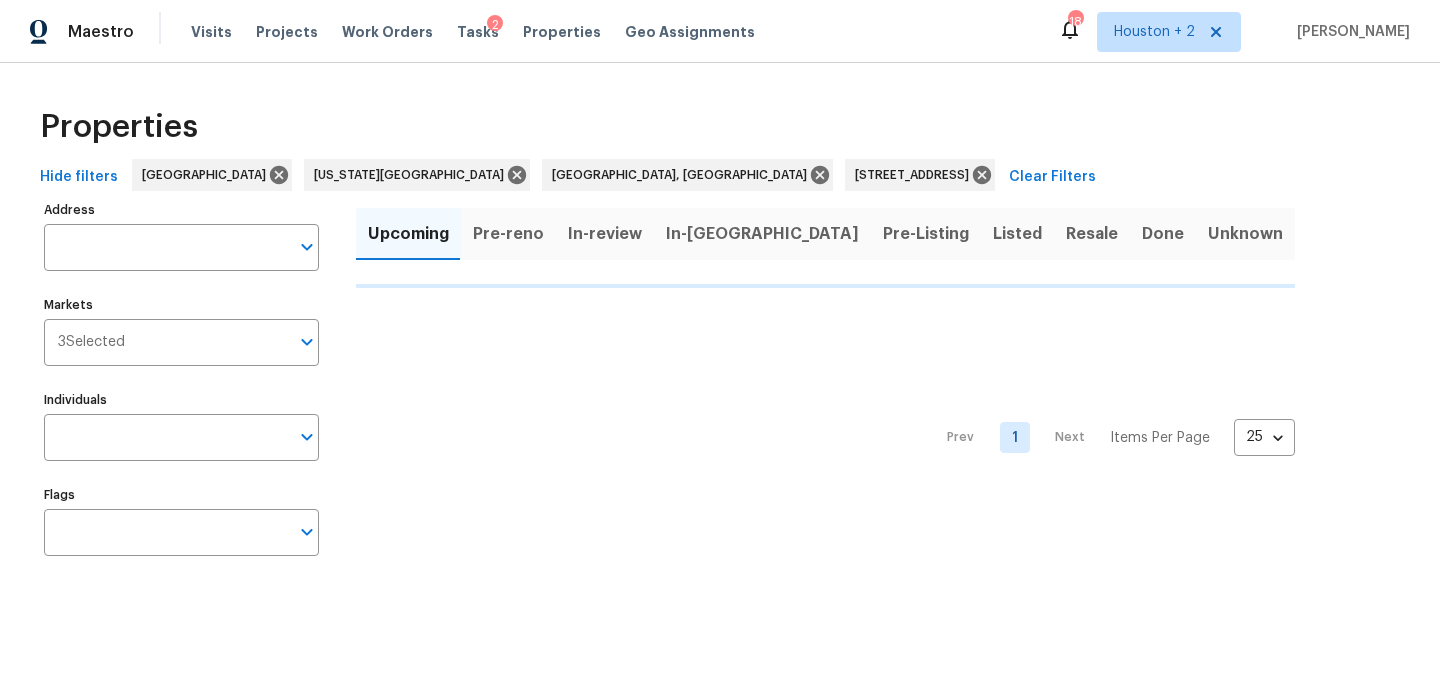 type on "11710 E 32nd St S Independence MO 64052" 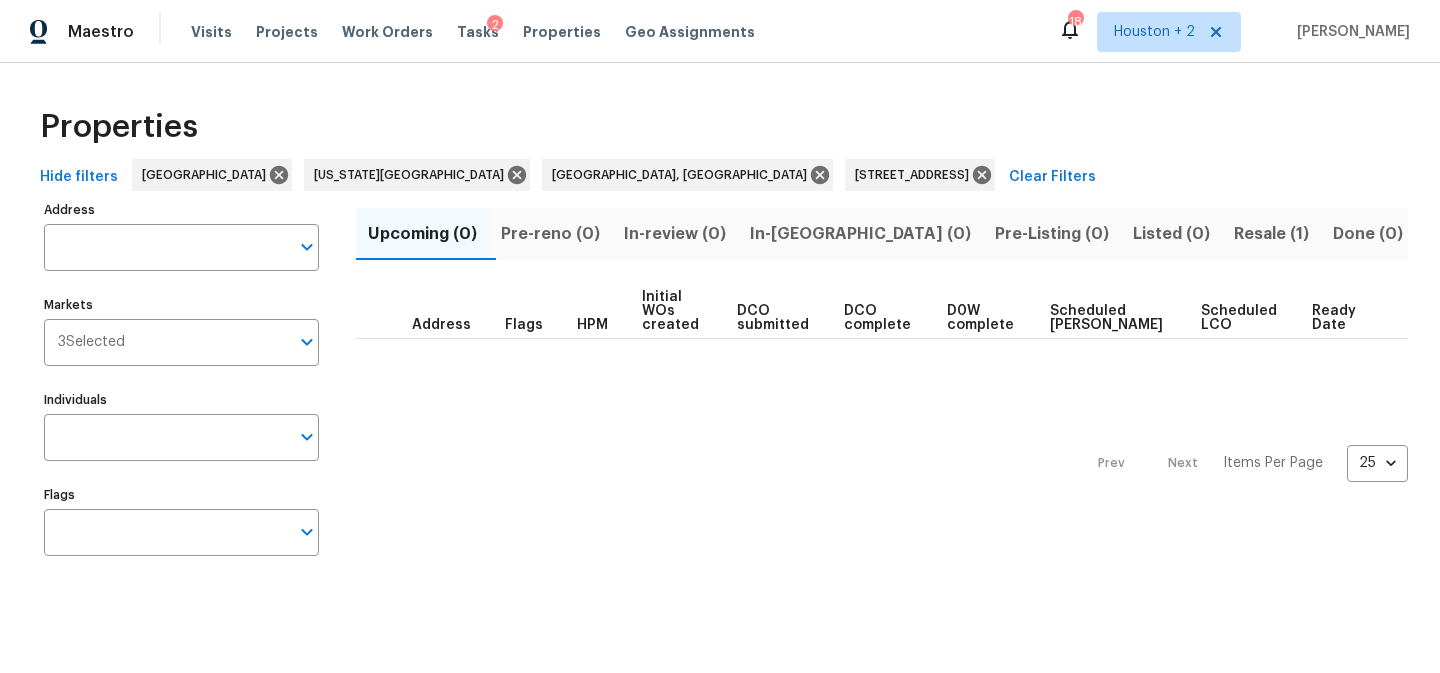 type on "11710 E 32nd St S Independence MO 64052" 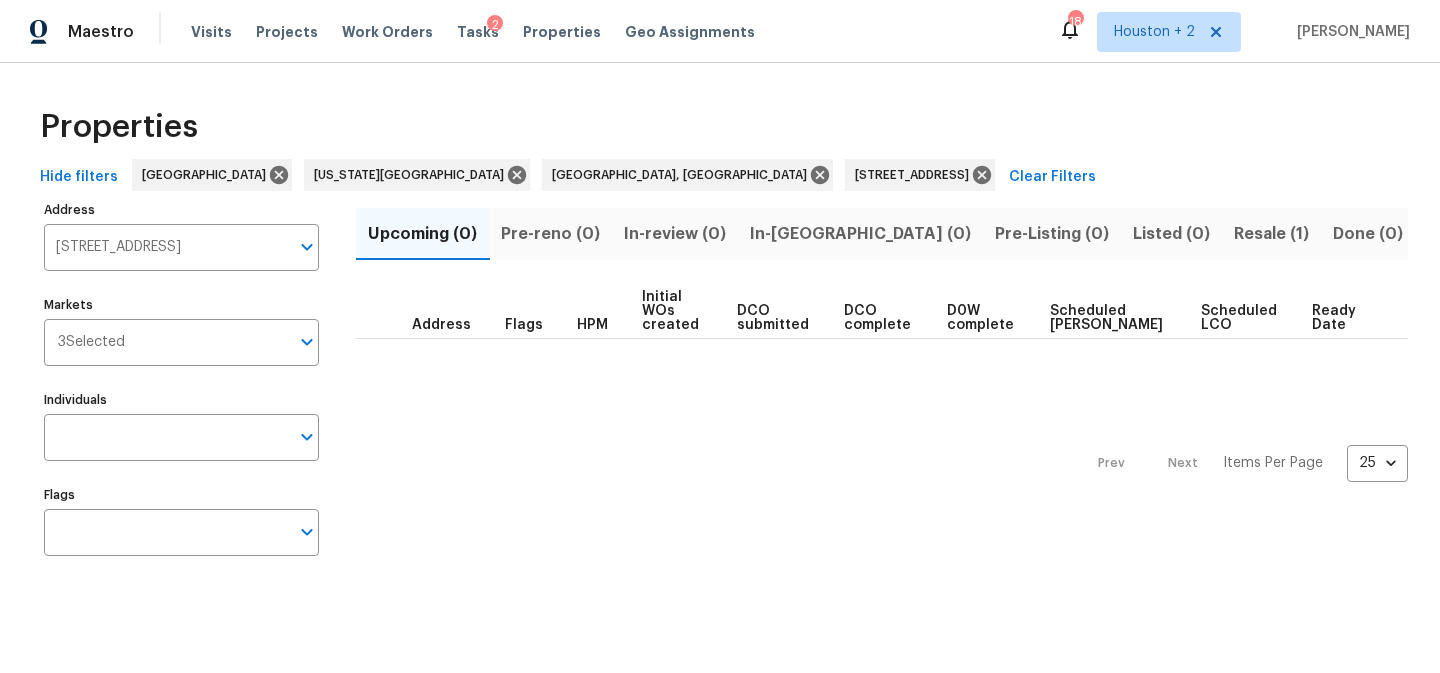 click on "Resale (1)" at bounding box center (1271, 234) 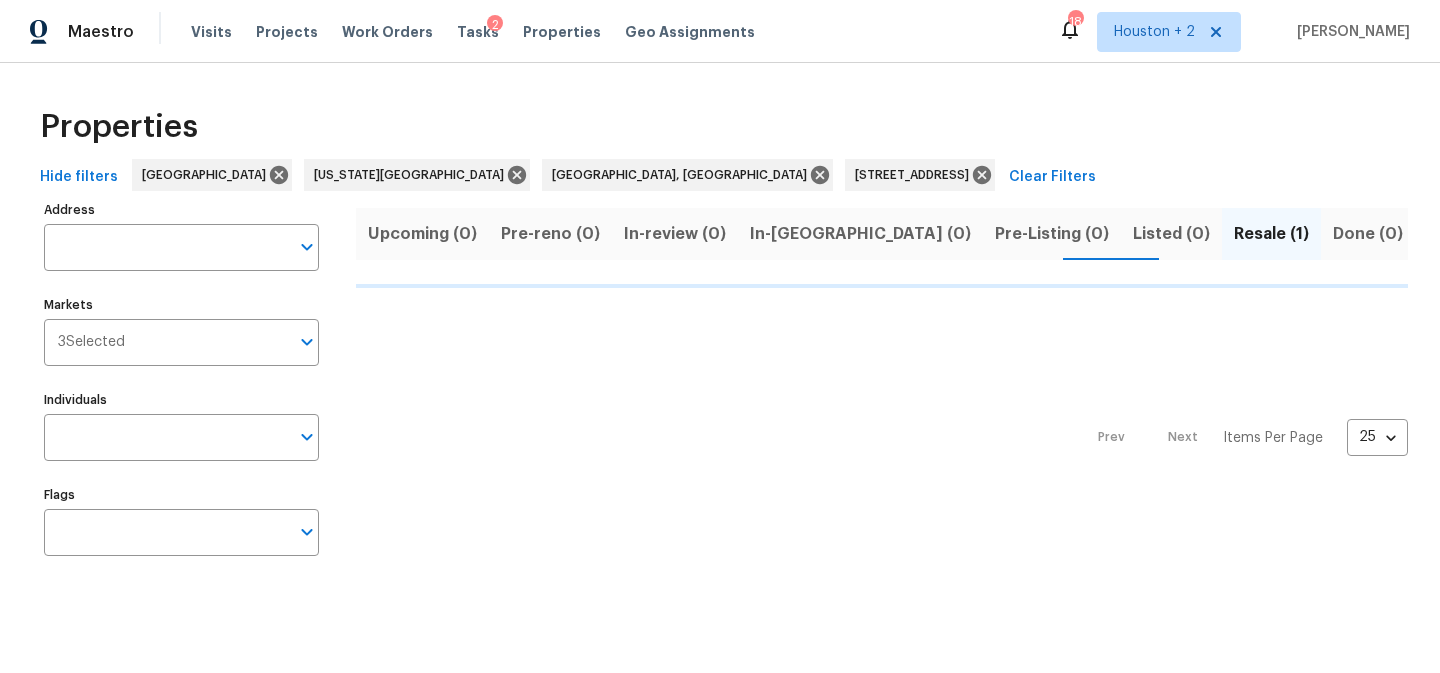type on "11710 E 32nd St S Independence MO 64052" 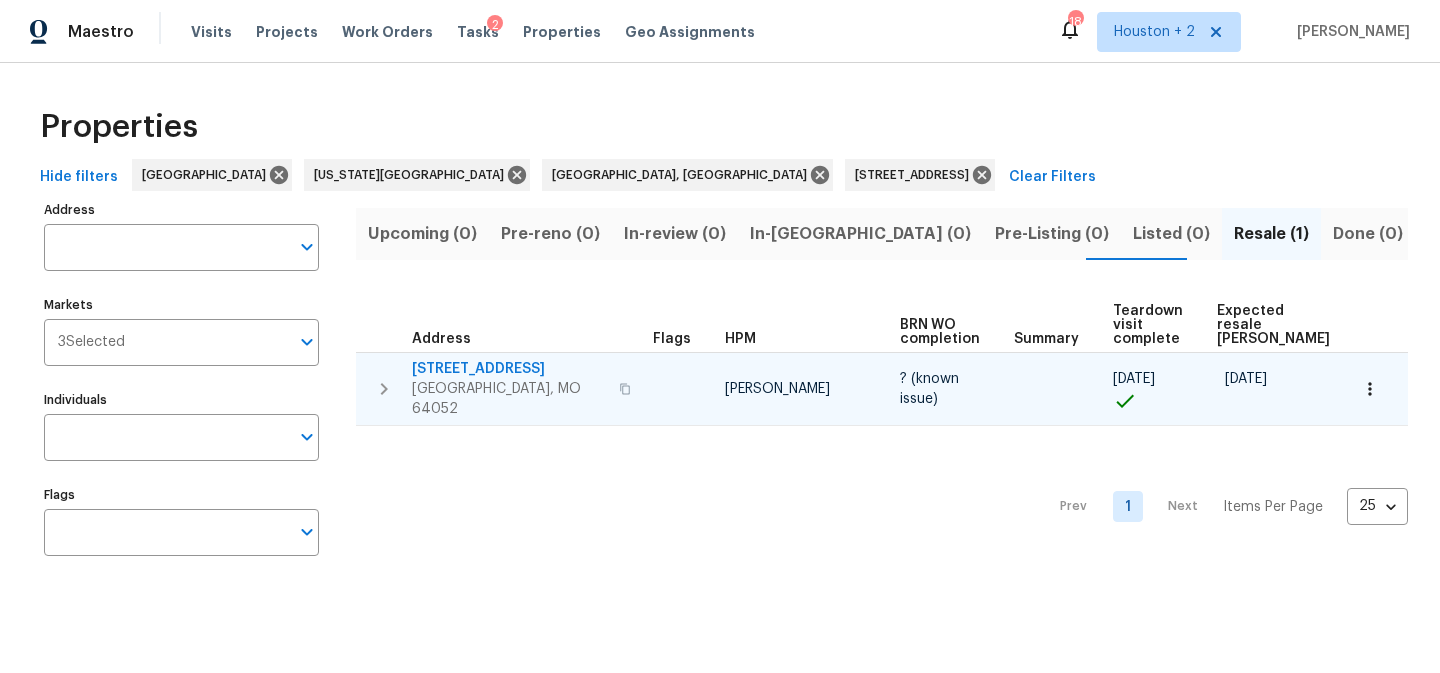 type on "11710 E 32nd St S Independence MO 64052" 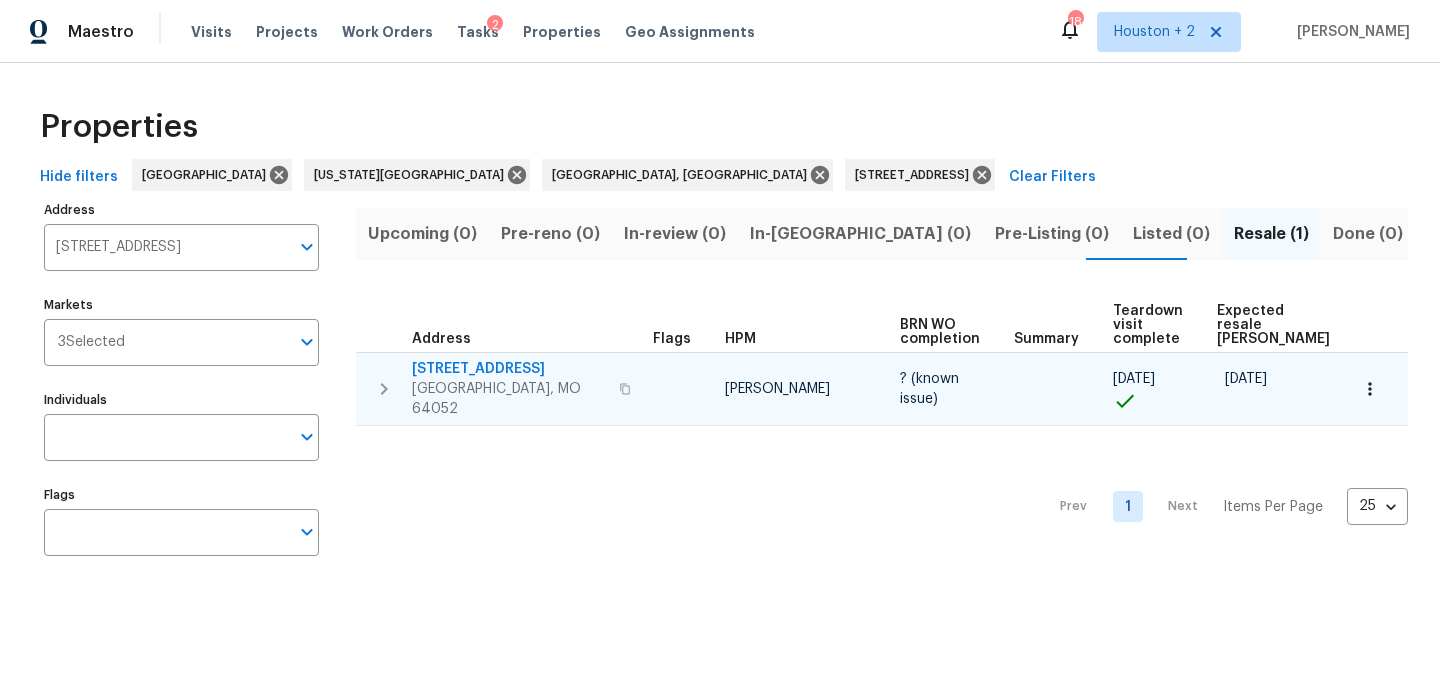 click on "Independence, MO 64052" at bounding box center (509, 399) 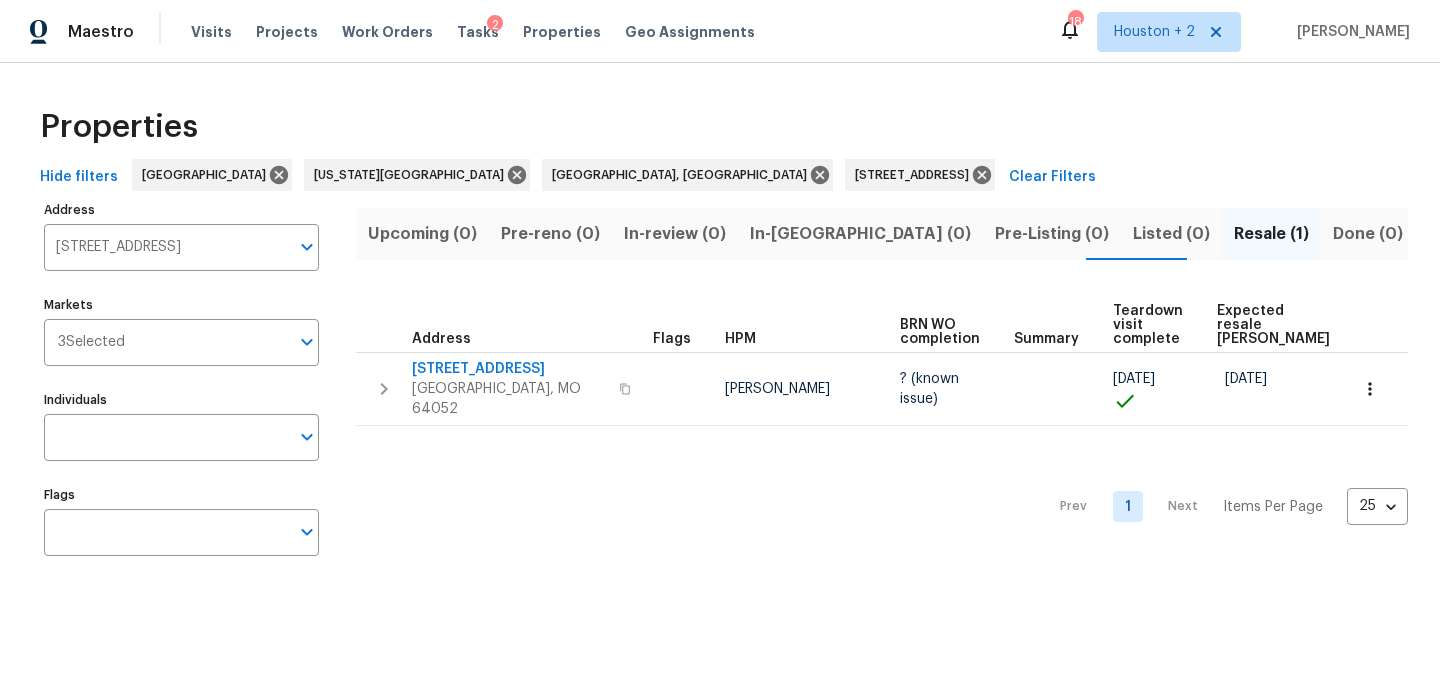 scroll, scrollTop: 0, scrollLeft: 50, axis: horizontal 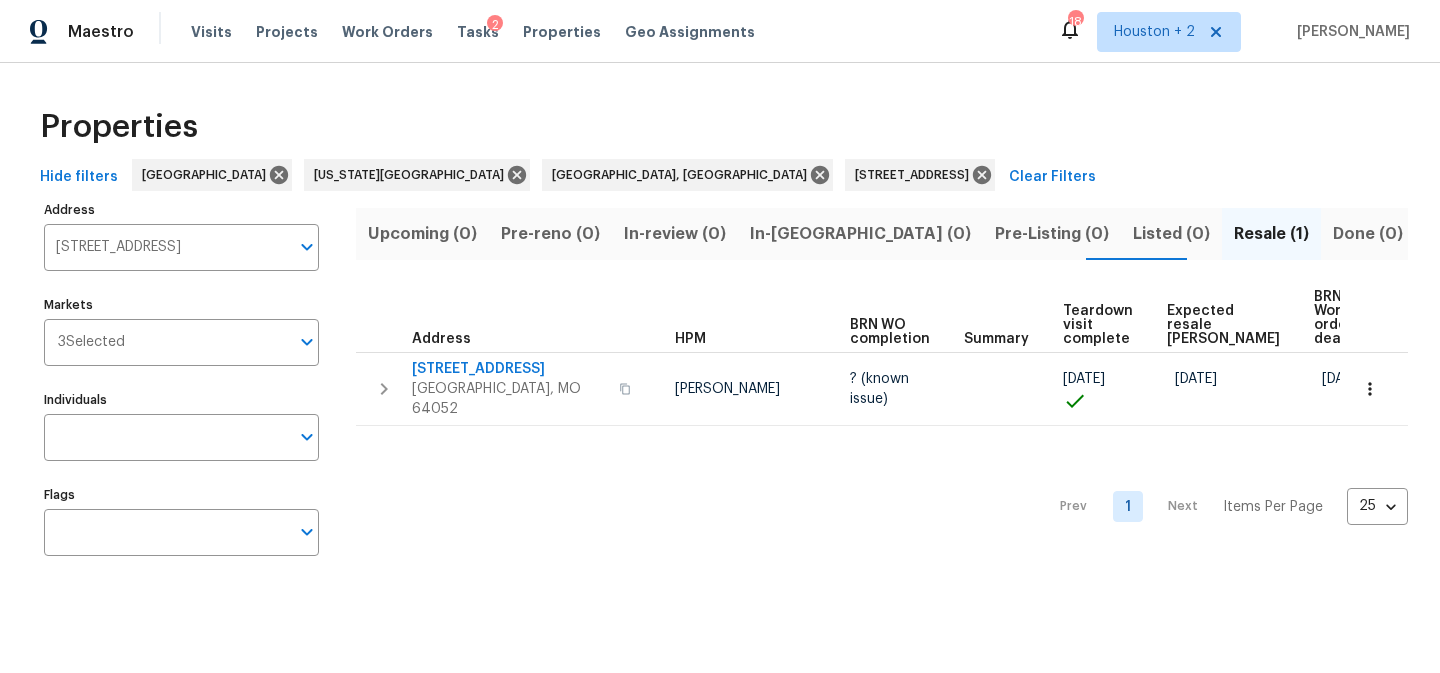 click on "HPM" at bounding box center (754, 318) 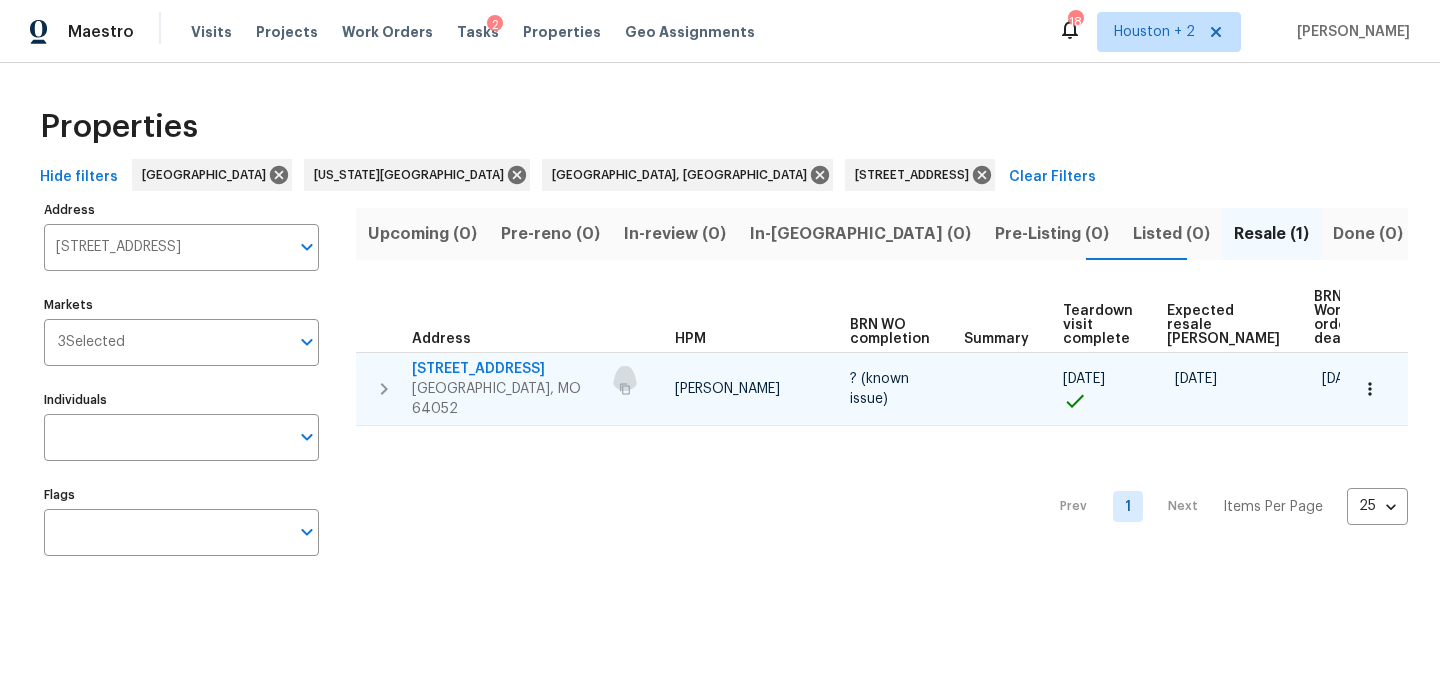 click 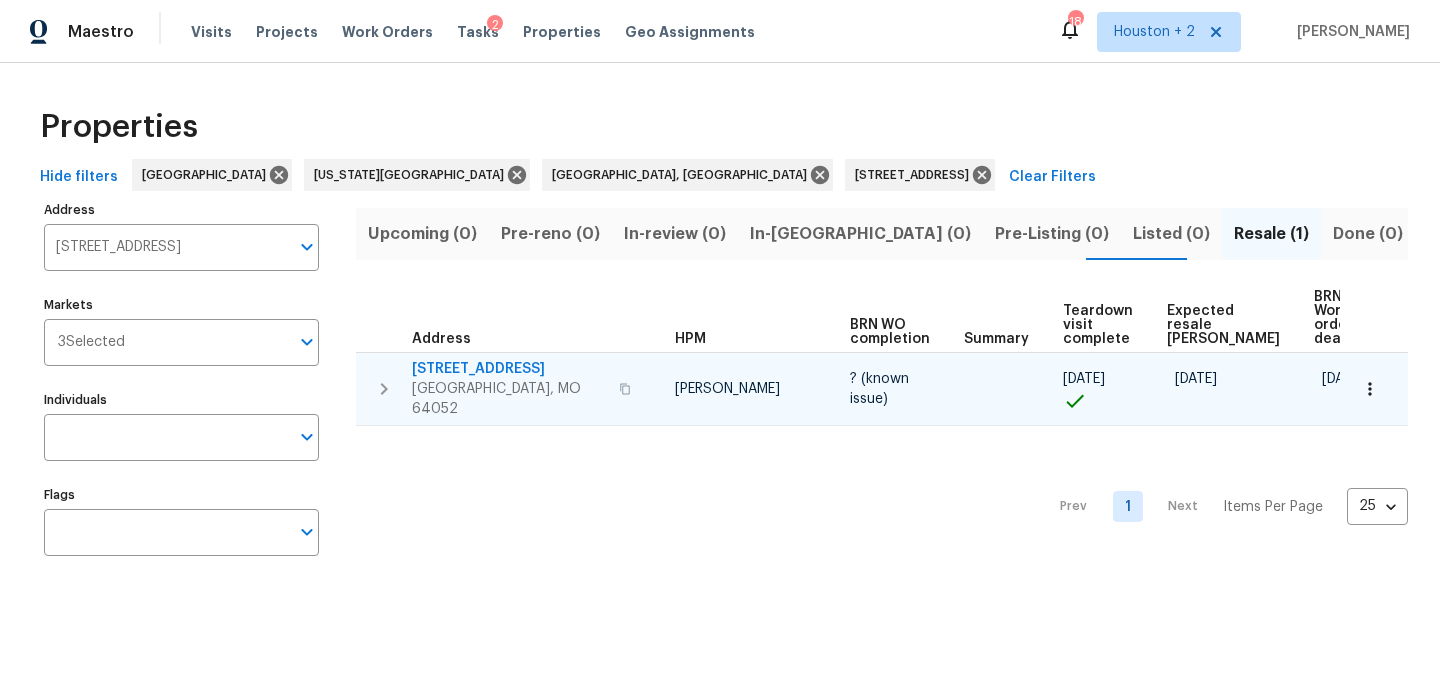 click on "11710 E 32nd St S" at bounding box center (509, 369) 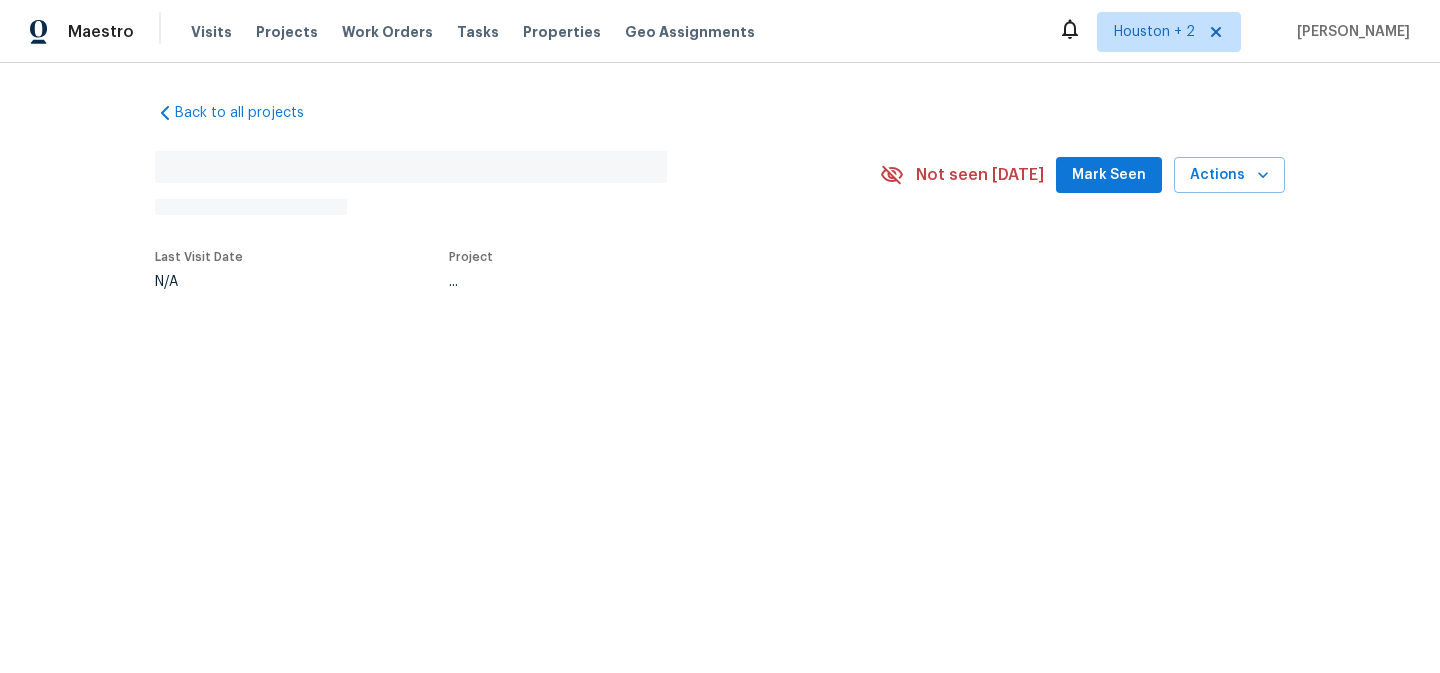 scroll, scrollTop: 0, scrollLeft: 0, axis: both 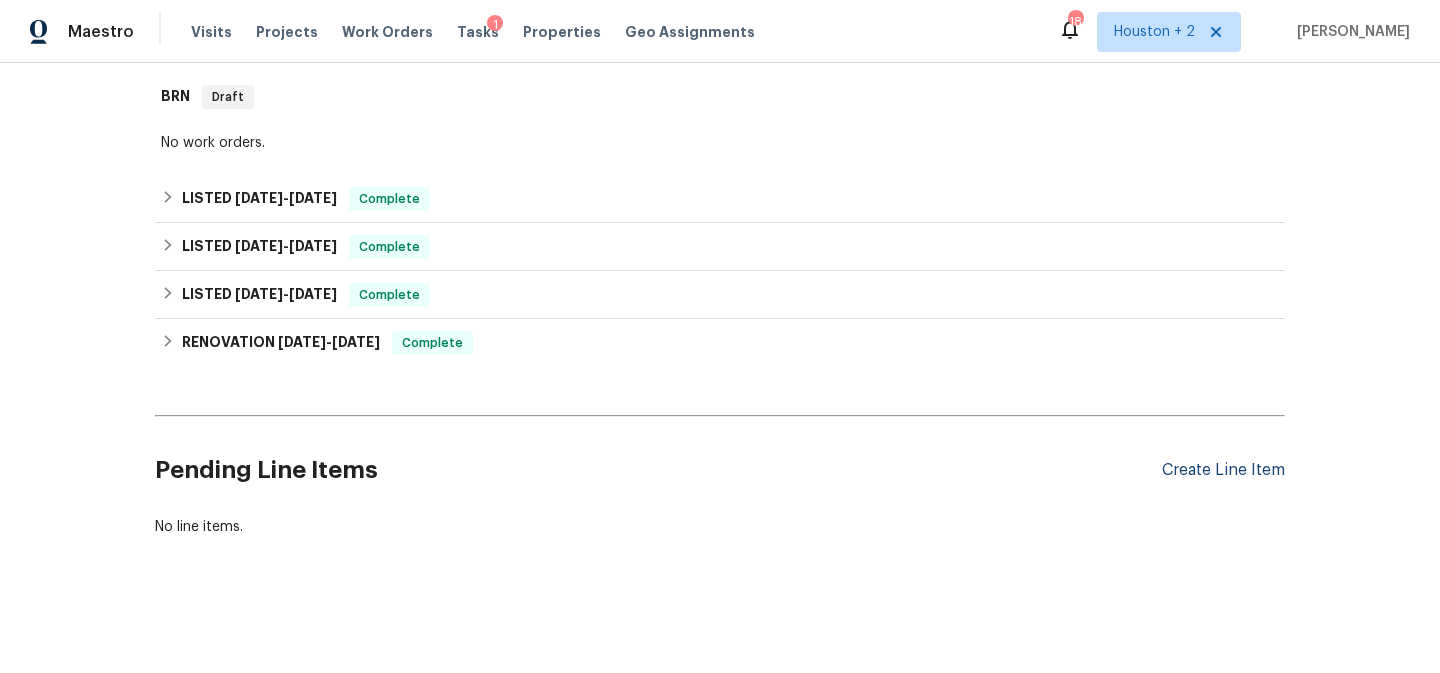 click on "Create Line Item" at bounding box center [1223, 470] 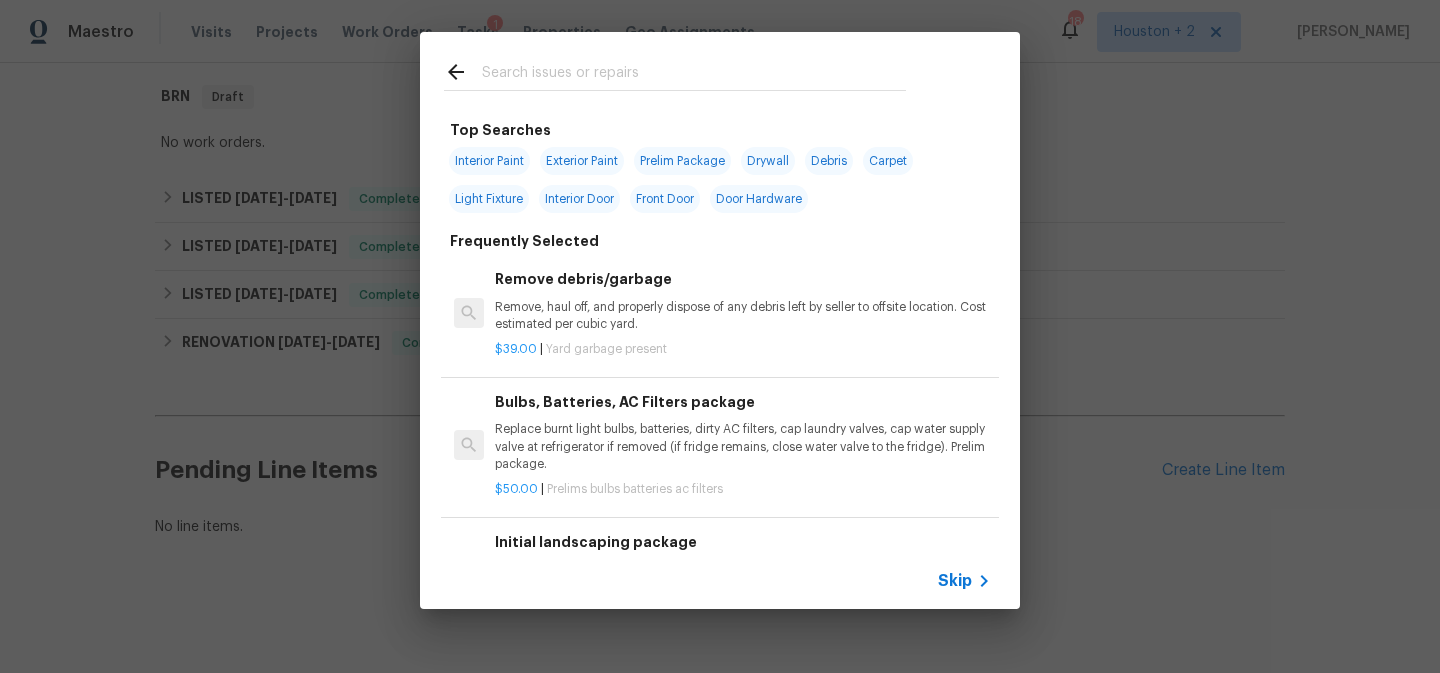 click at bounding box center [694, 75] 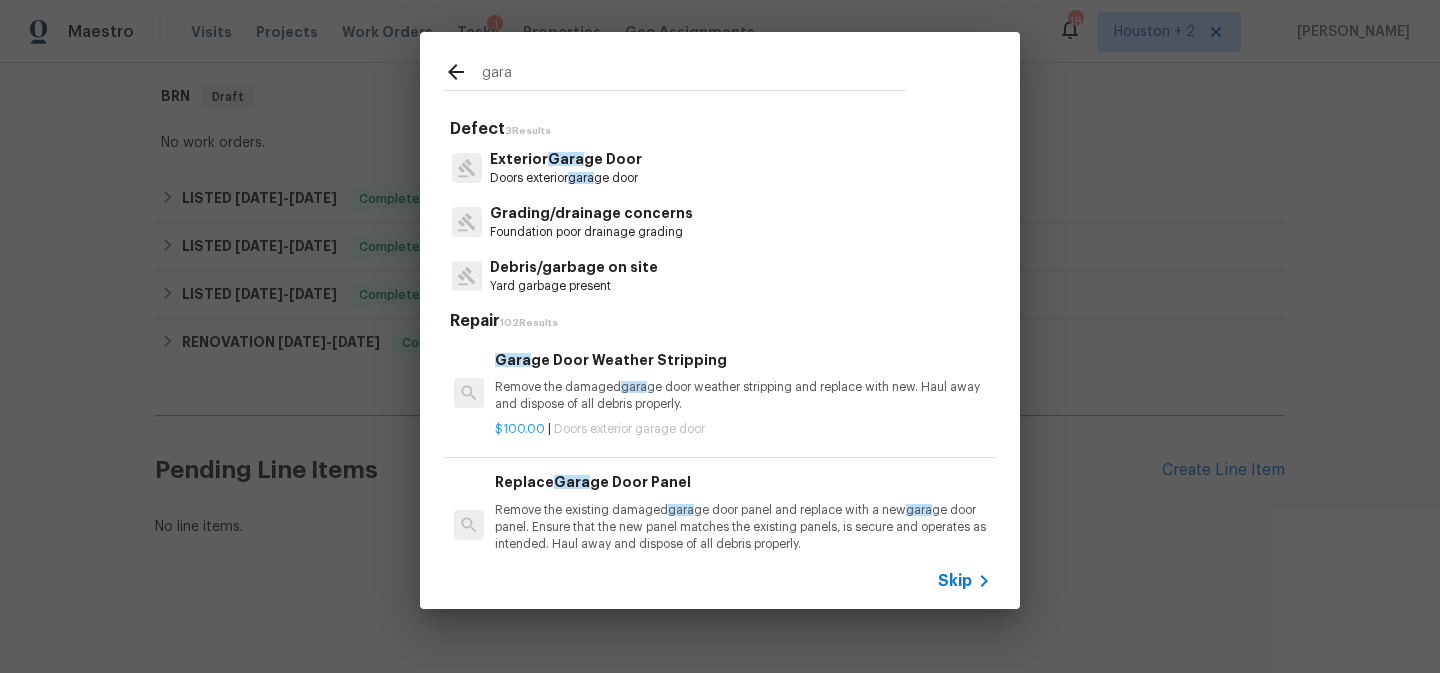 type on "gara" 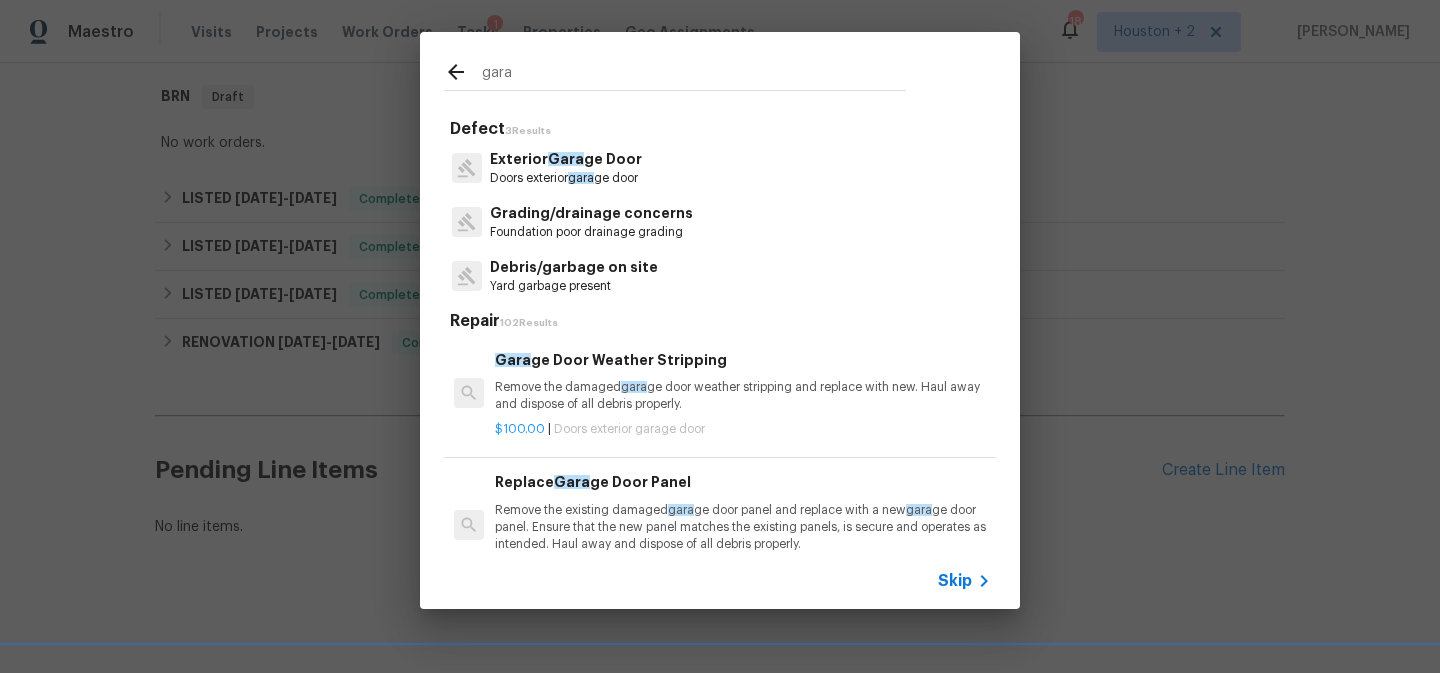 click on "gara" at bounding box center (581, 178) 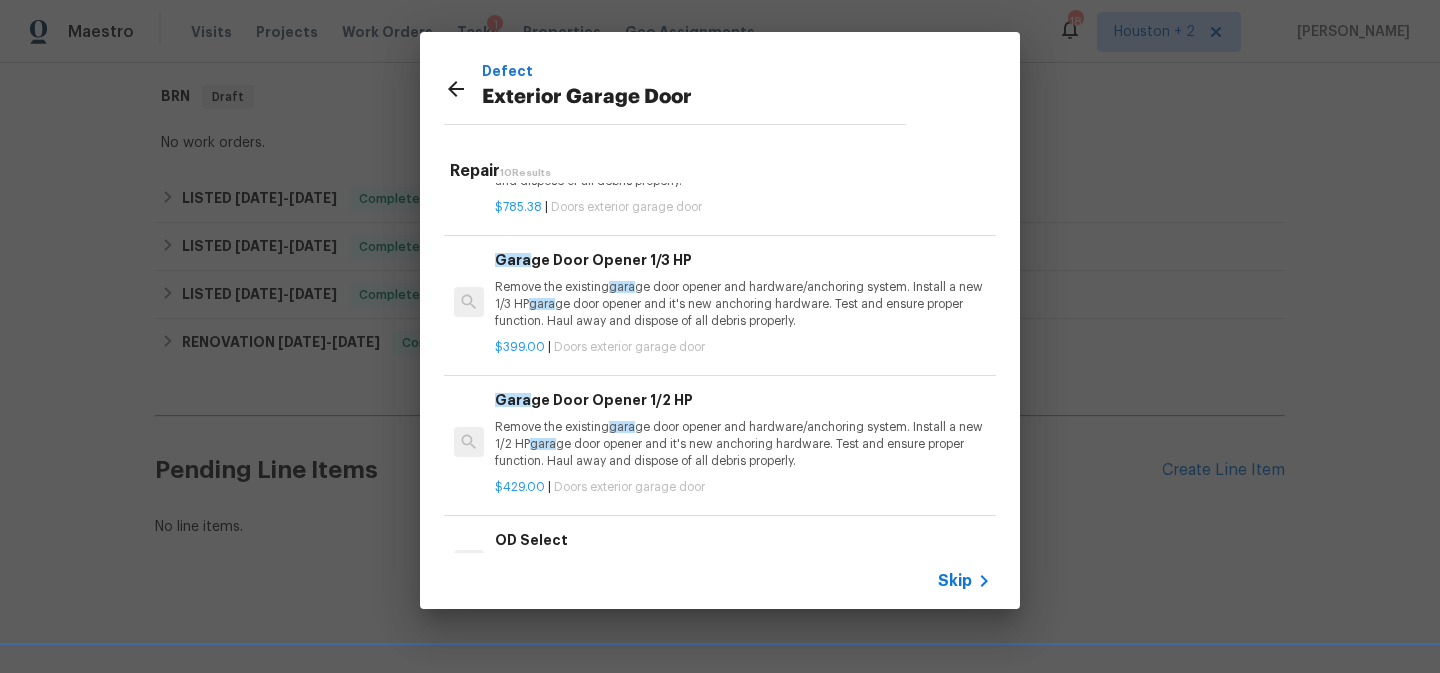 scroll, scrollTop: 817, scrollLeft: 0, axis: vertical 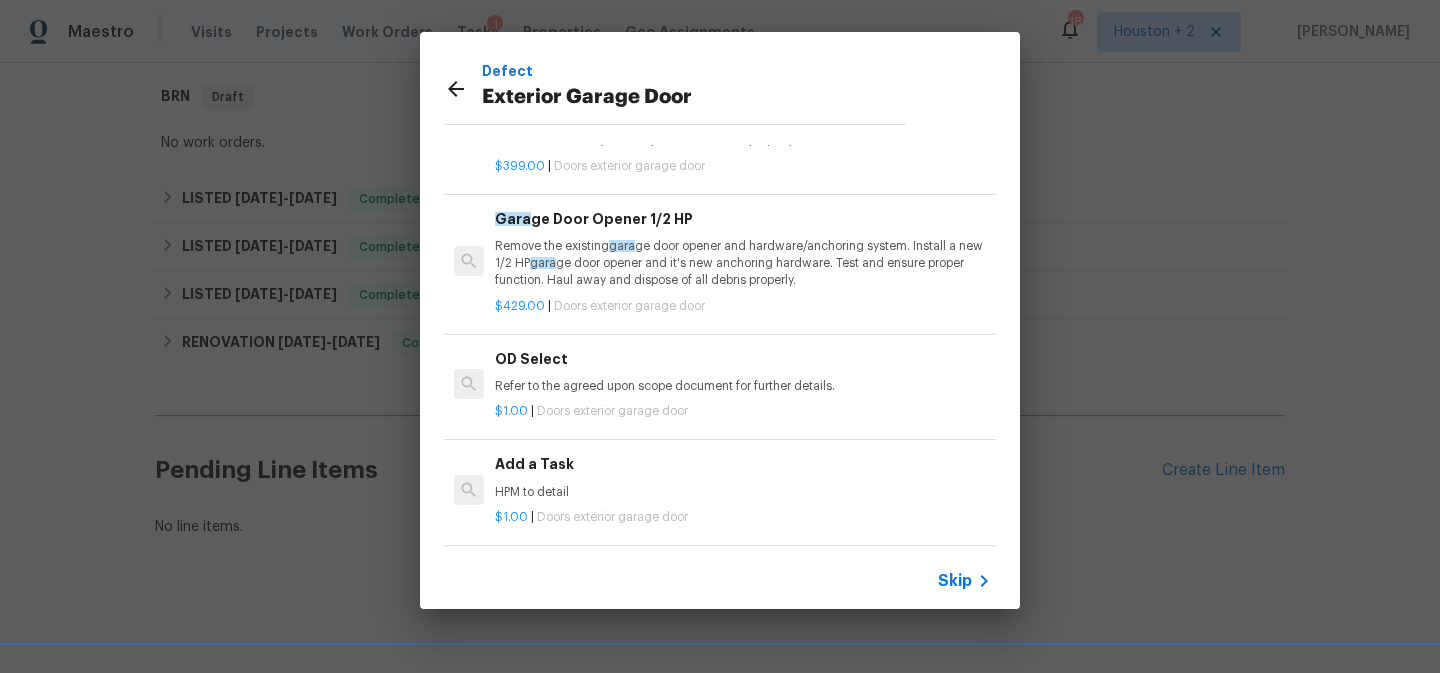 click on "HPM to detail" at bounding box center (743, 492) 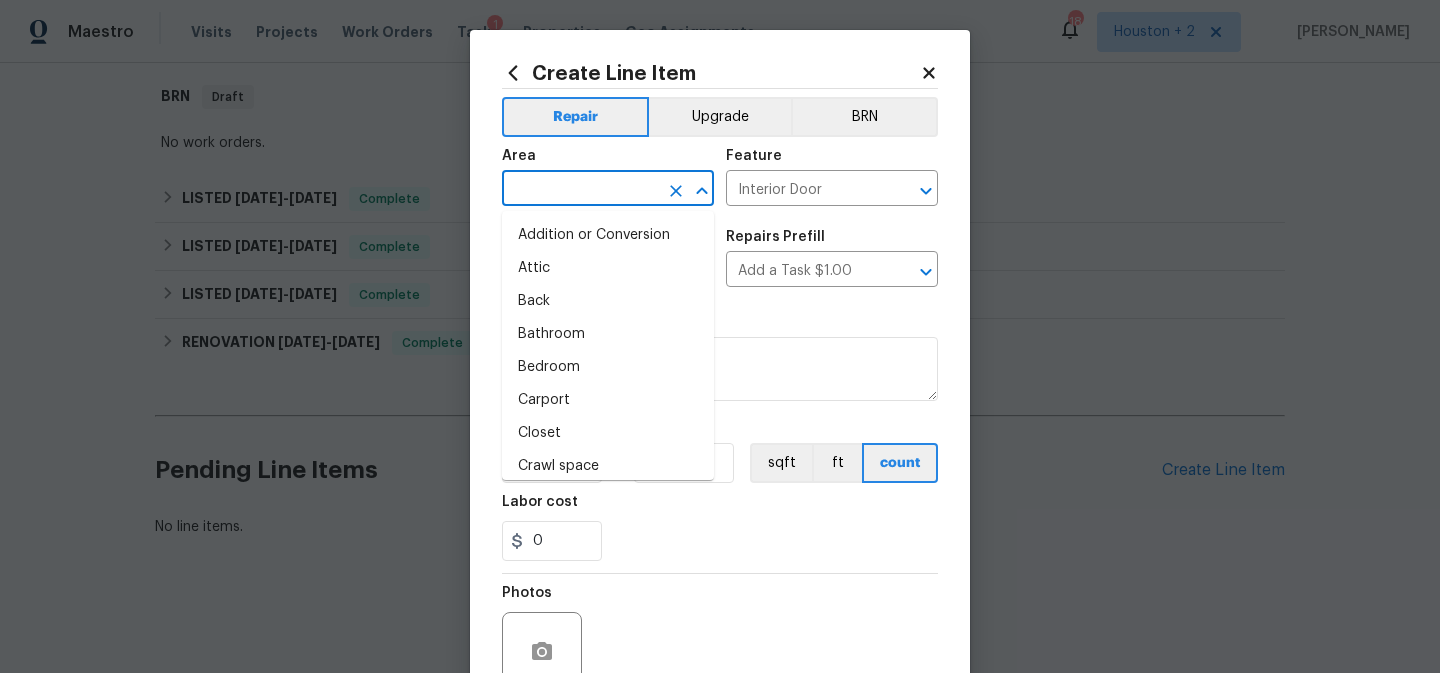 click at bounding box center (580, 190) 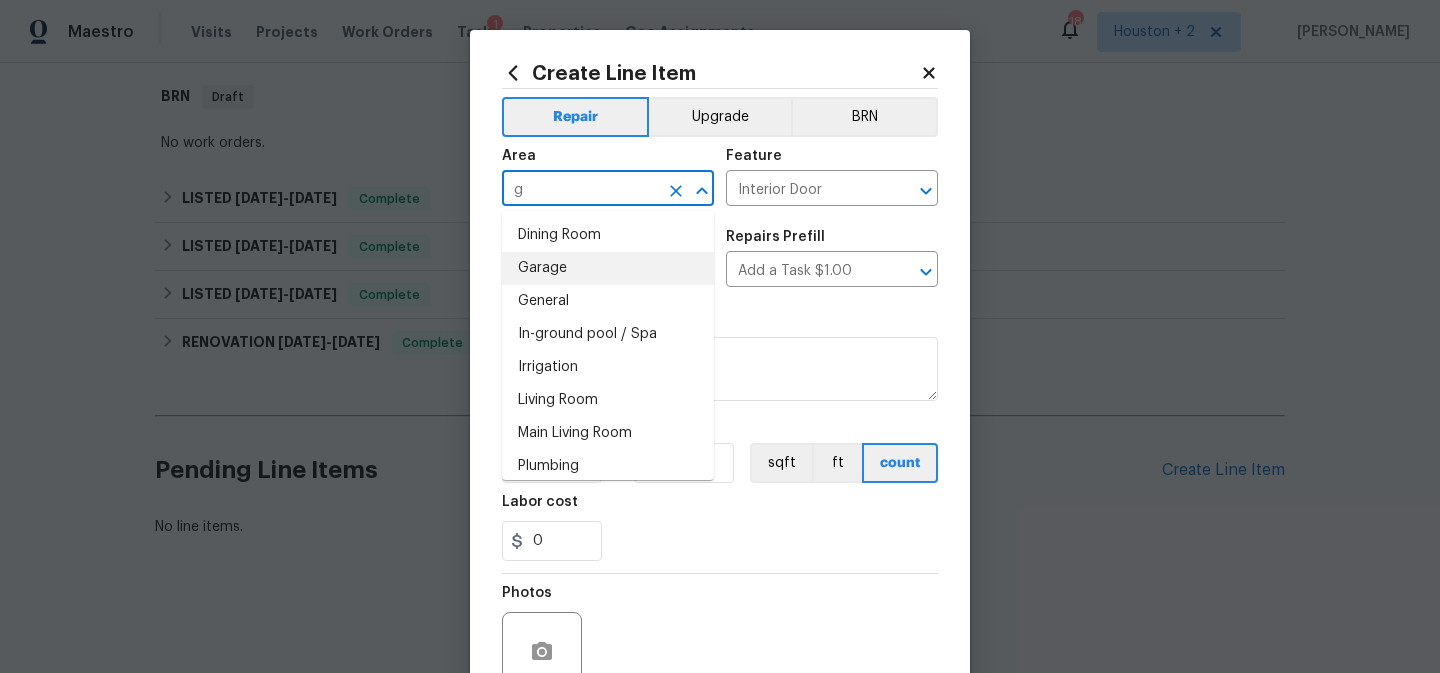 click on "Garage" at bounding box center [608, 268] 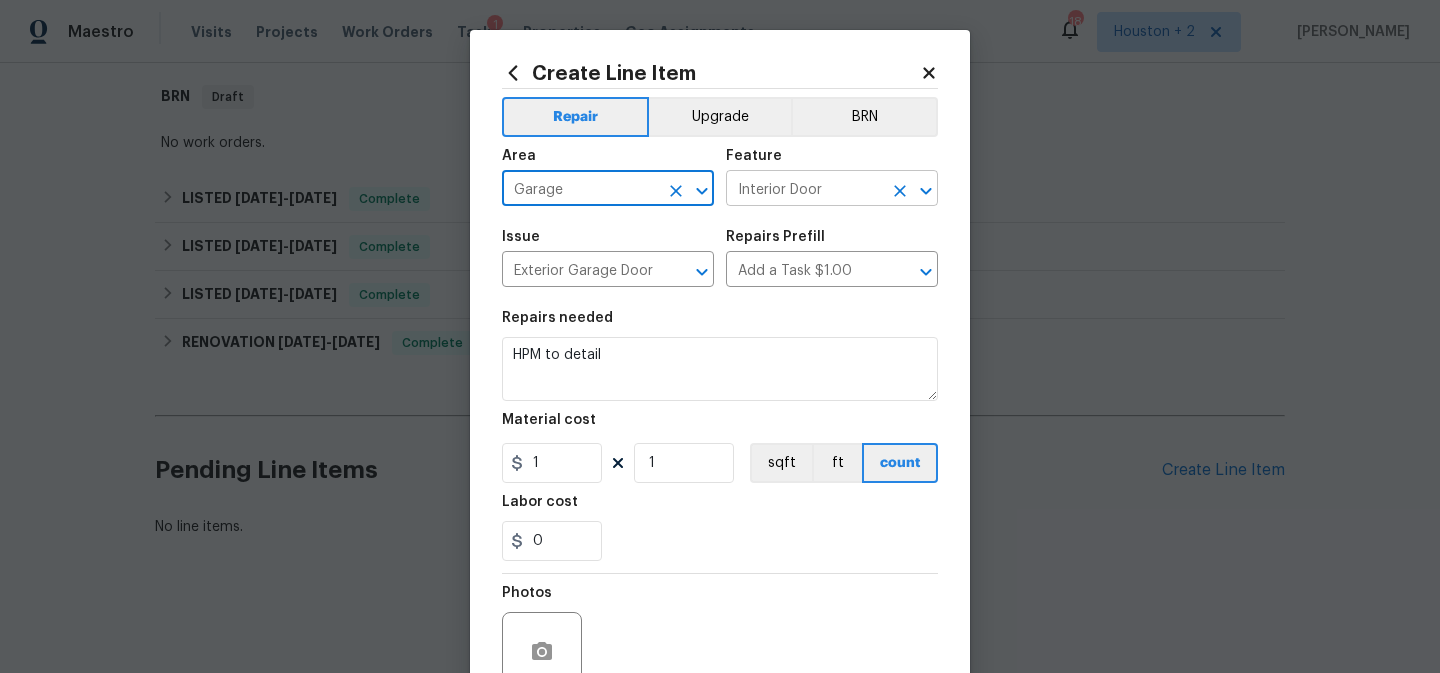 type on "Garage" 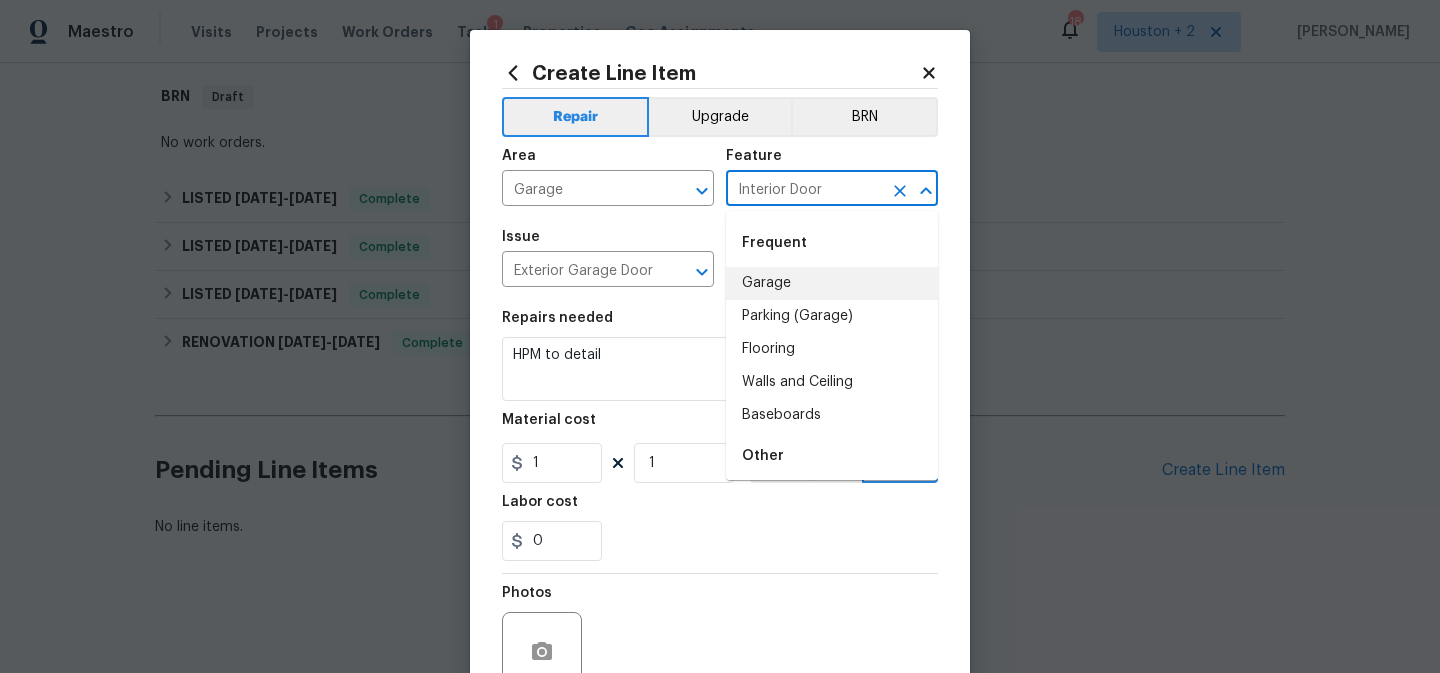 click on "Garage" at bounding box center [832, 283] 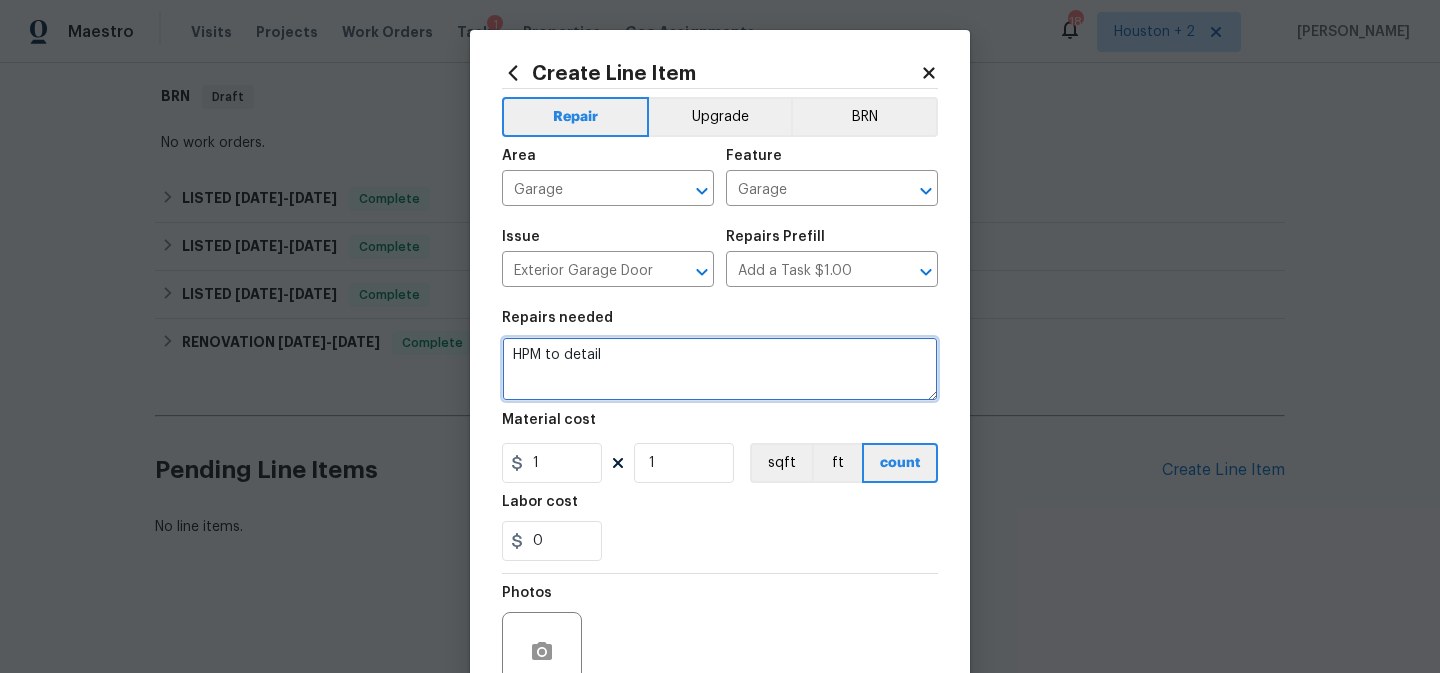click on "HPM to detail" at bounding box center (720, 369) 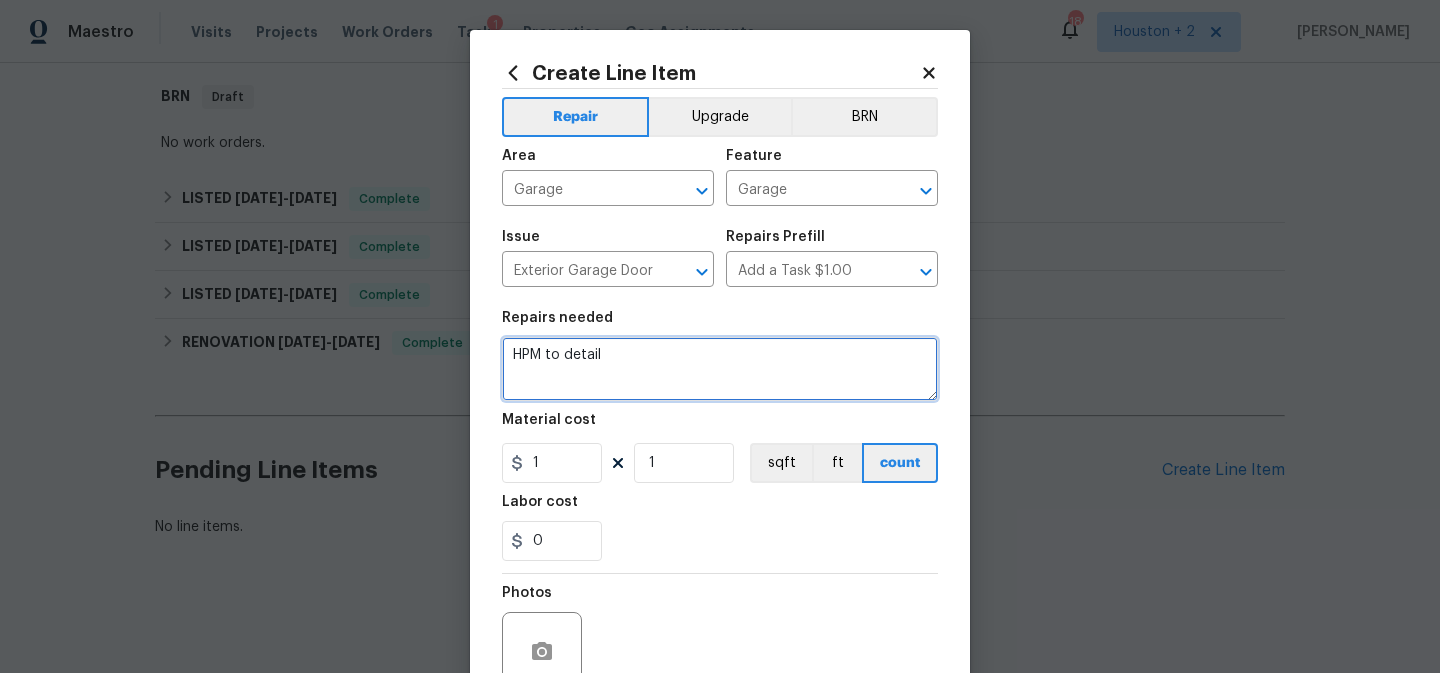 drag, startPoint x: 631, startPoint y: 364, endPoint x: 459, endPoint y: 350, distance: 172.56883 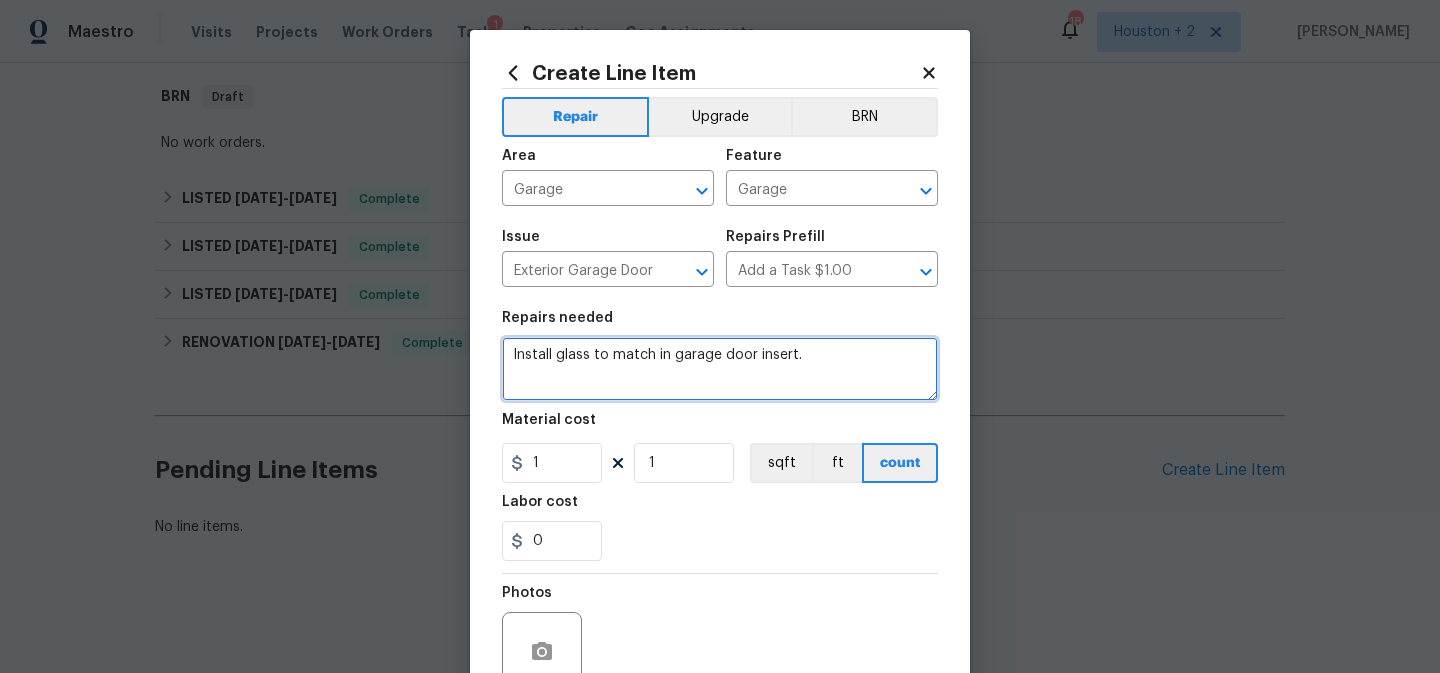 type on "Install glass to match in garage door insert." 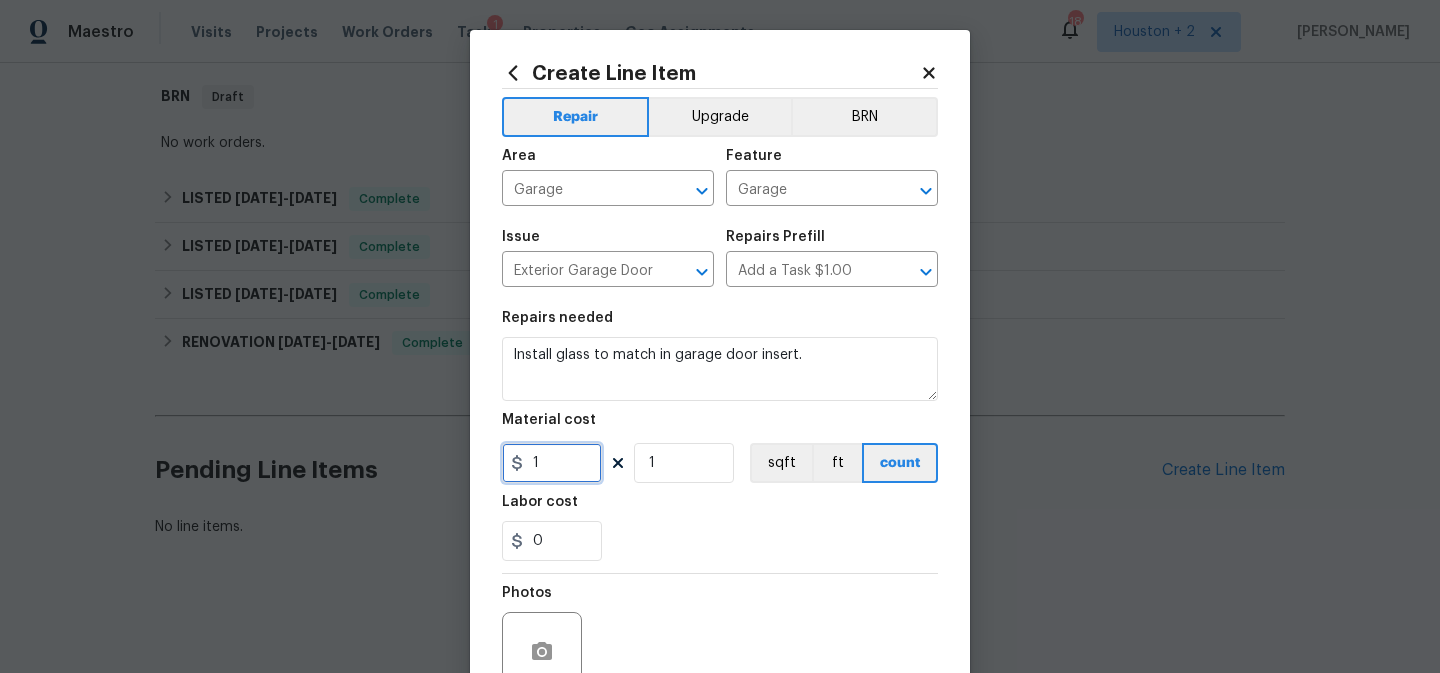 click on "1" at bounding box center (552, 463) 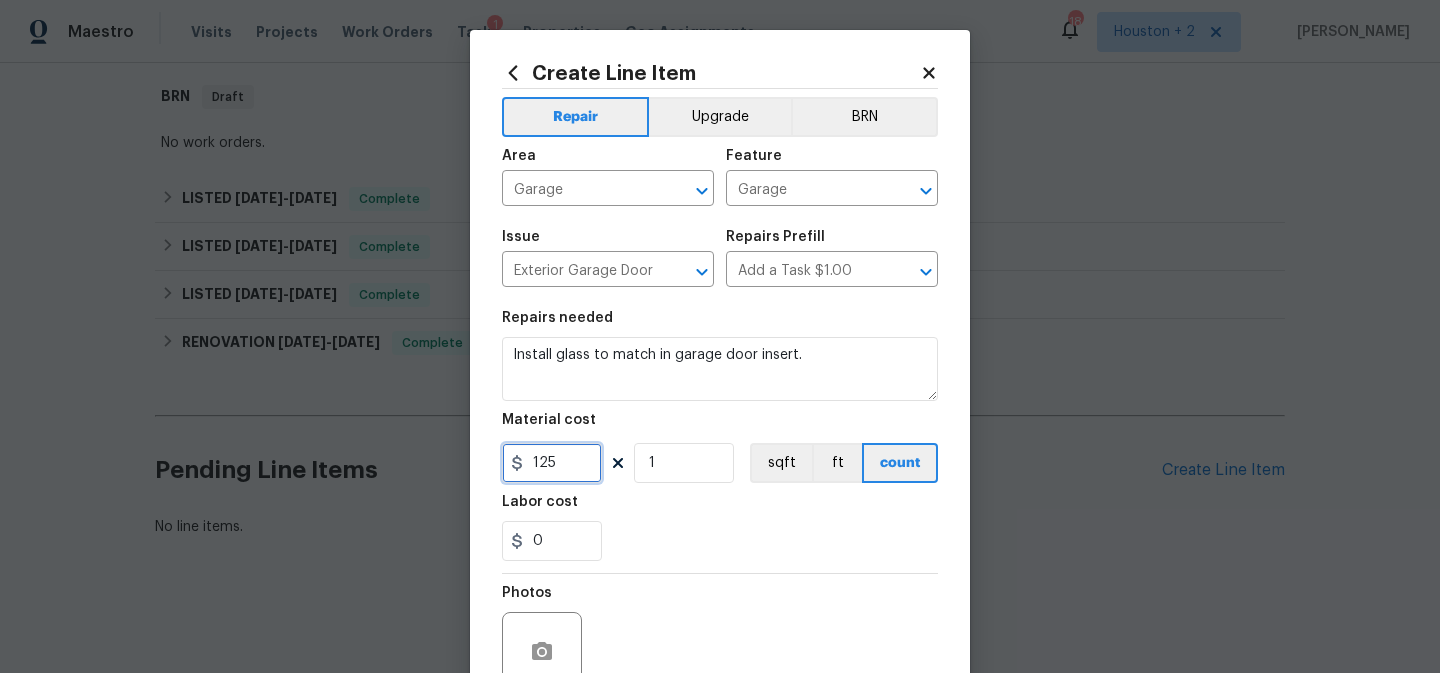 type on "125" 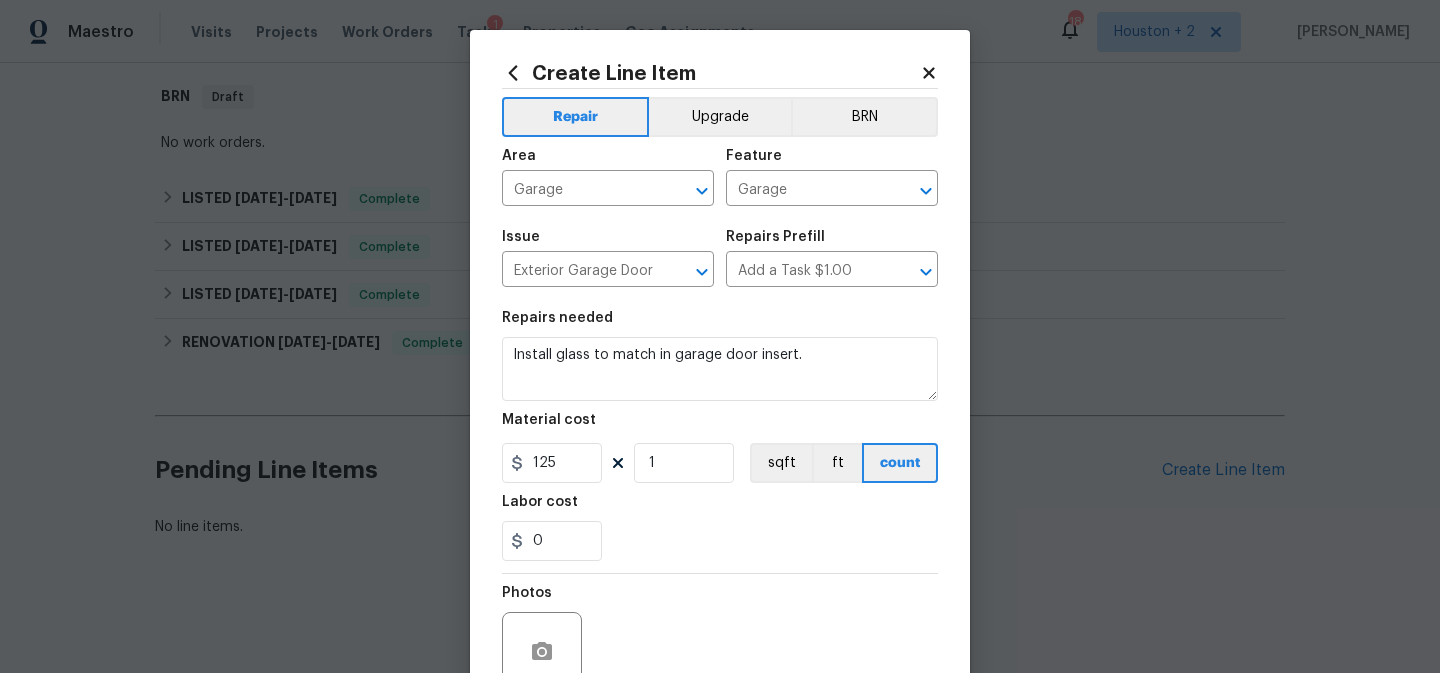 click on "0" at bounding box center (720, 541) 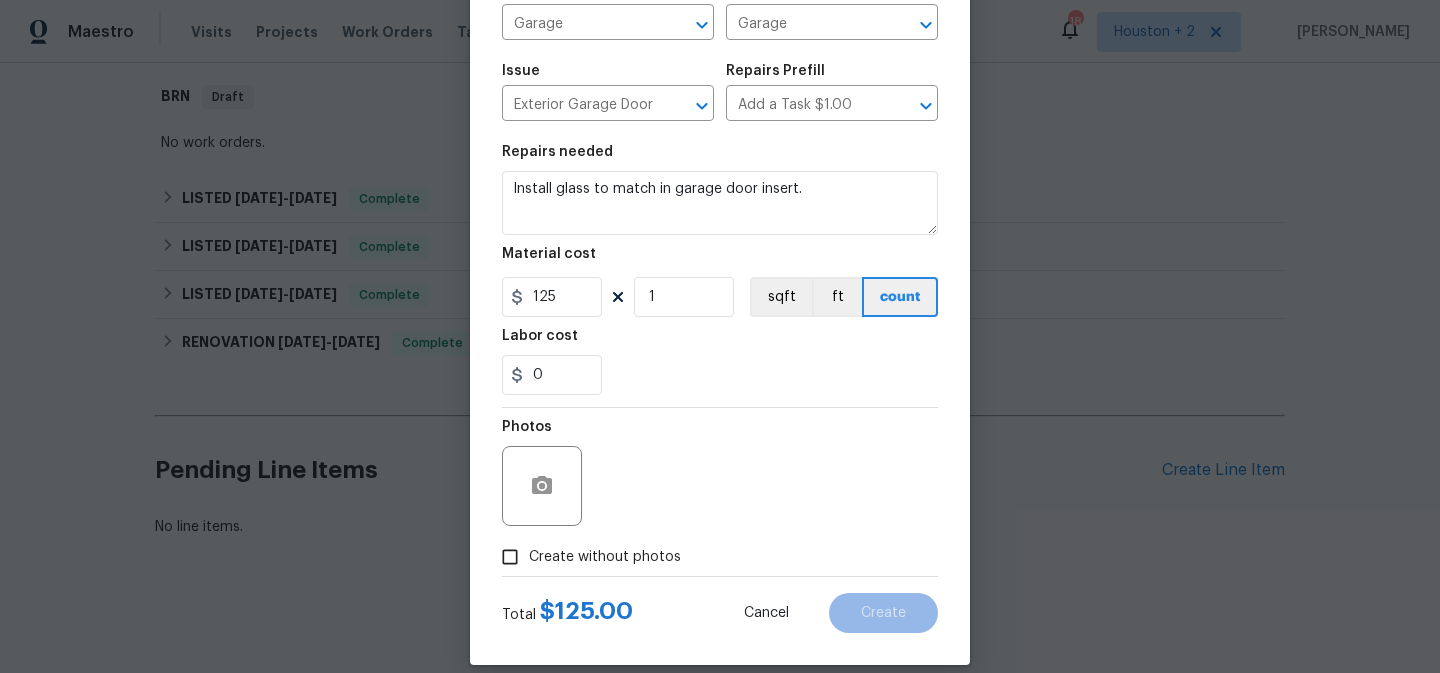 scroll, scrollTop: 189, scrollLeft: 0, axis: vertical 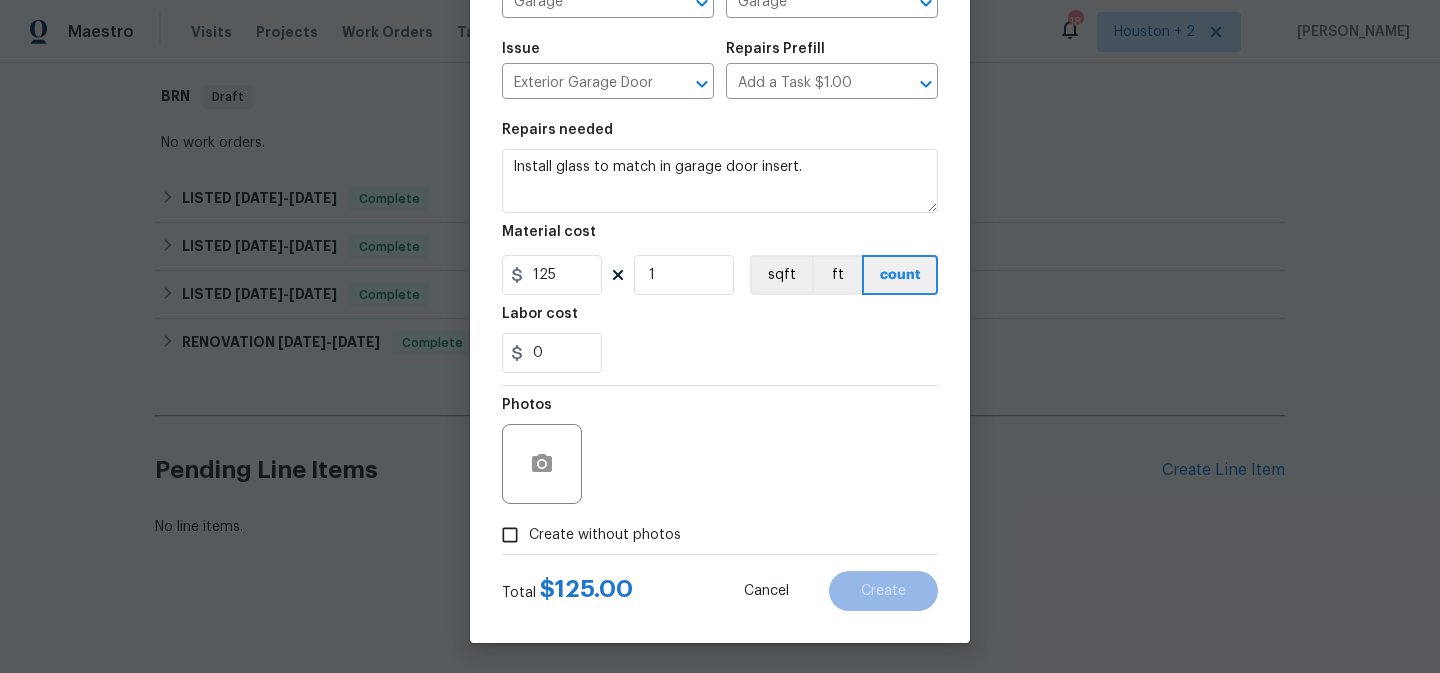click on "Create without photos" at bounding box center (605, 535) 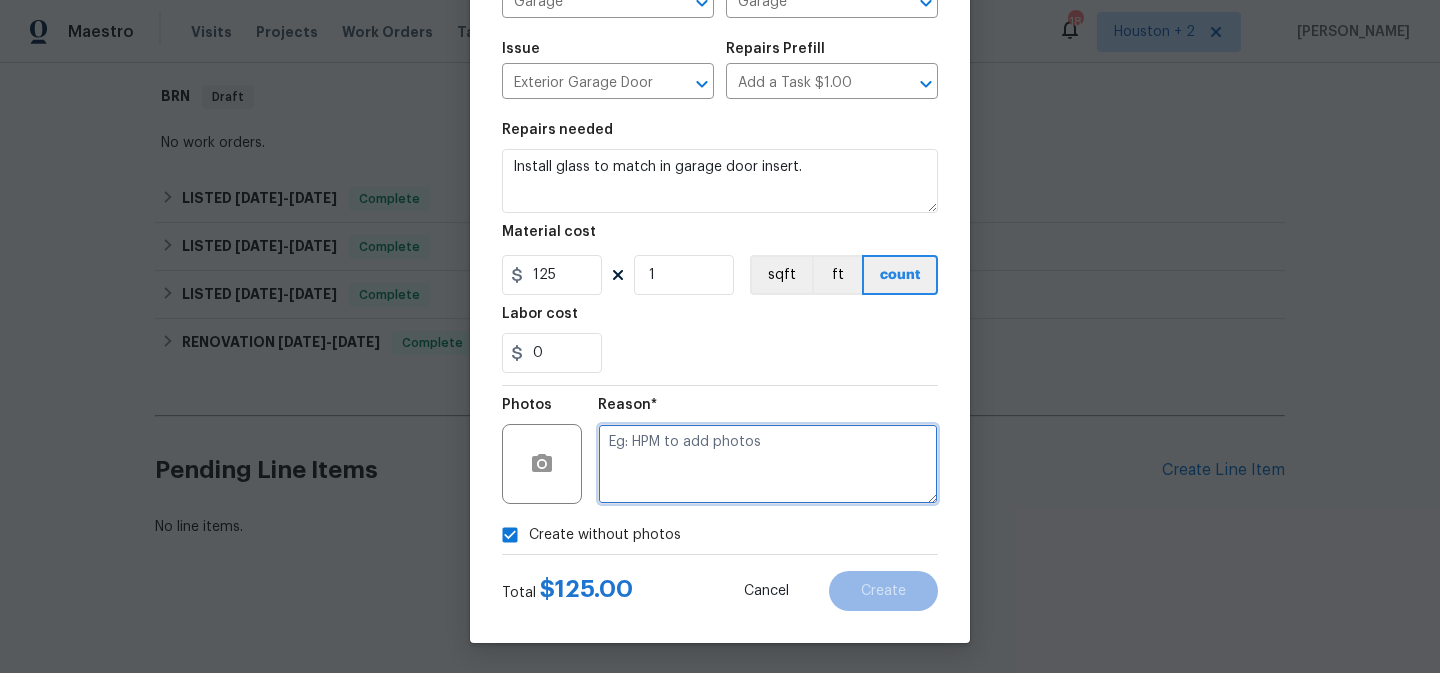 click at bounding box center [768, 464] 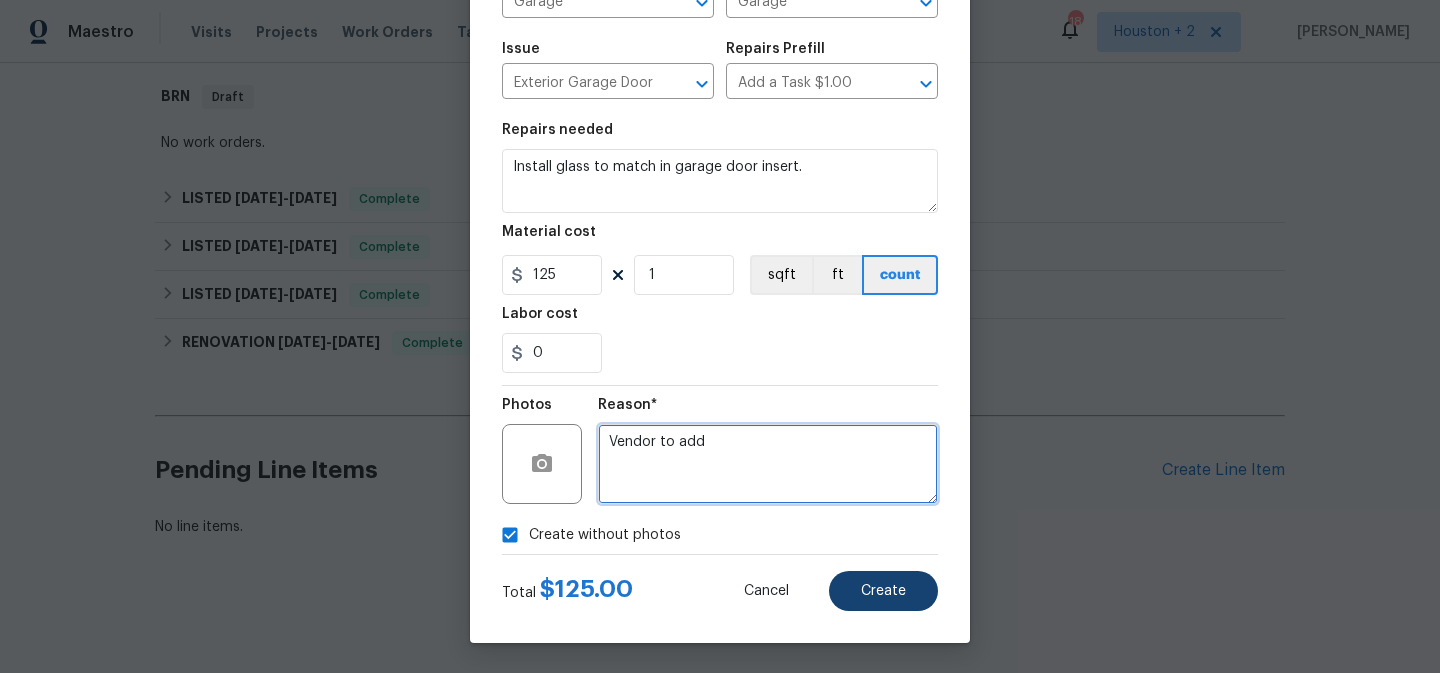 type on "Vendor to add" 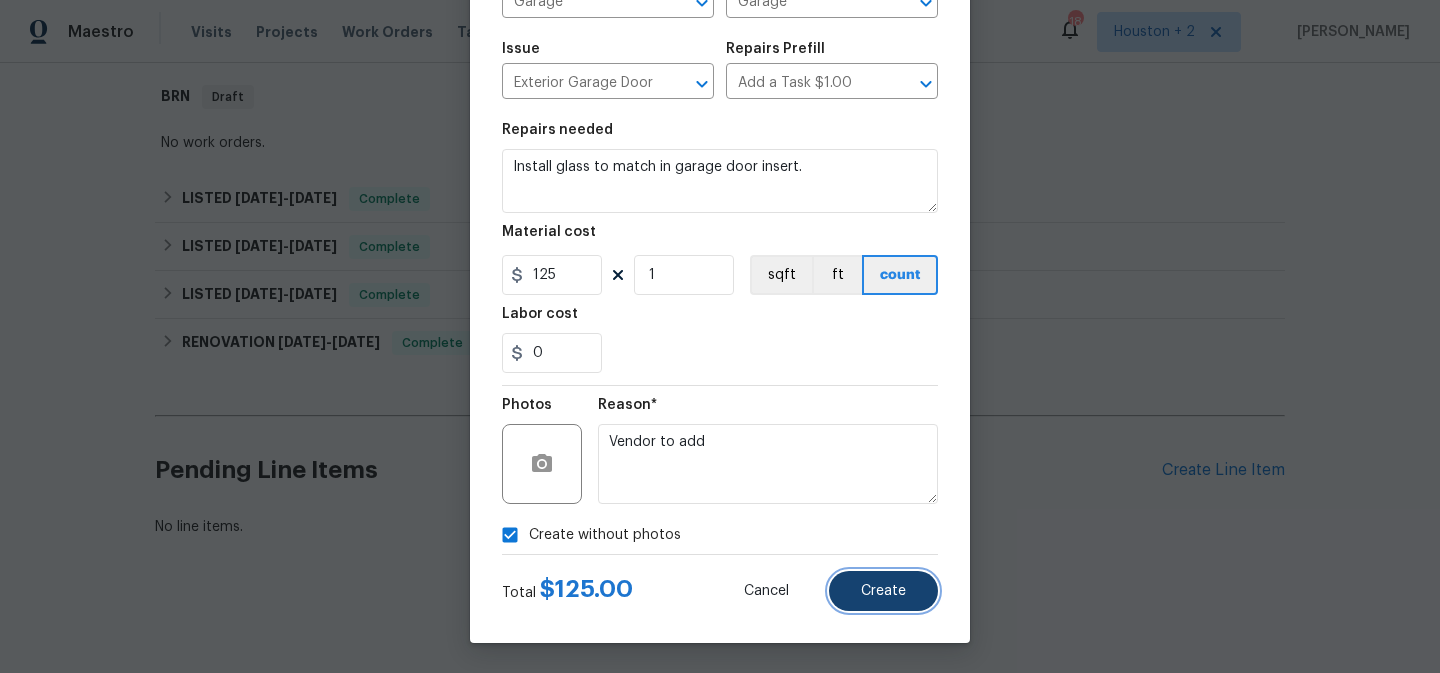 click on "Create" at bounding box center (883, 591) 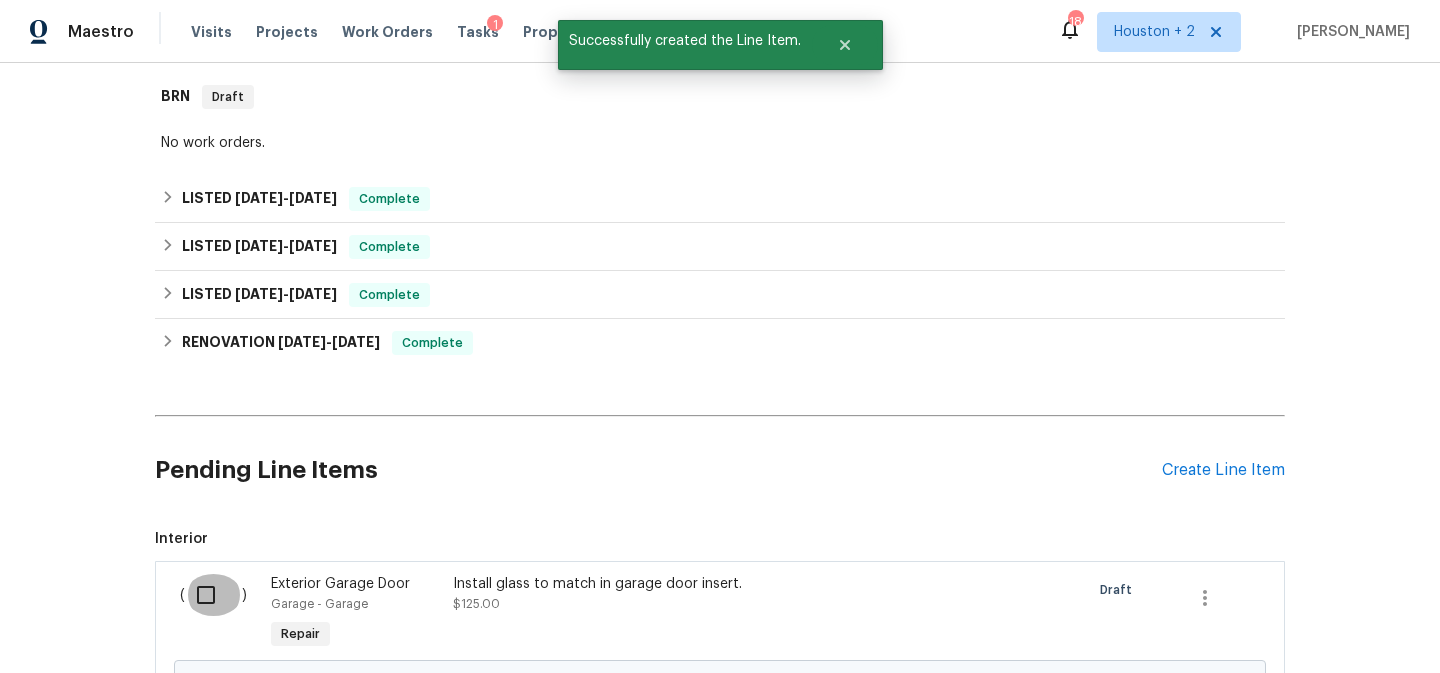 click at bounding box center [213, 595] 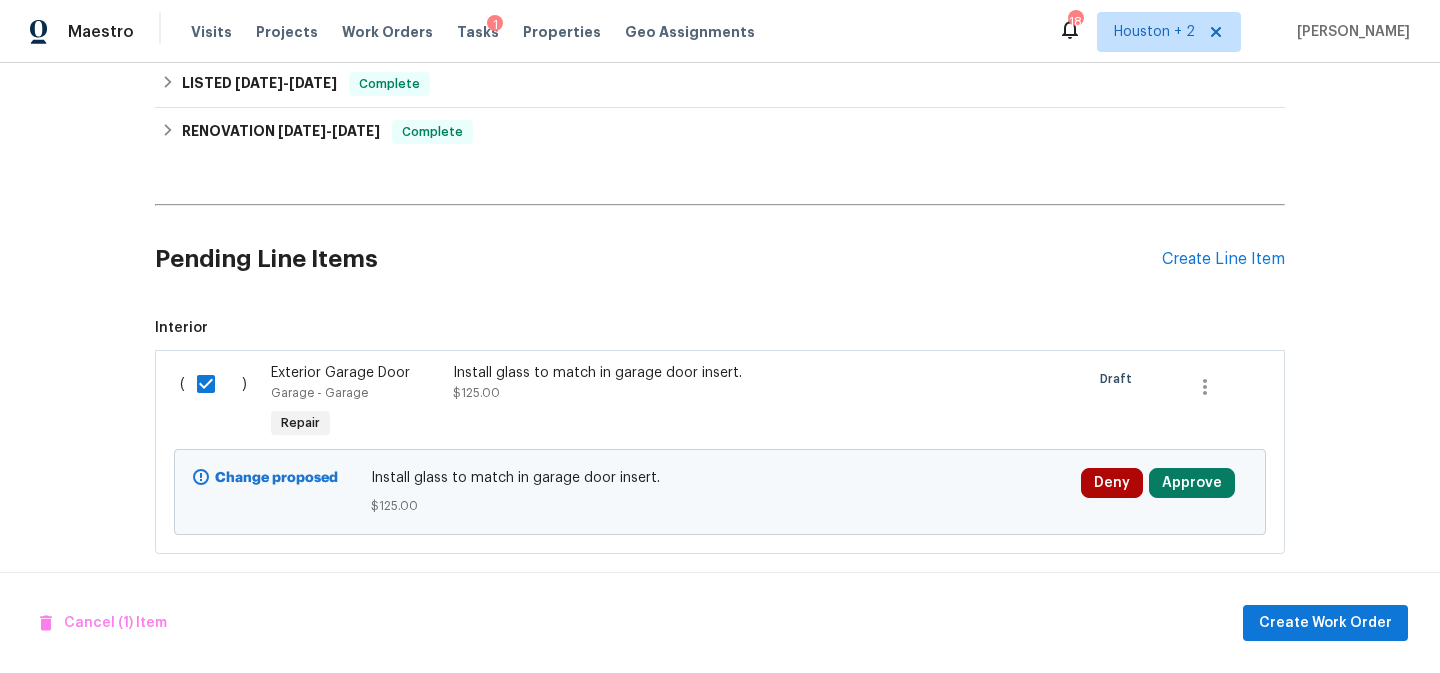 scroll, scrollTop: 542, scrollLeft: 0, axis: vertical 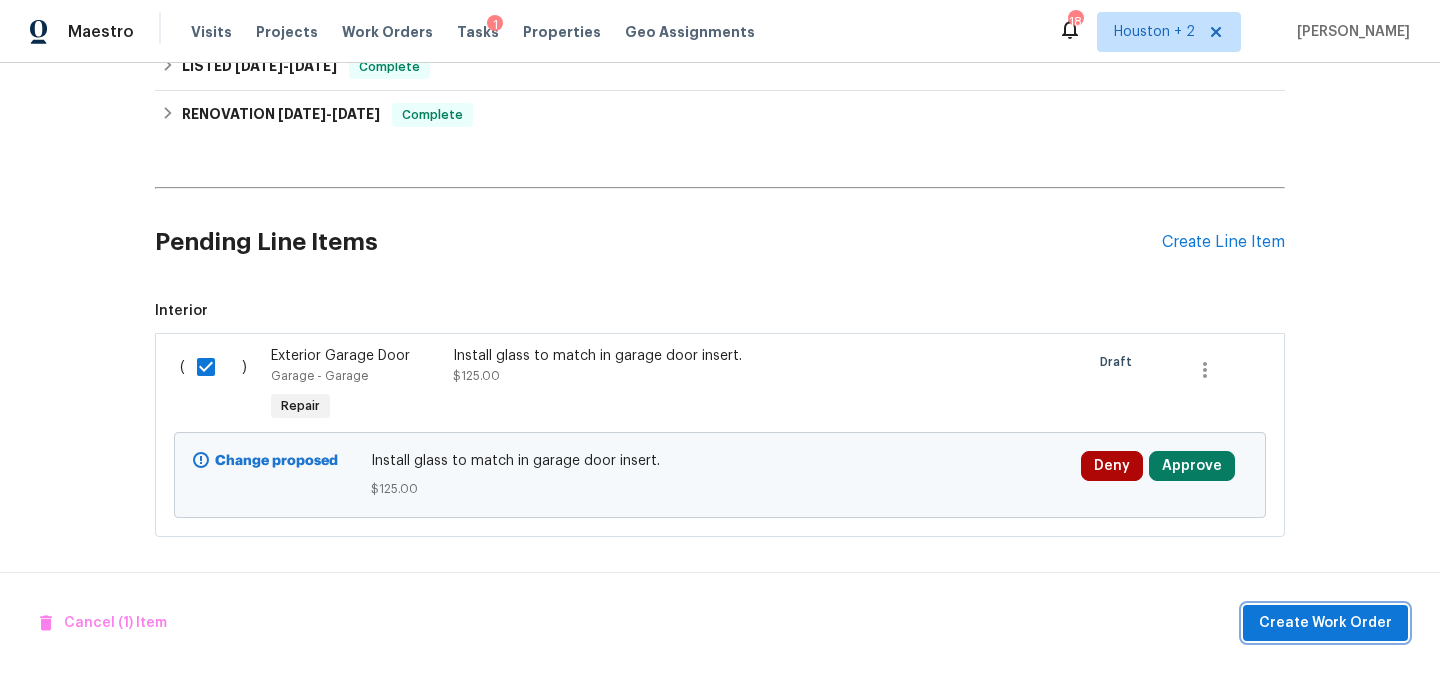 click on "Create Work Order" at bounding box center (1325, 623) 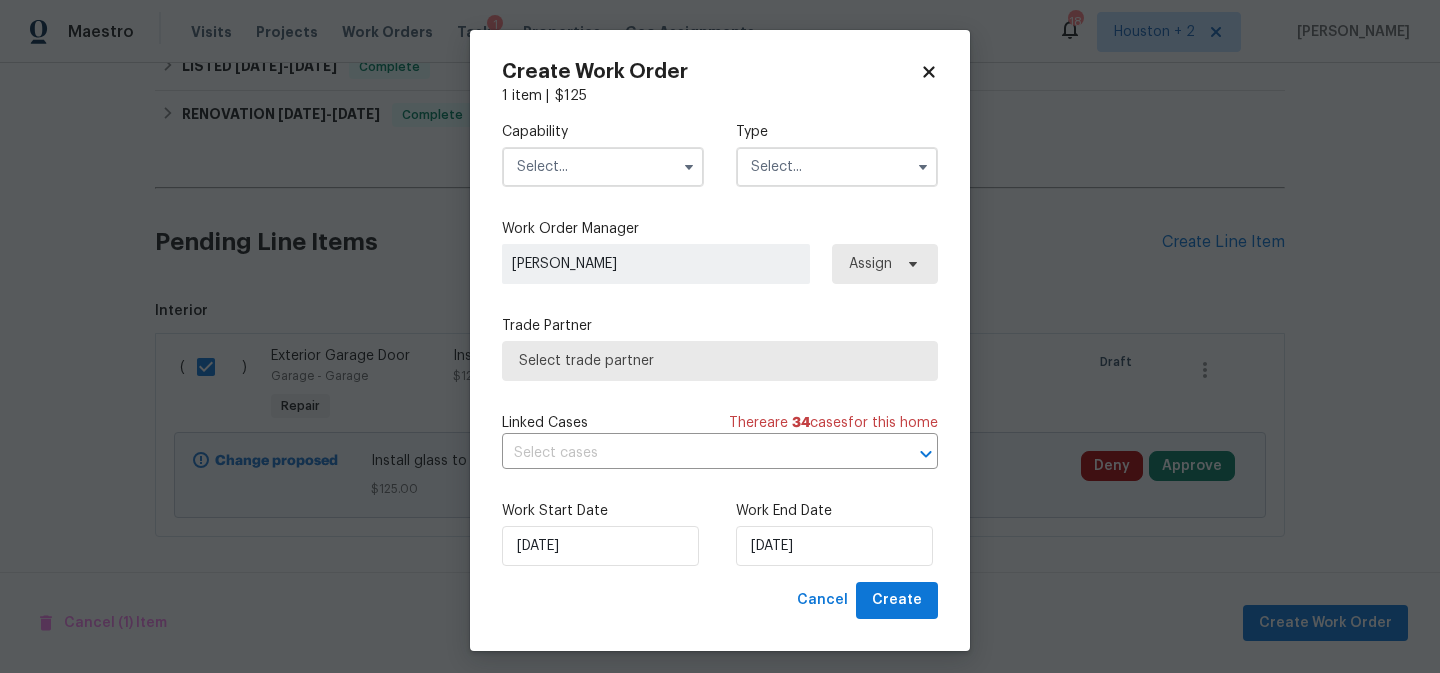 click at bounding box center [603, 167] 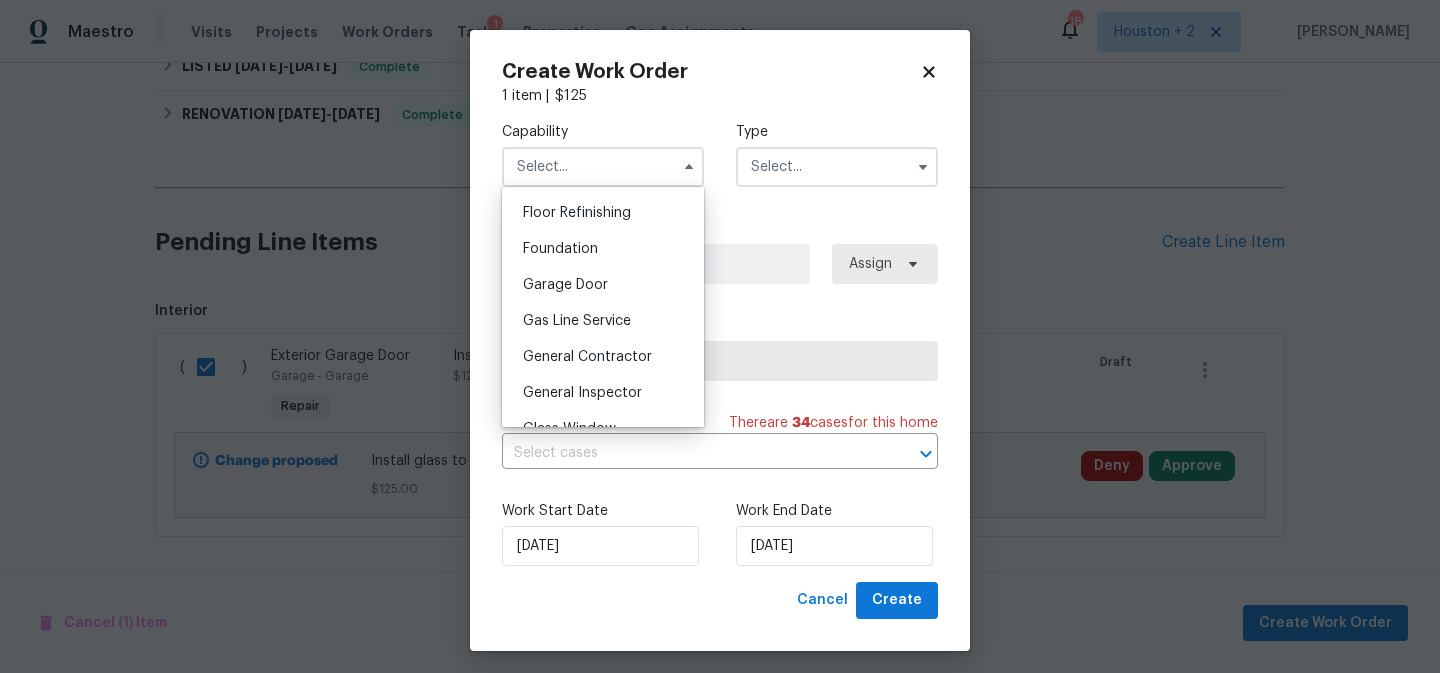 scroll, scrollTop: 815, scrollLeft: 0, axis: vertical 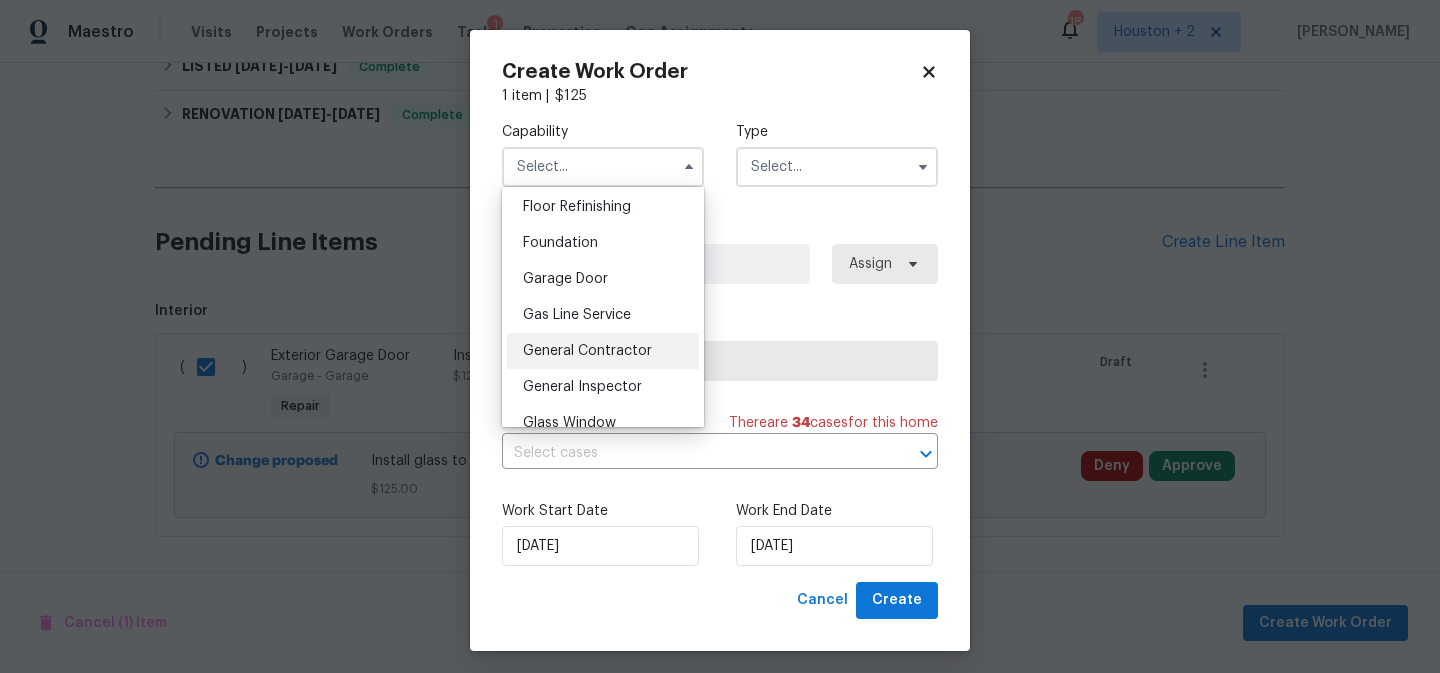 click on "General Contractor" at bounding box center (587, 351) 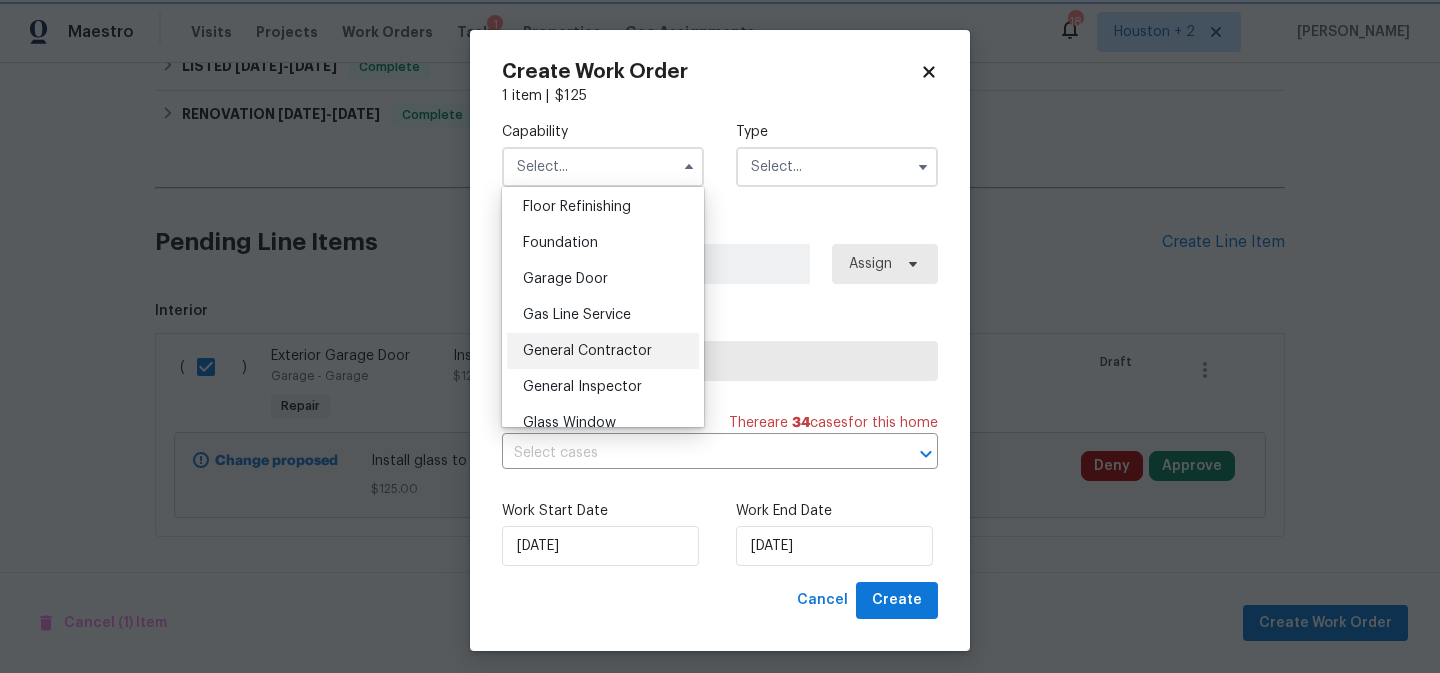 type on "General Contractor" 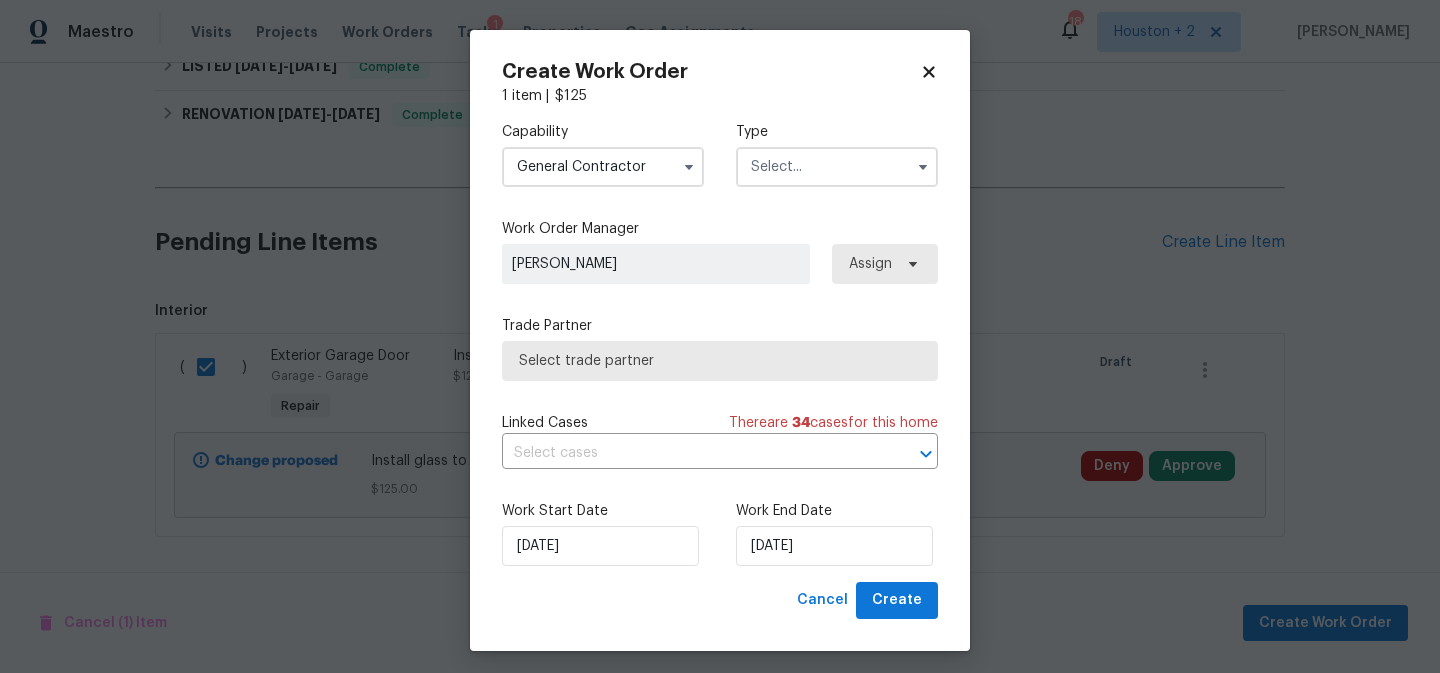 click at bounding box center (837, 167) 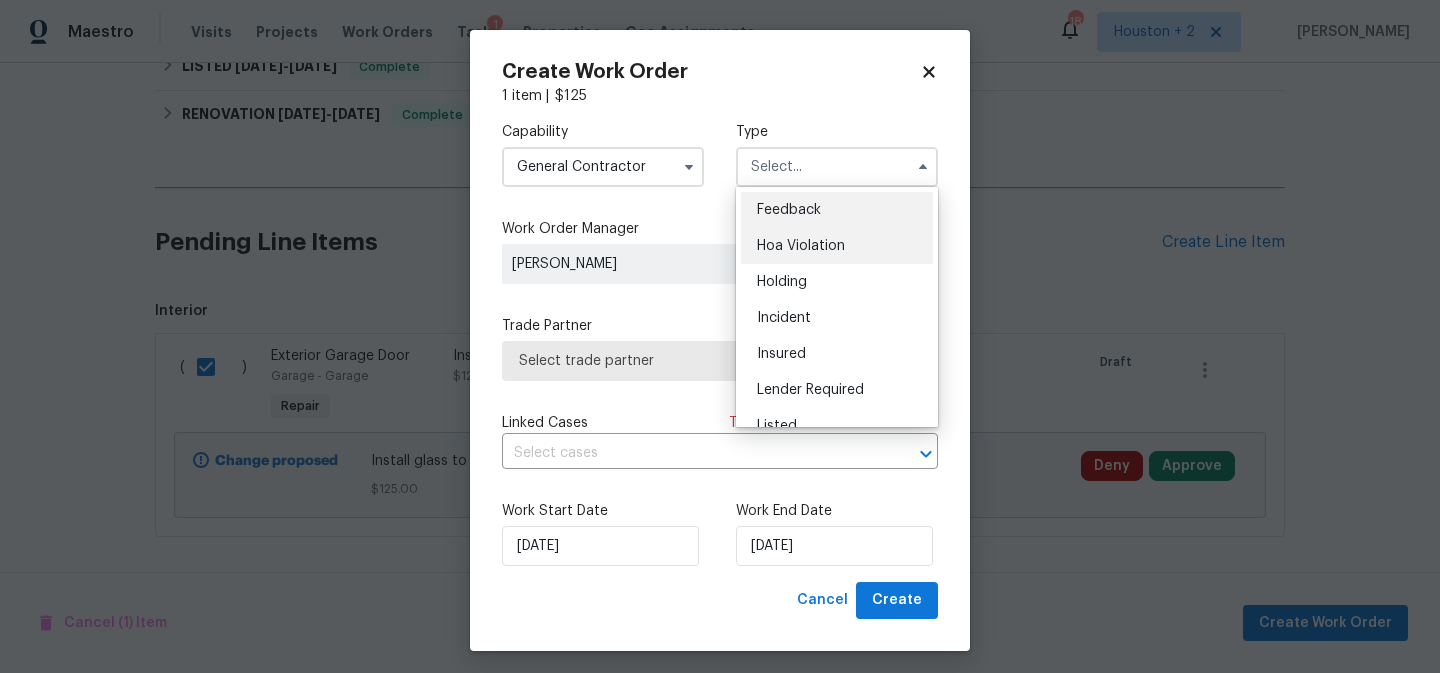 scroll, scrollTop: 29, scrollLeft: 0, axis: vertical 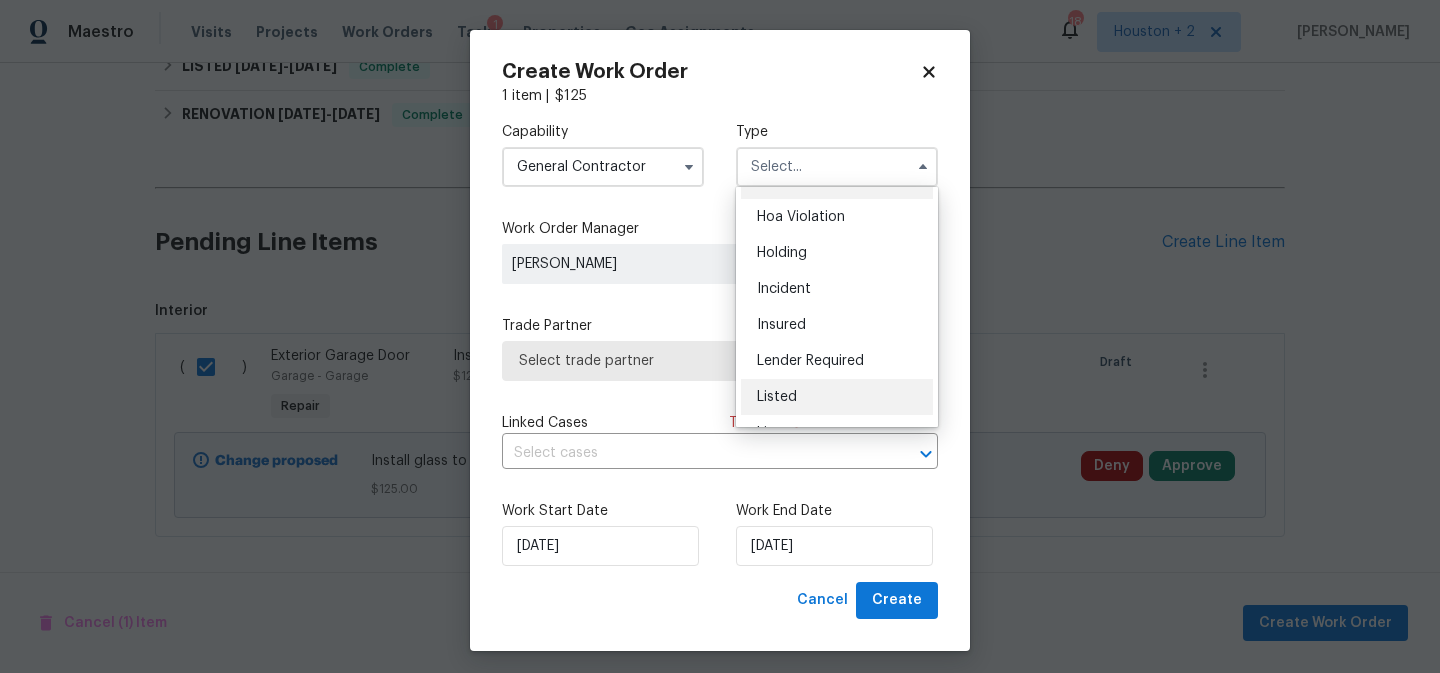 click on "Listed" at bounding box center (777, 397) 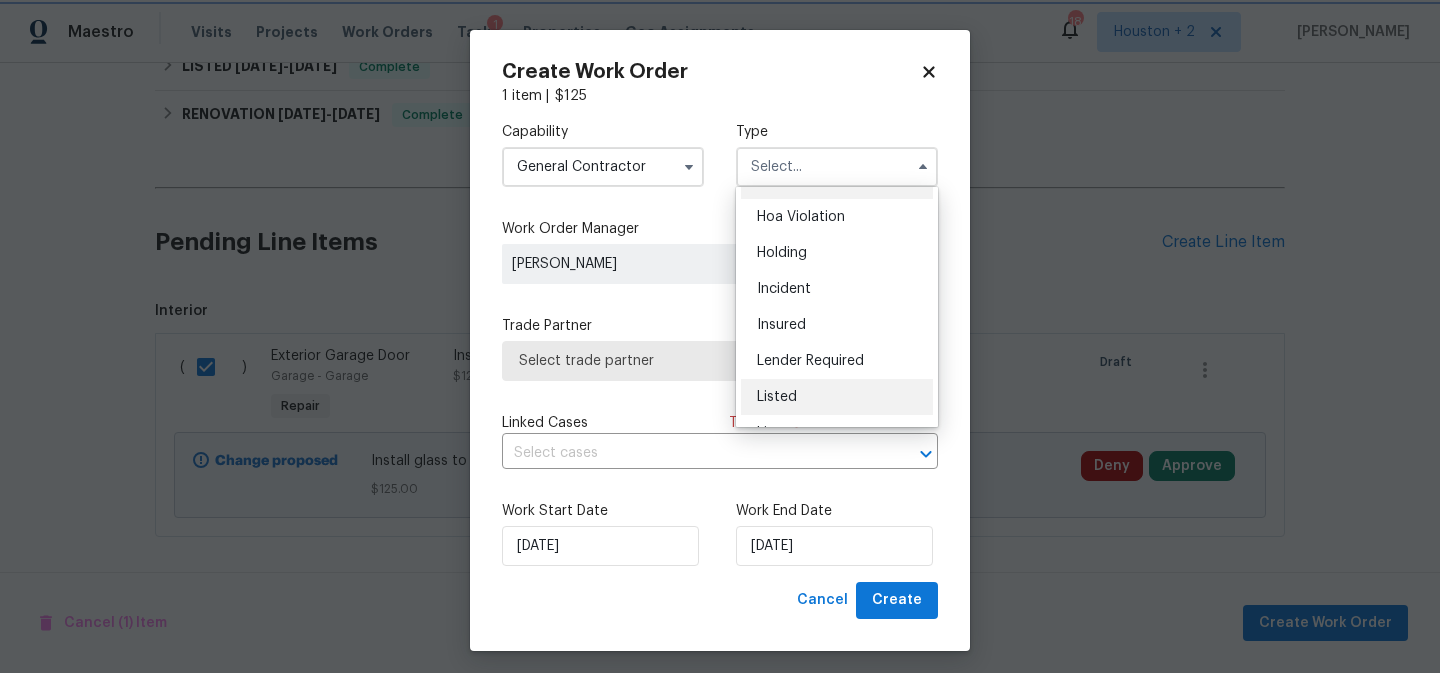 type on "Listed" 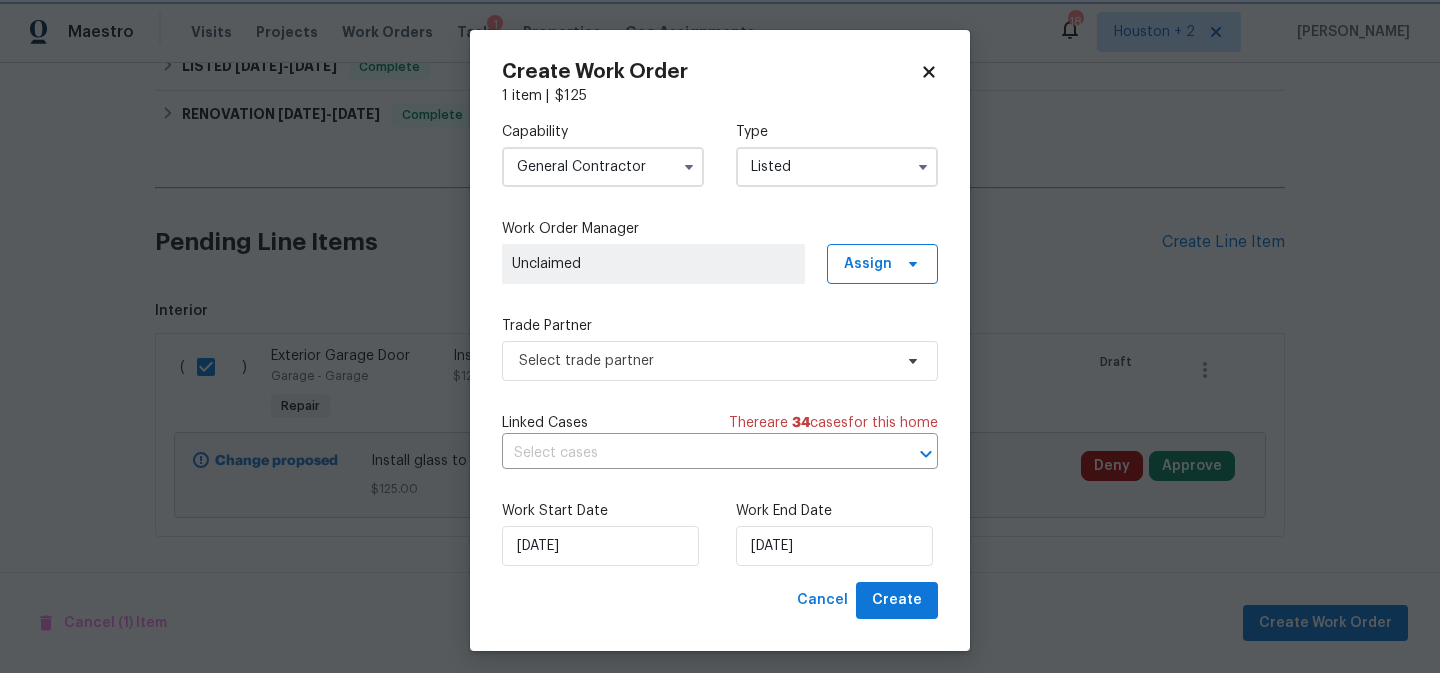 scroll, scrollTop: 0, scrollLeft: 0, axis: both 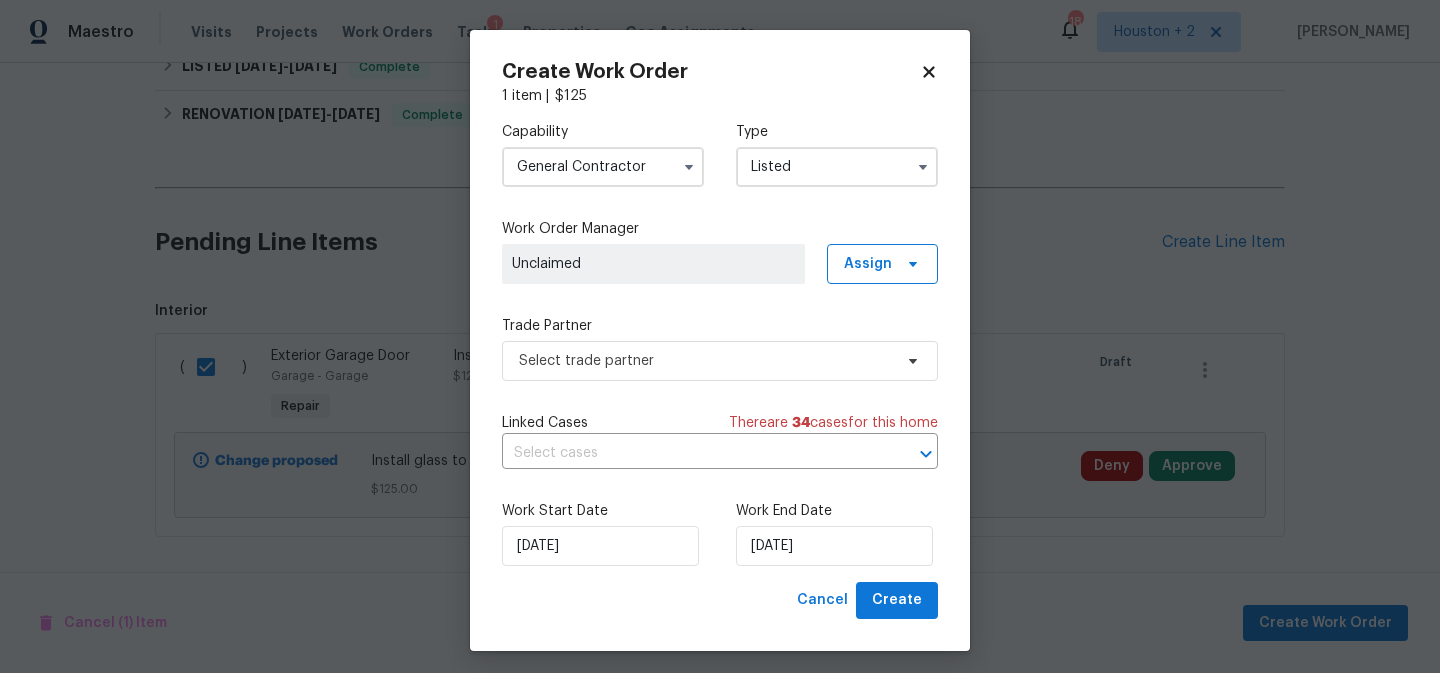 click on "Capability   General [DEMOGRAPHIC_DATA] Type   Listed Work Order Manager   Unclaimed Assign Trade Partner   Select trade partner Linked Cases There  are   34  case s  for this home   ​ Work Start Date   [DATE] Work End Date   [DATE]" at bounding box center [720, 344] 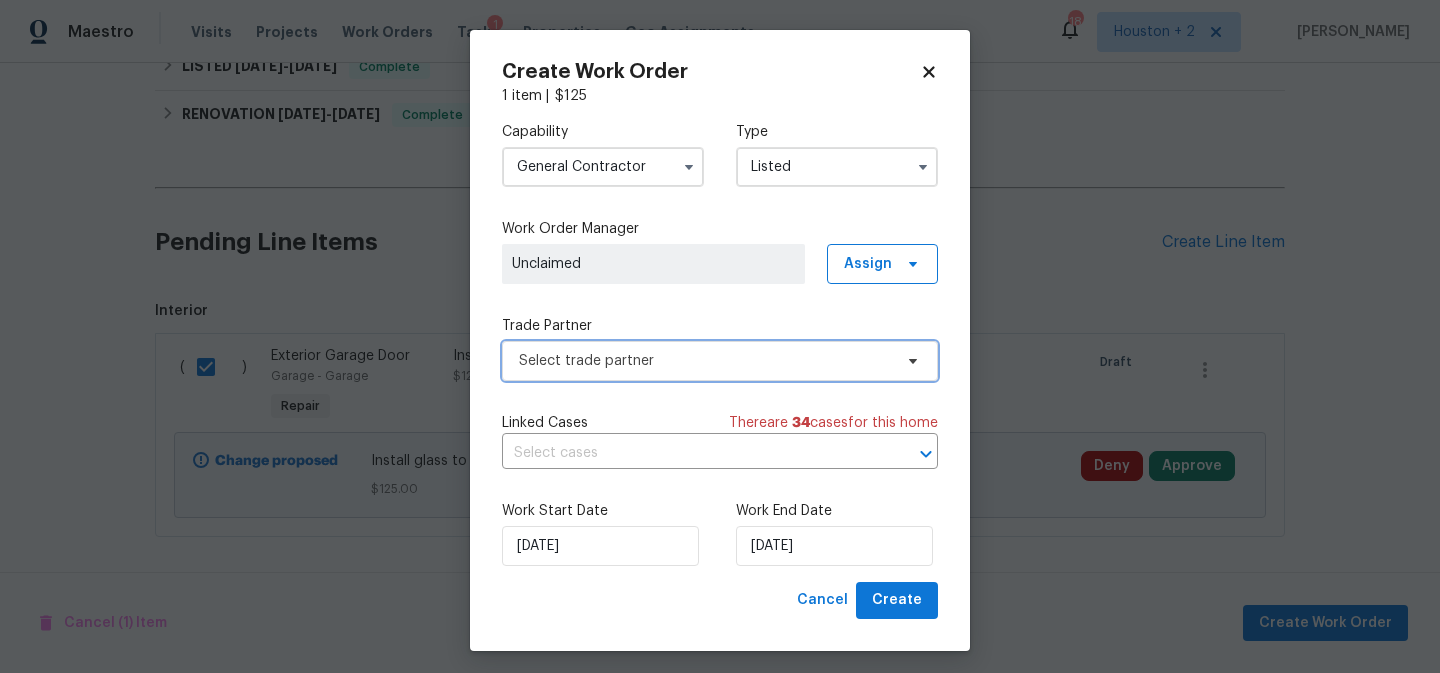 click on "Select trade partner" at bounding box center [705, 361] 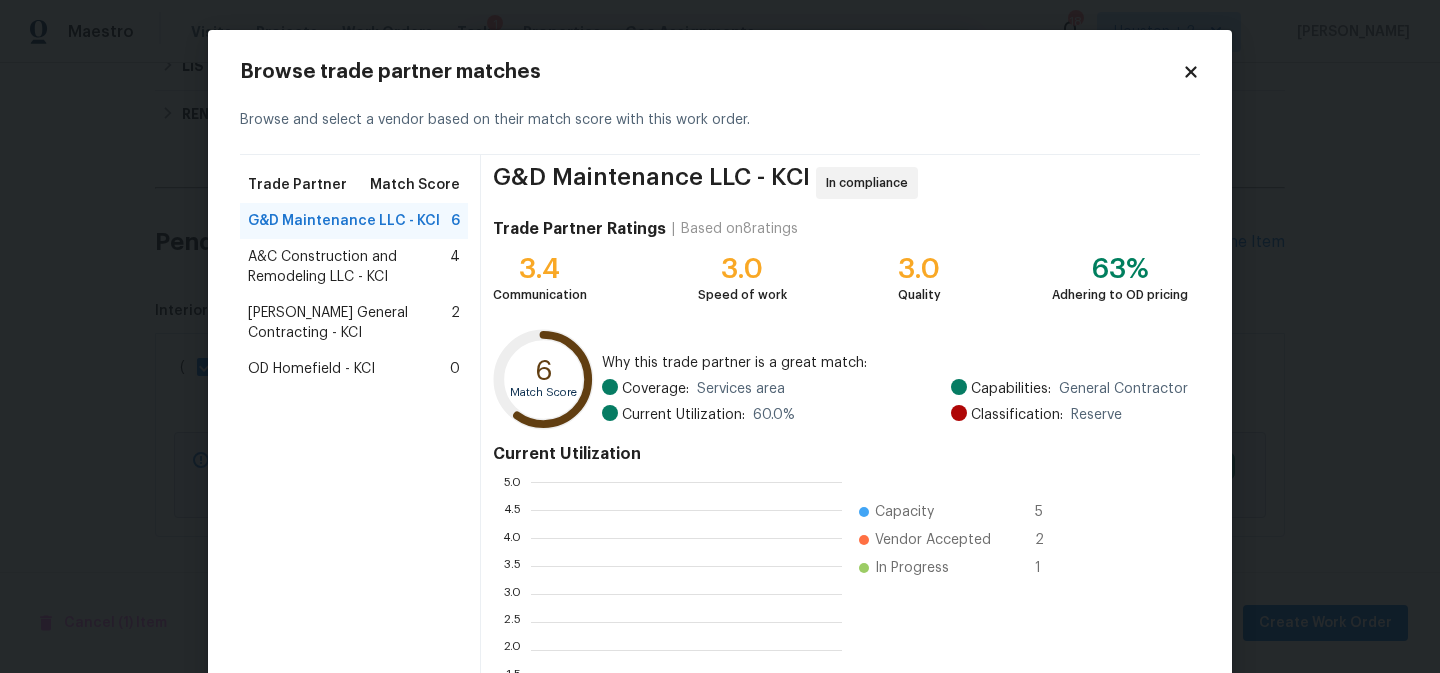 scroll, scrollTop: 2, scrollLeft: 1, axis: both 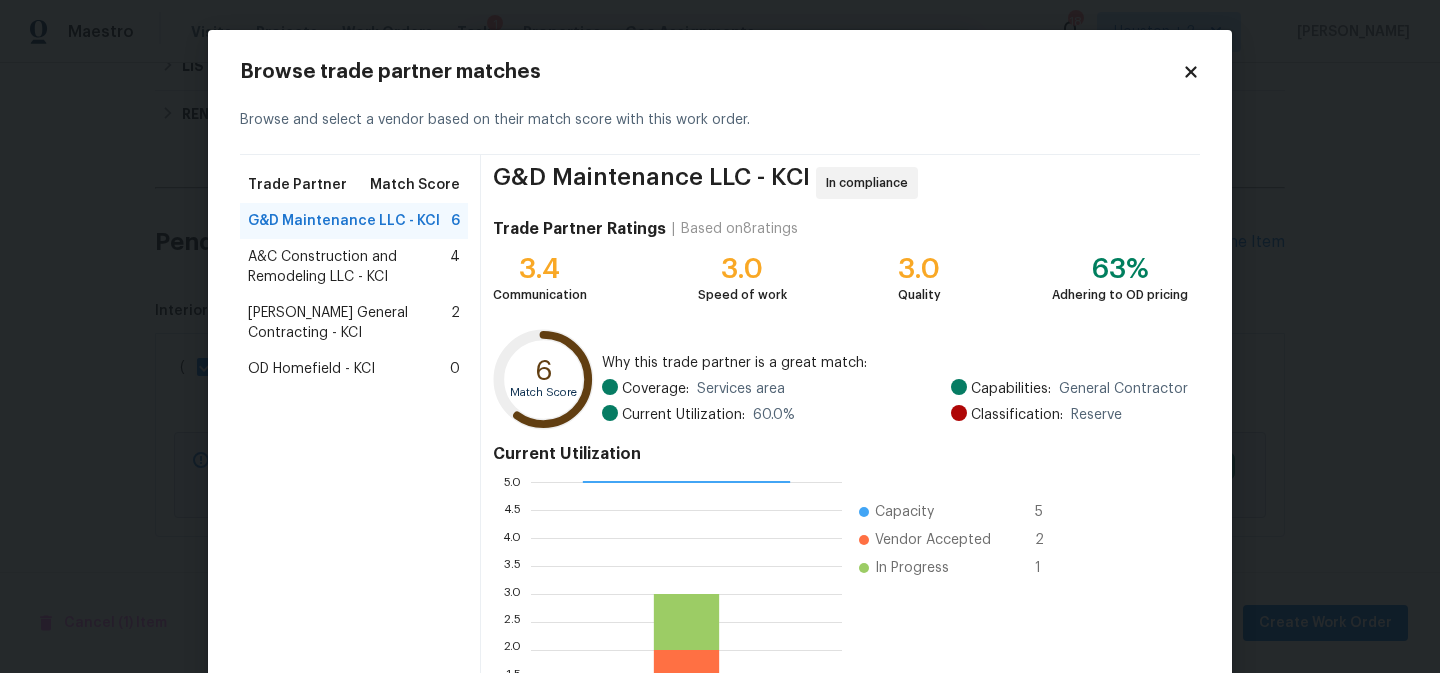 click on "A&C Construction and Remodeling LLC - KCI" at bounding box center [349, 267] 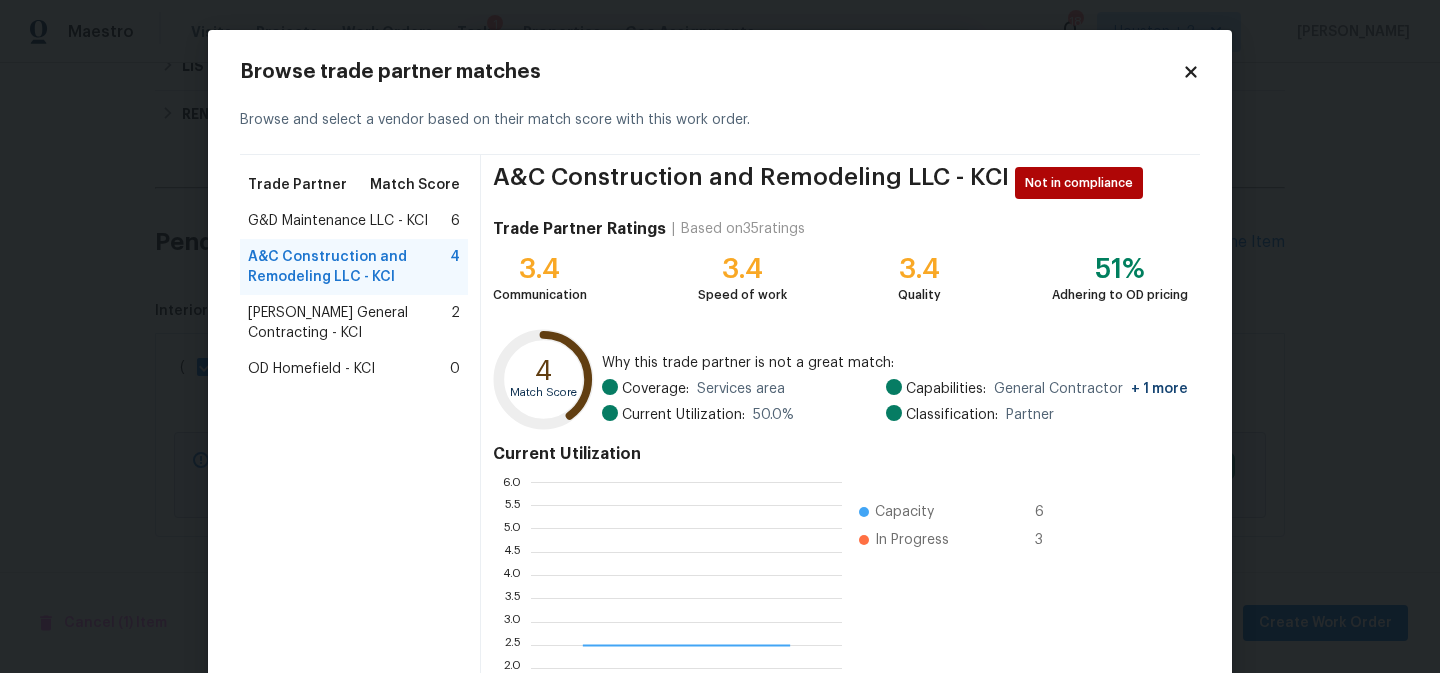 scroll, scrollTop: 2, scrollLeft: 1, axis: both 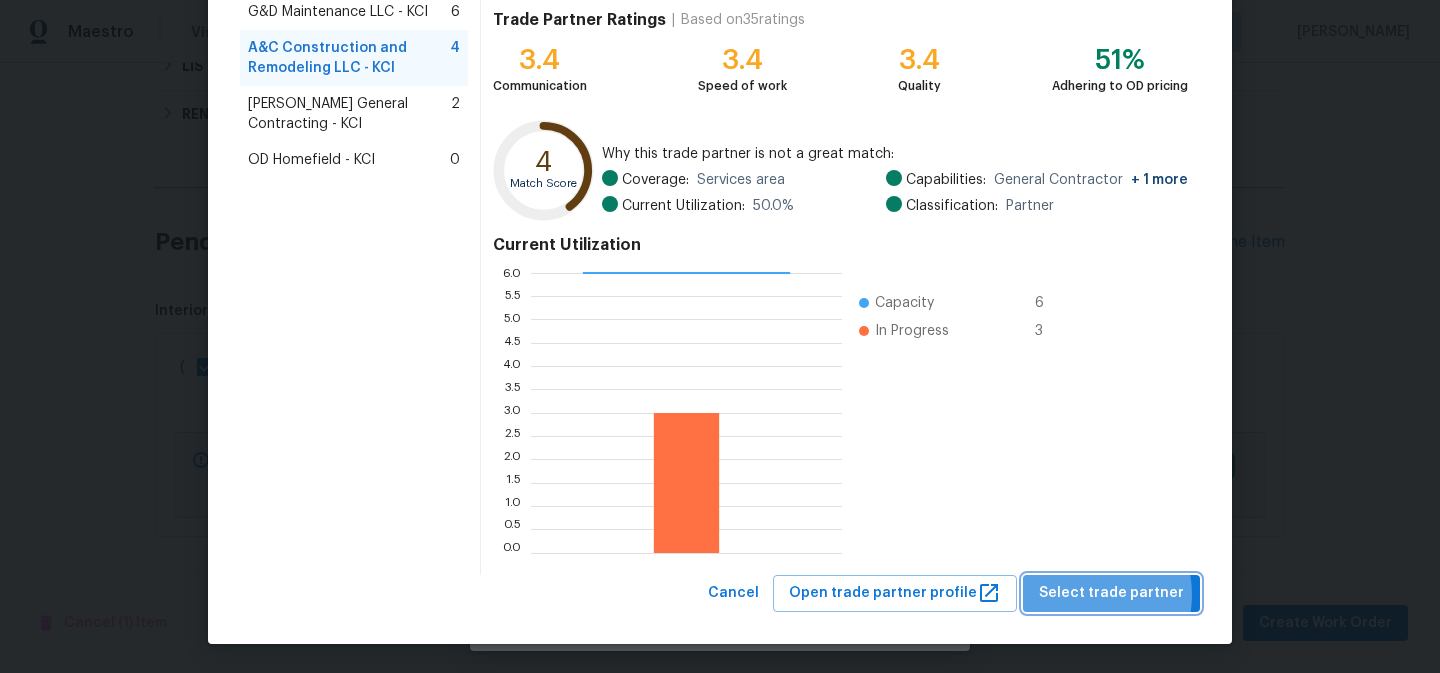 click on "Select trade partner" at bounding box center (1111, 593) 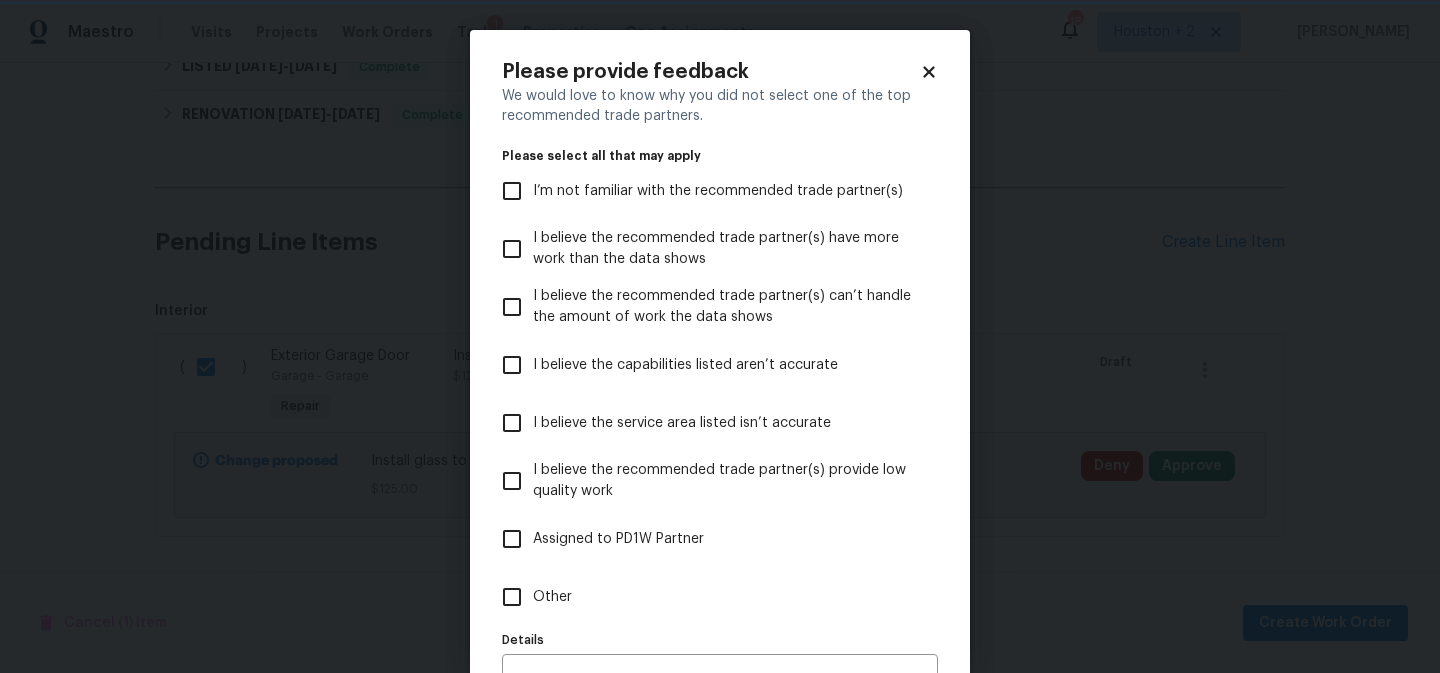 scroll, scrollTop: 0, scrollLeft: 0, axis: both 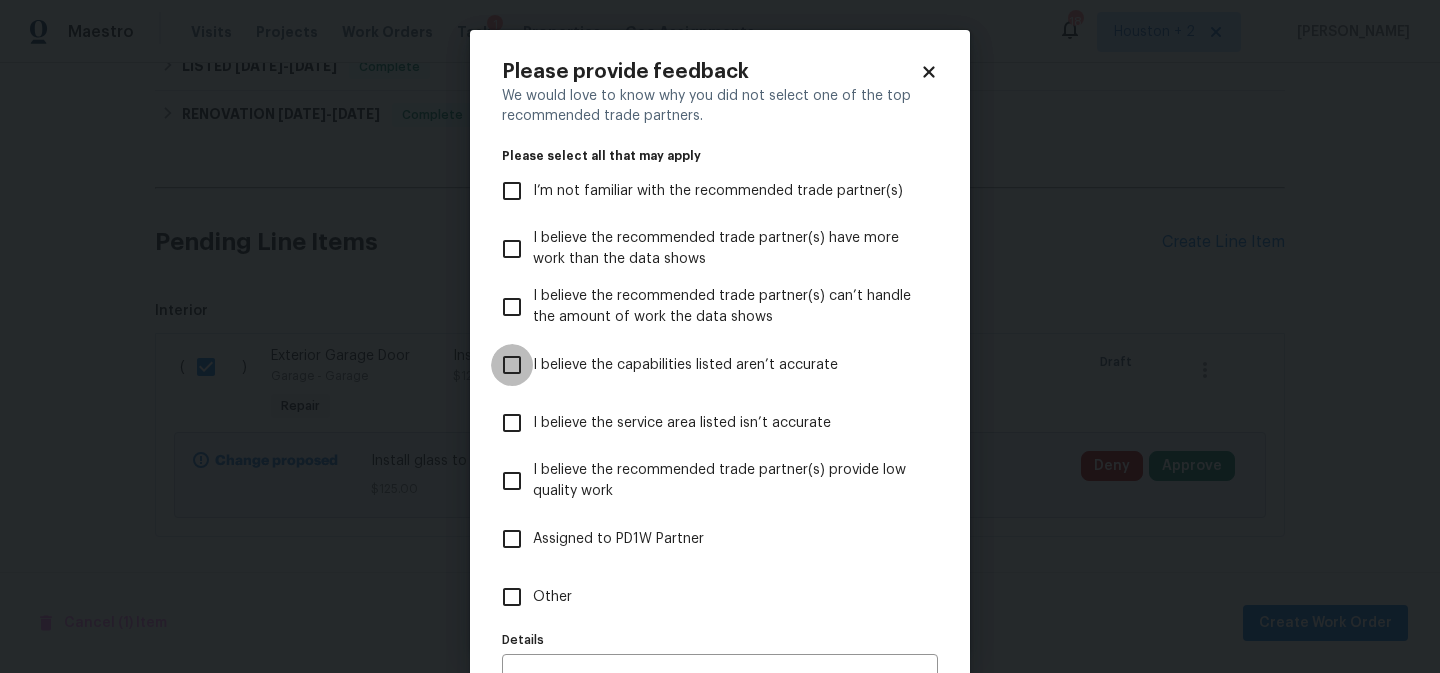click on "I believe the capabilities listed aren’t accurate" at bounding box center [512, 365] 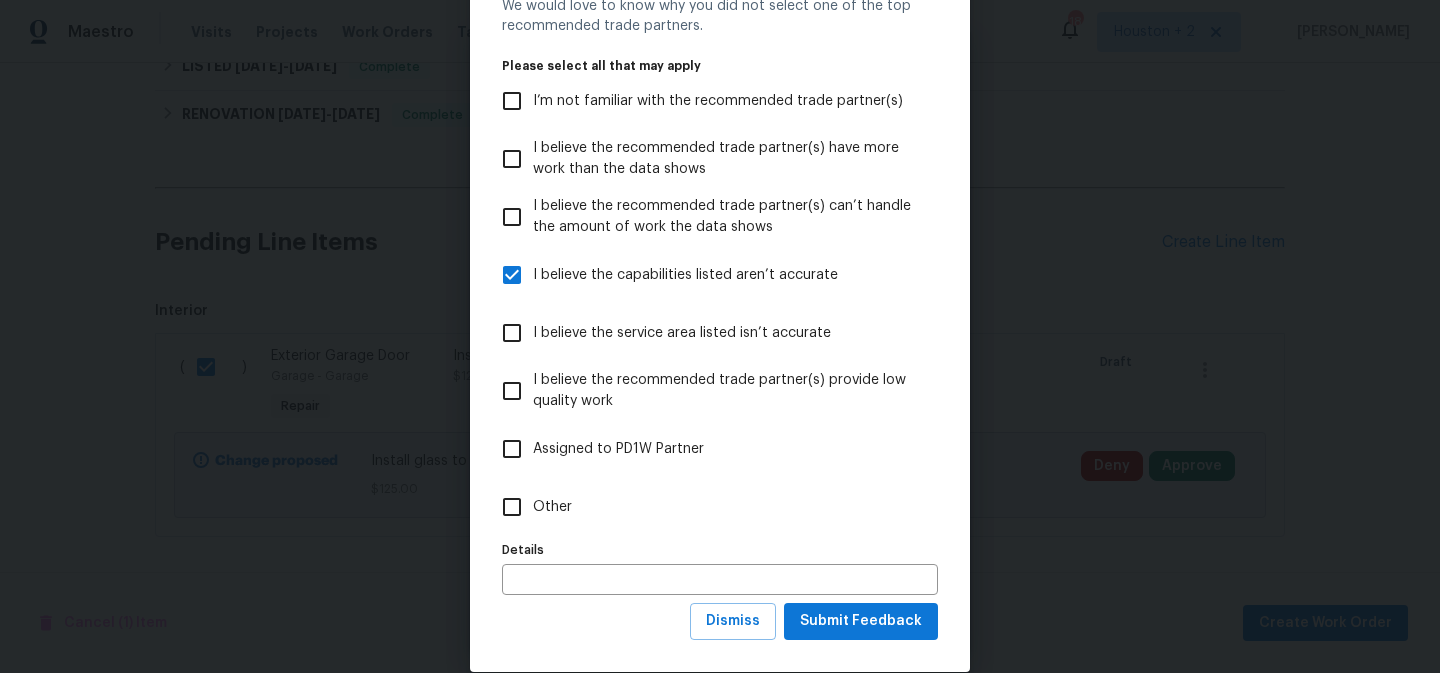 scroll, scrollTop: 119, scrollLeft: 0, axis: vertical 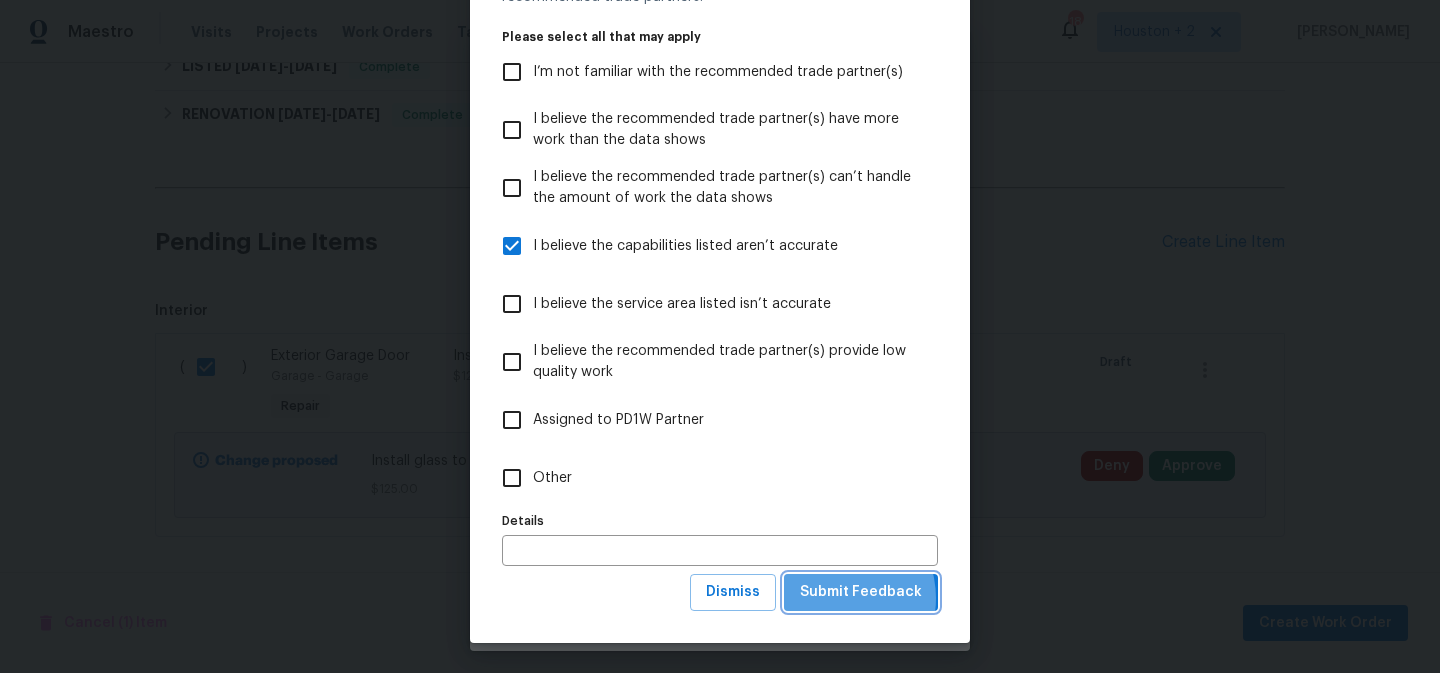 click on "Submit Feedback" at bounding box center (861, 592) 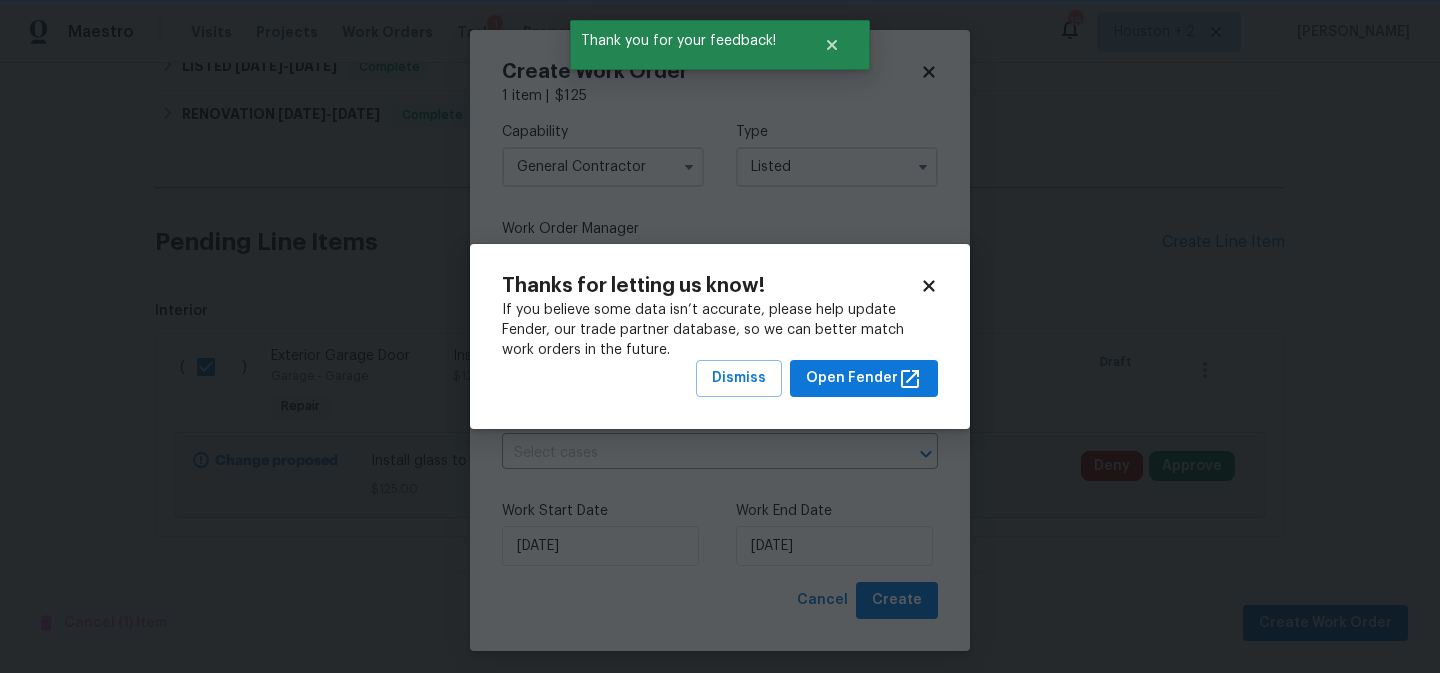 scroll, scrollTop: 0, scrollLeft: 0, axis: both 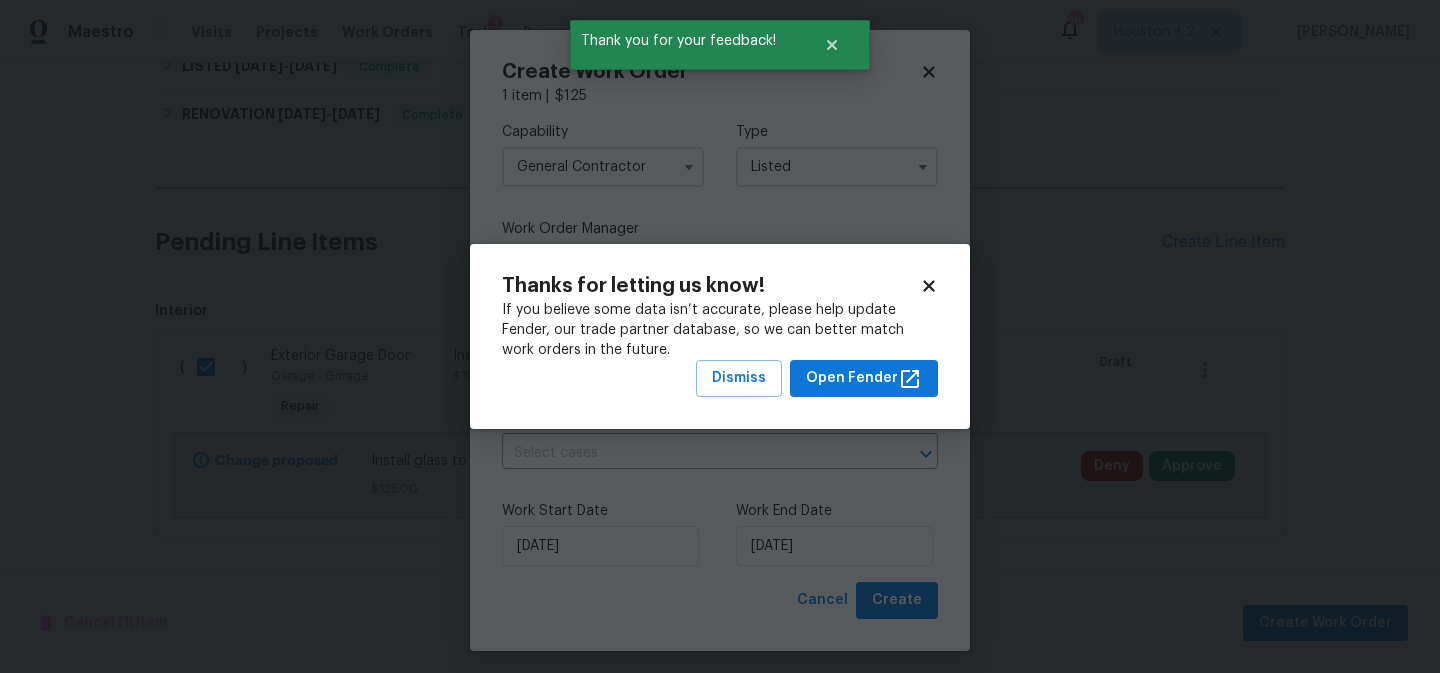 click 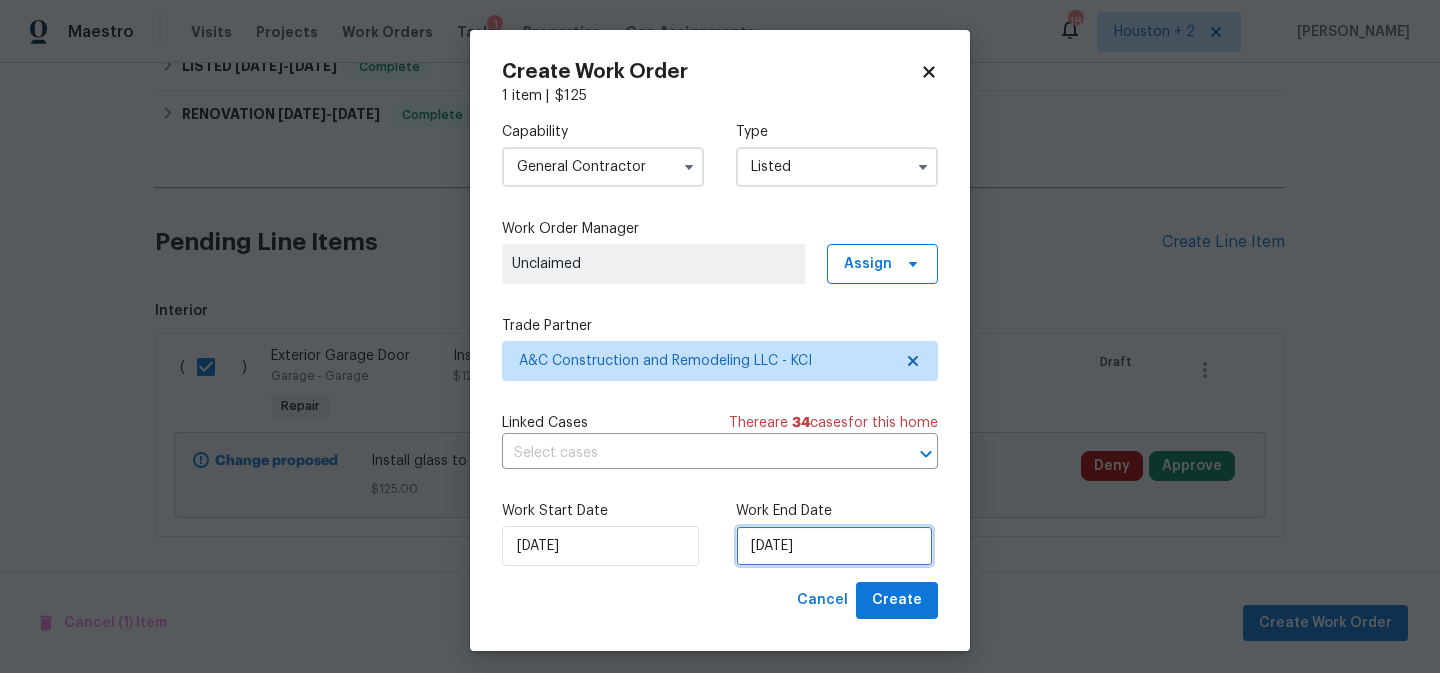 click on "[DATE]" at bounding box center [834, 546] 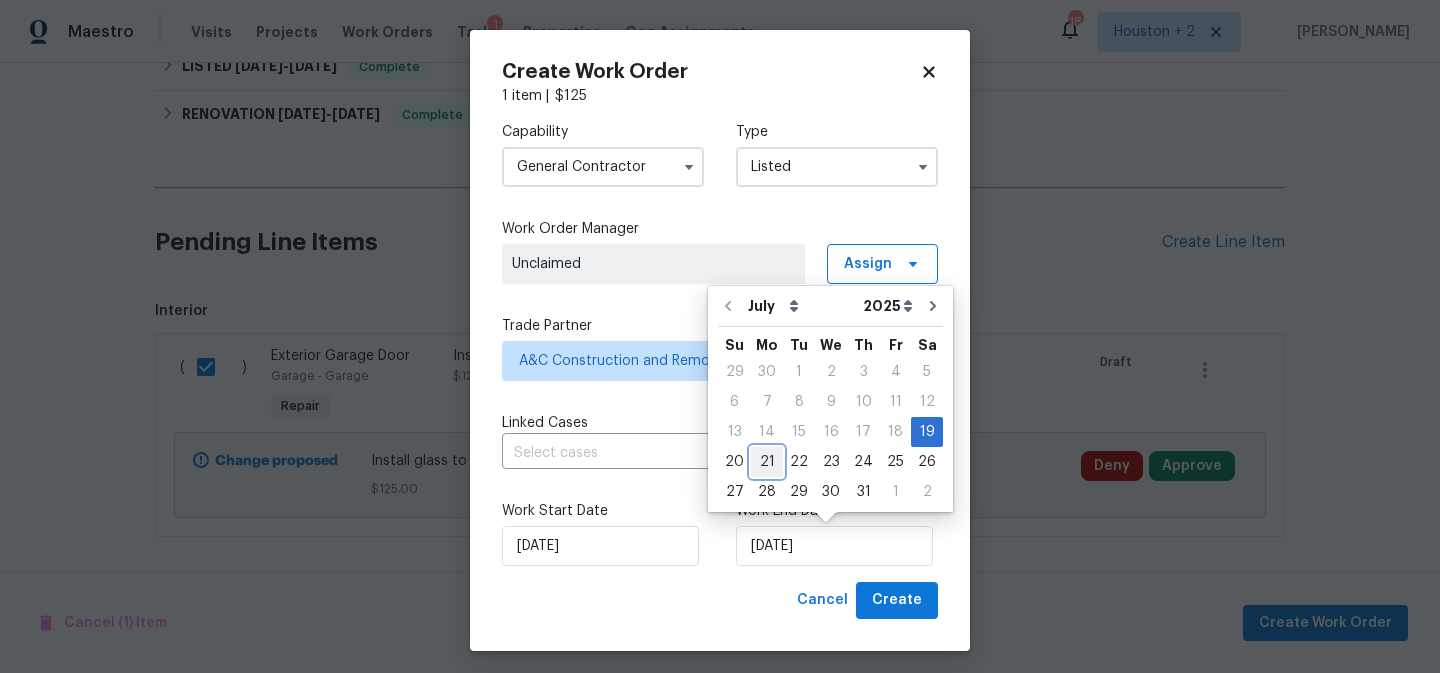 click on "21" at bounding box center [767, 462] 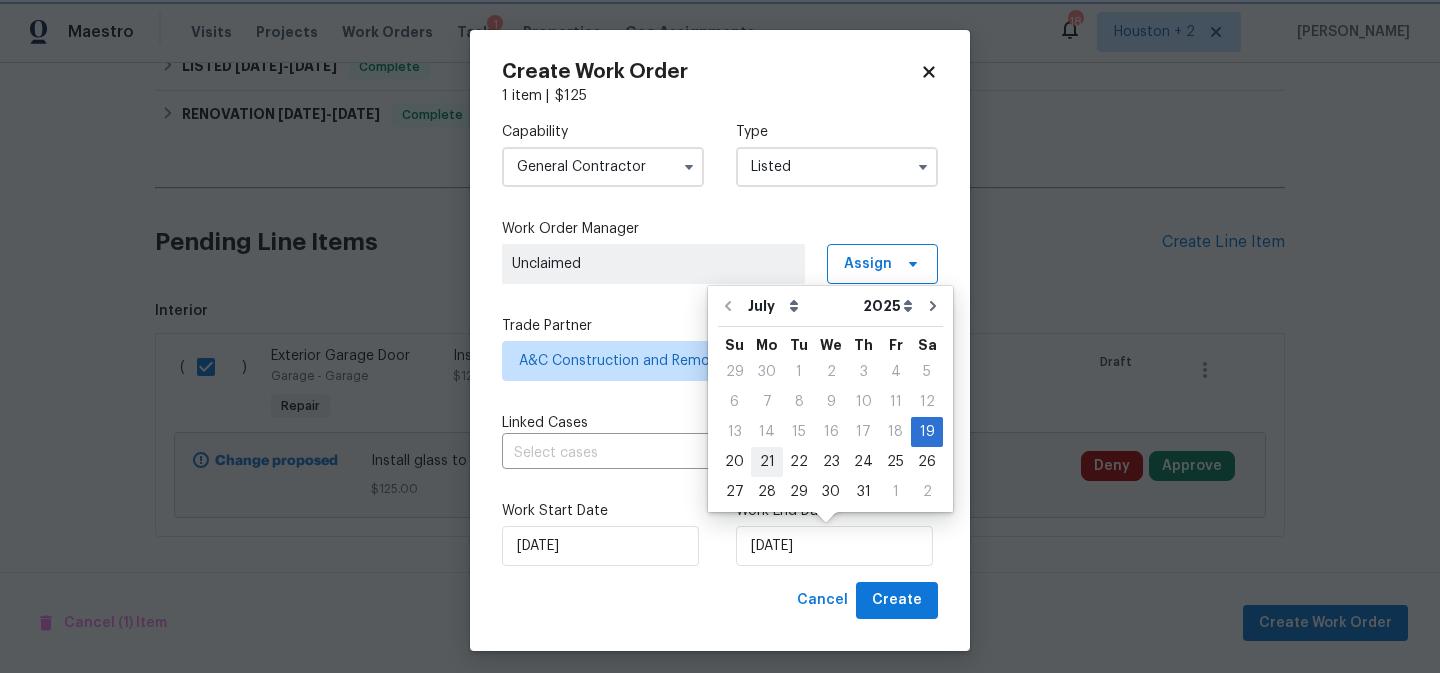 type on "[DATE]" 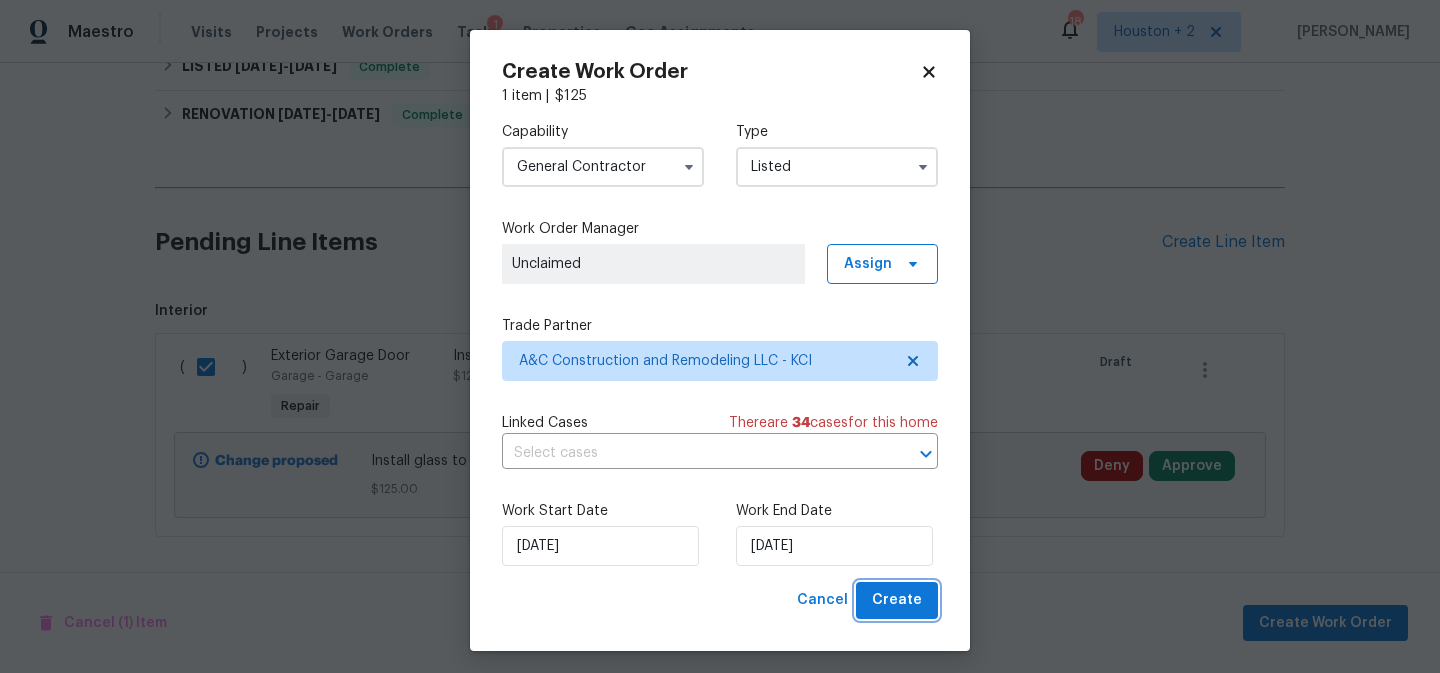 click on "Create" at bounding box center [897, 600] 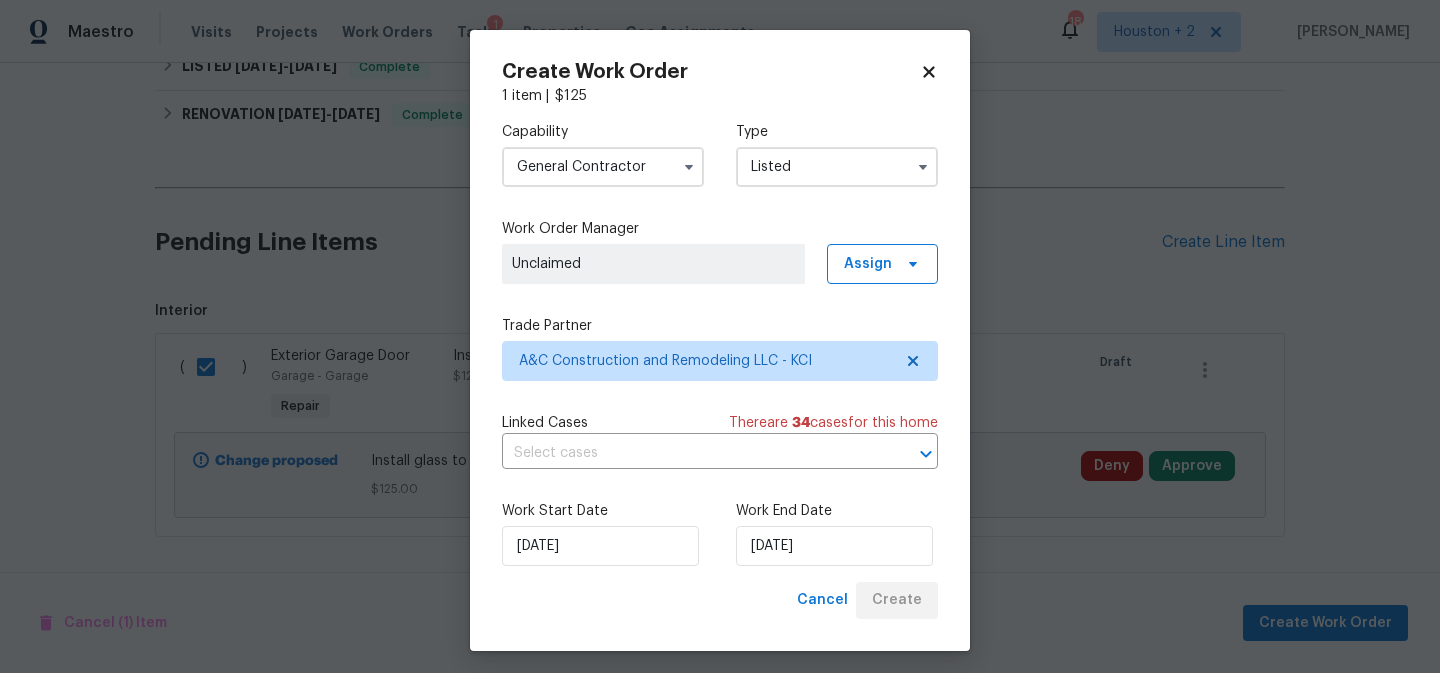 checkbox on "false" 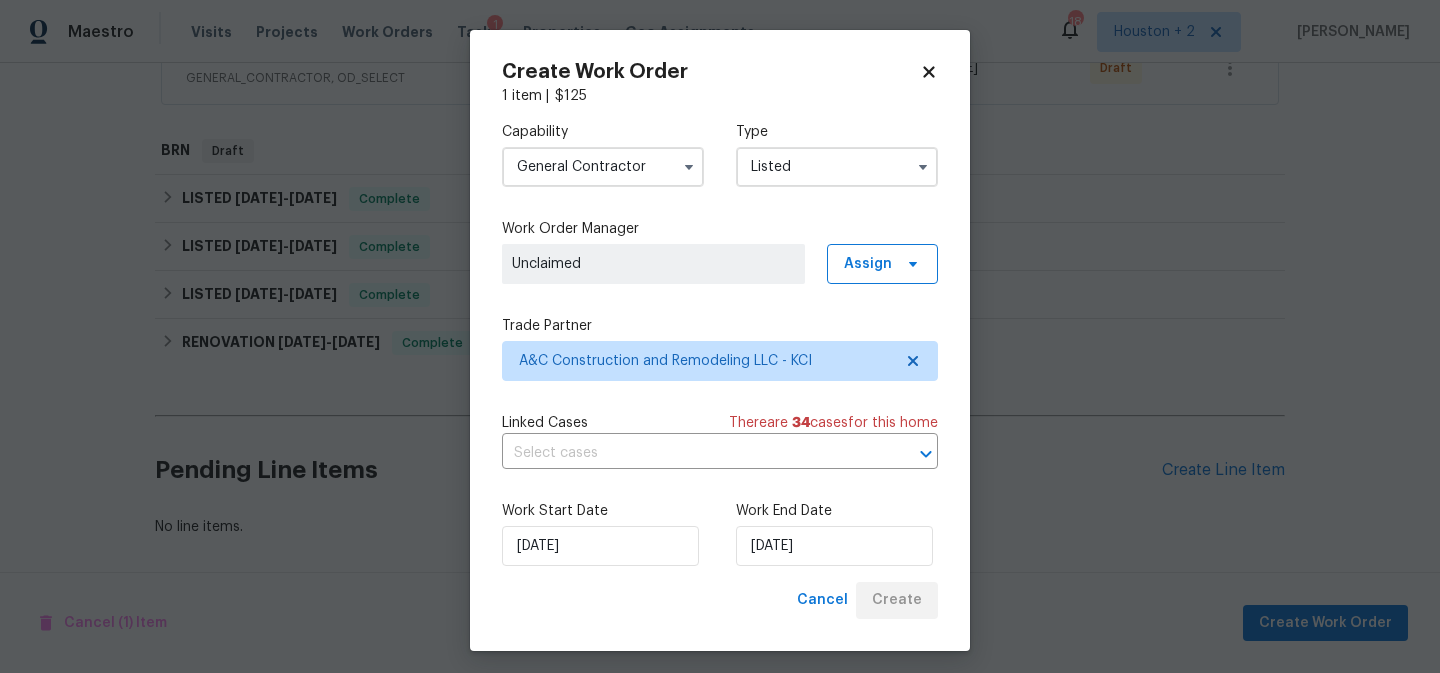 scroll, scrollTop: 415, scrollLeft: 0, axis: vertical 